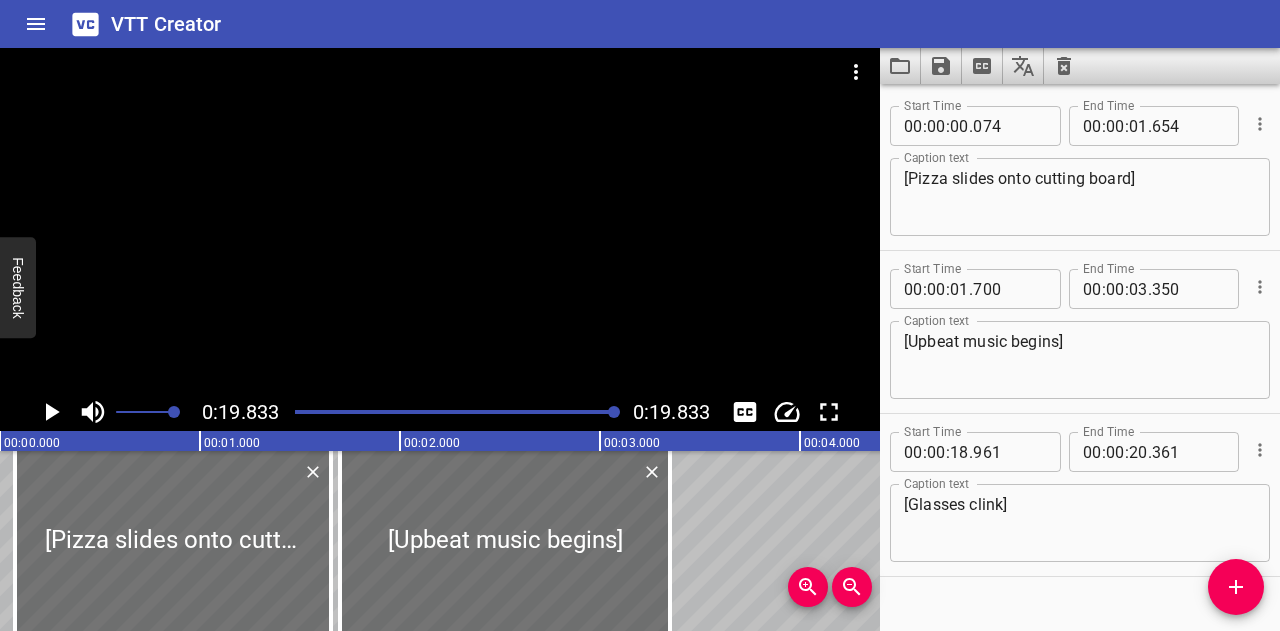 scroll, scrollTop: 0, scrollLeft: 0, axis: both 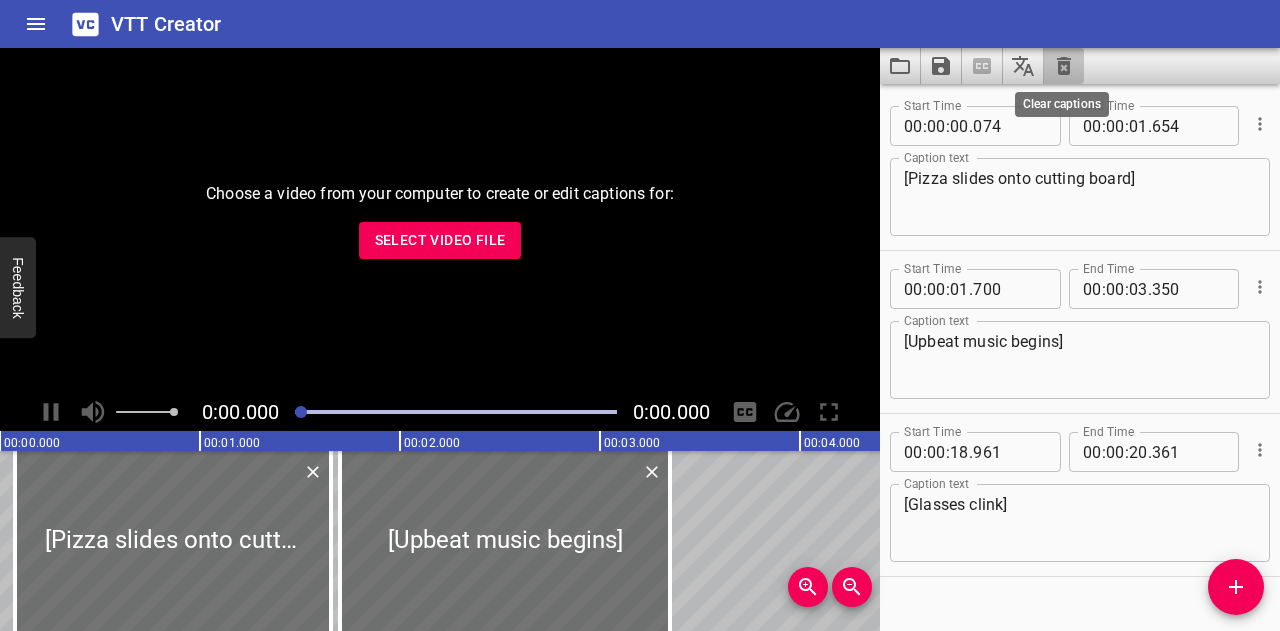 click 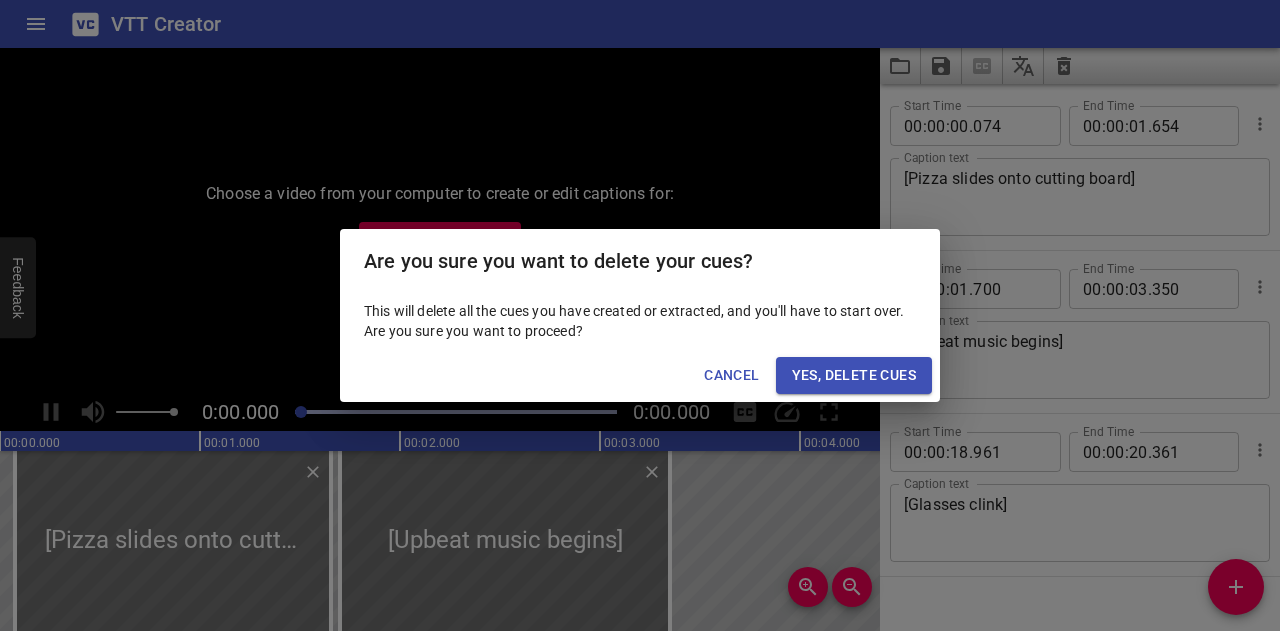 click on "Yes, Delete Cues" at bounding box center (854, 375) 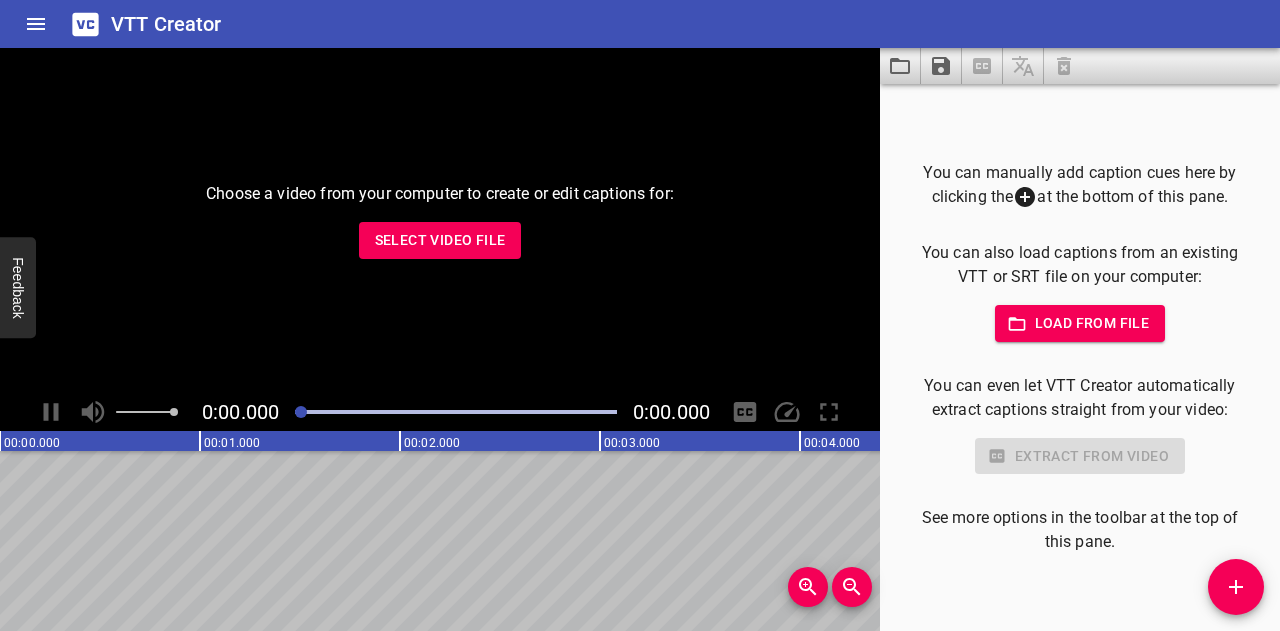 click on "Select Video File" at bounding box center (440, 240) 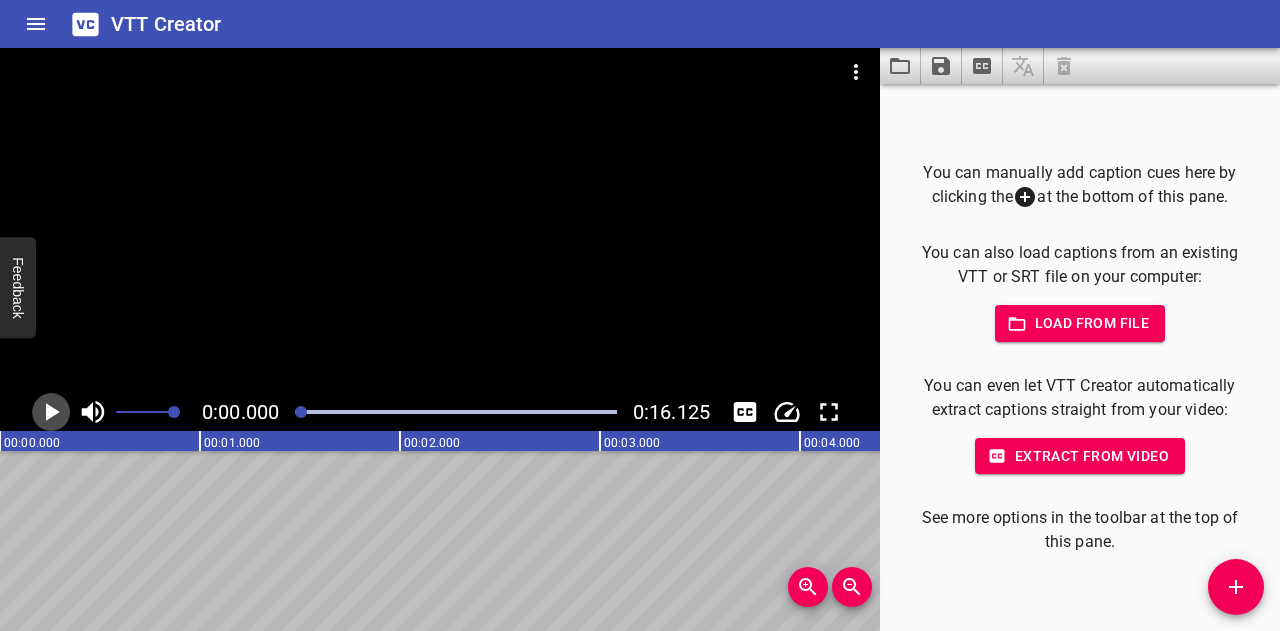 click 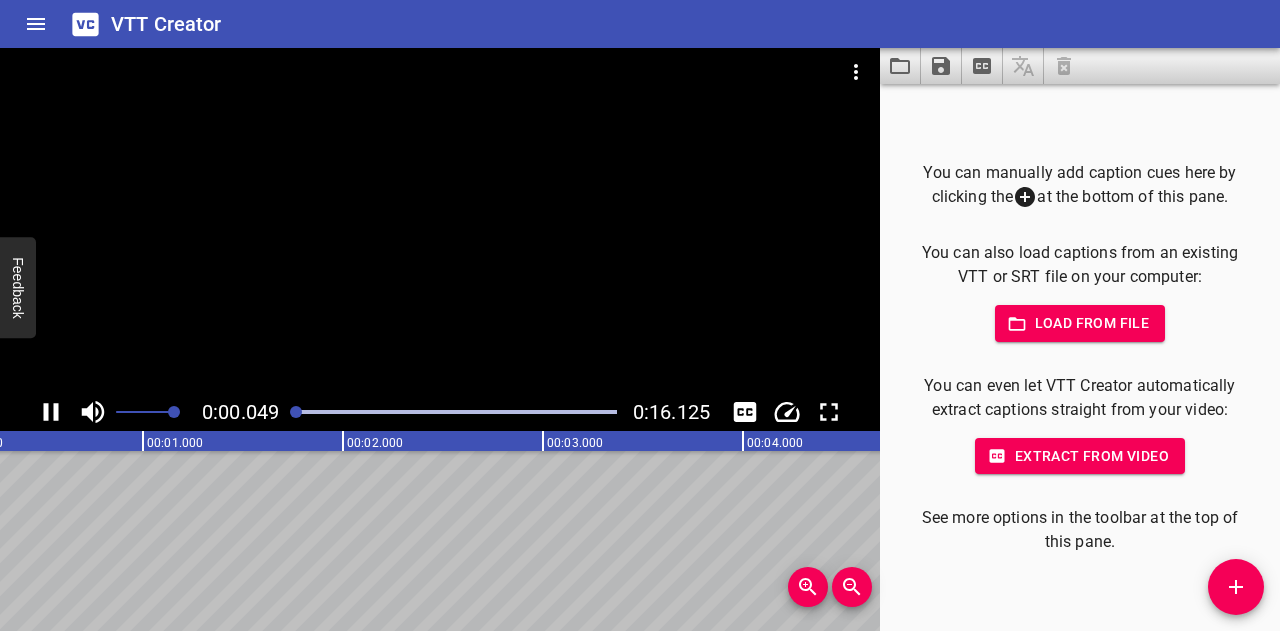 click 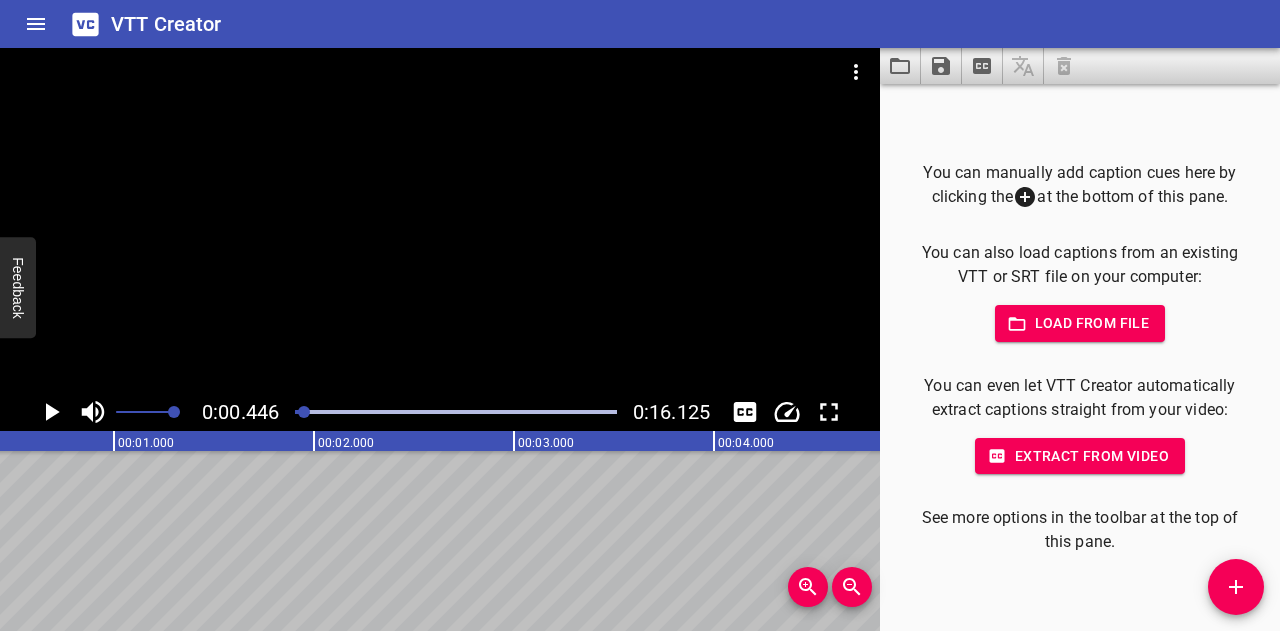 scroll, scrollTop: 0, scrollLeft: 89, axis: horizontal 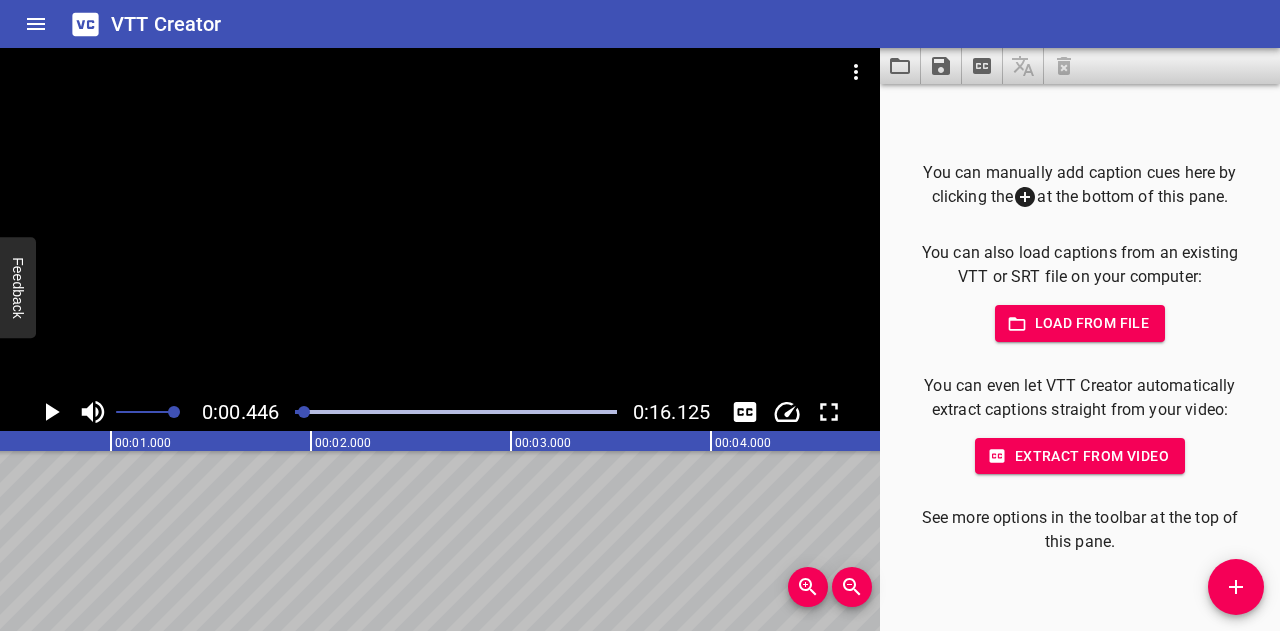 click 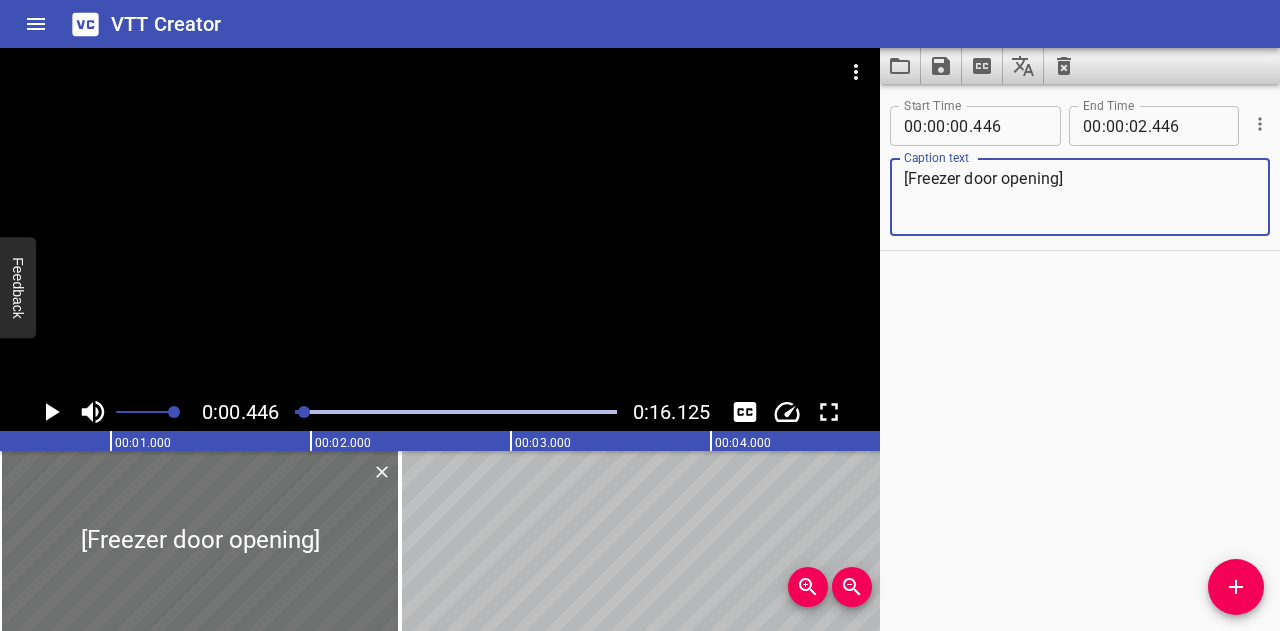 click 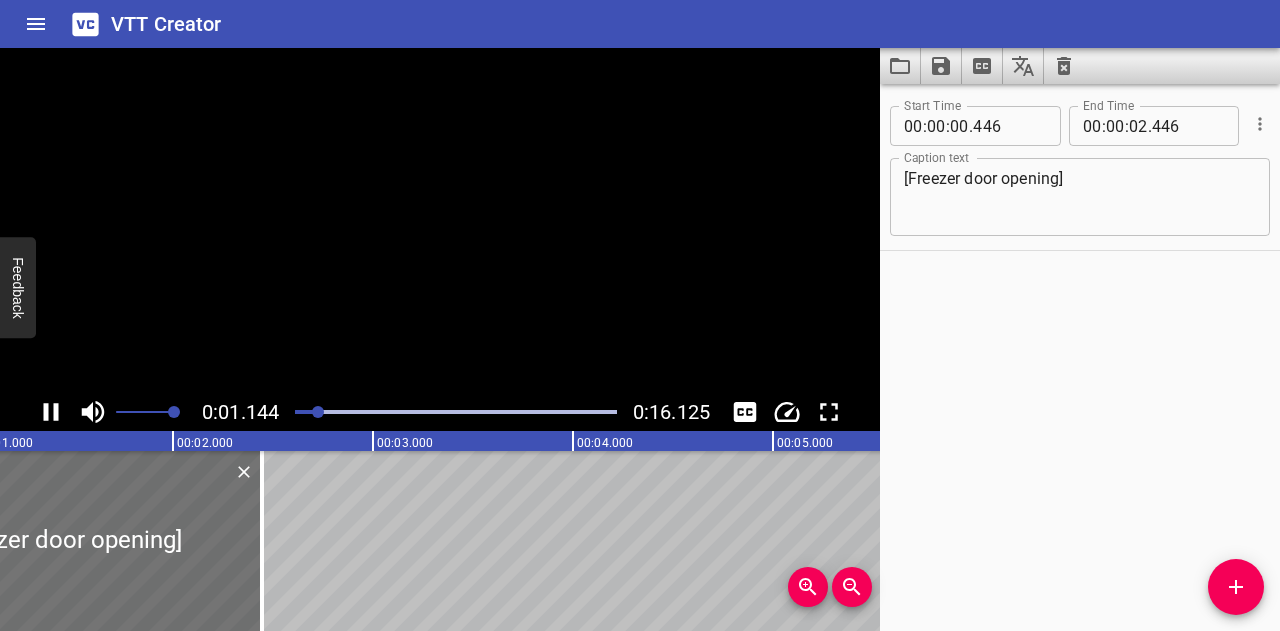 click 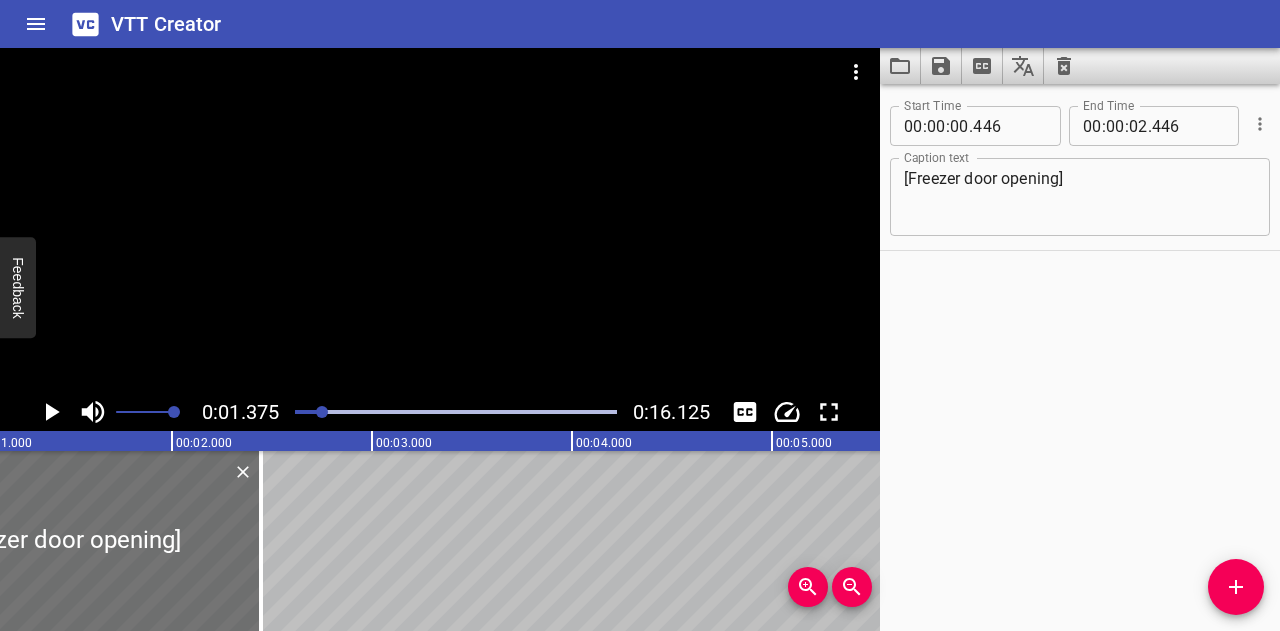 scroll, scrollTop: 0, scrollLeft: 274, axis: horizontal 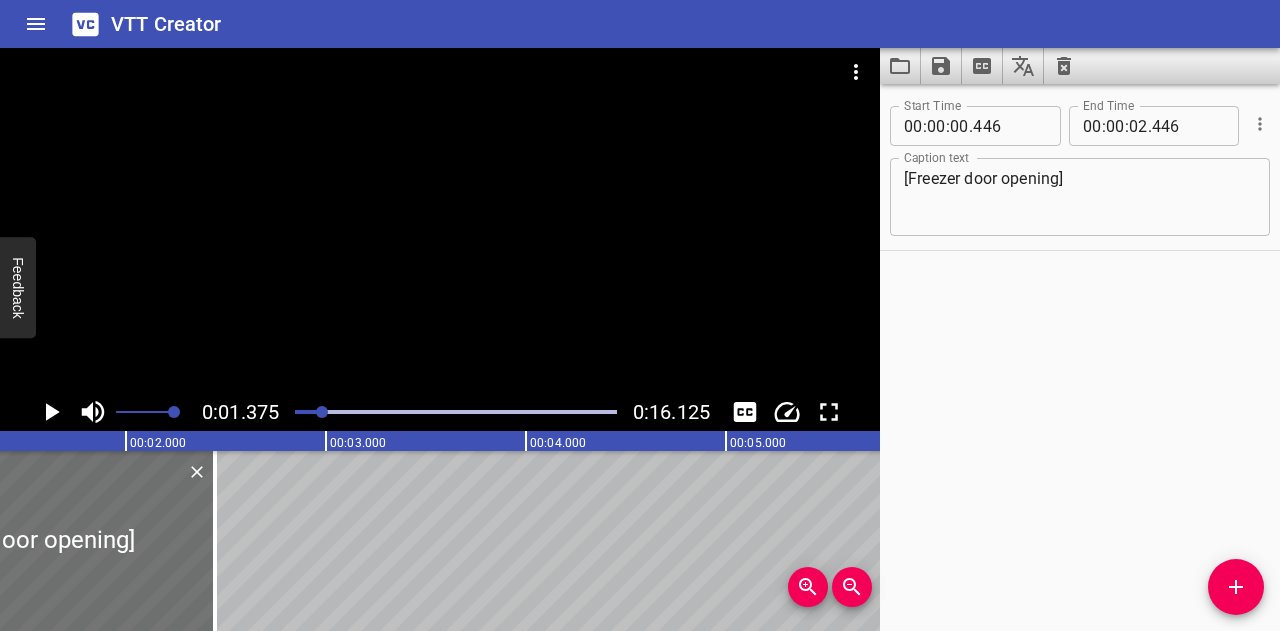 click on "[Freezer door opening]" at bounding box center [1080, 197] 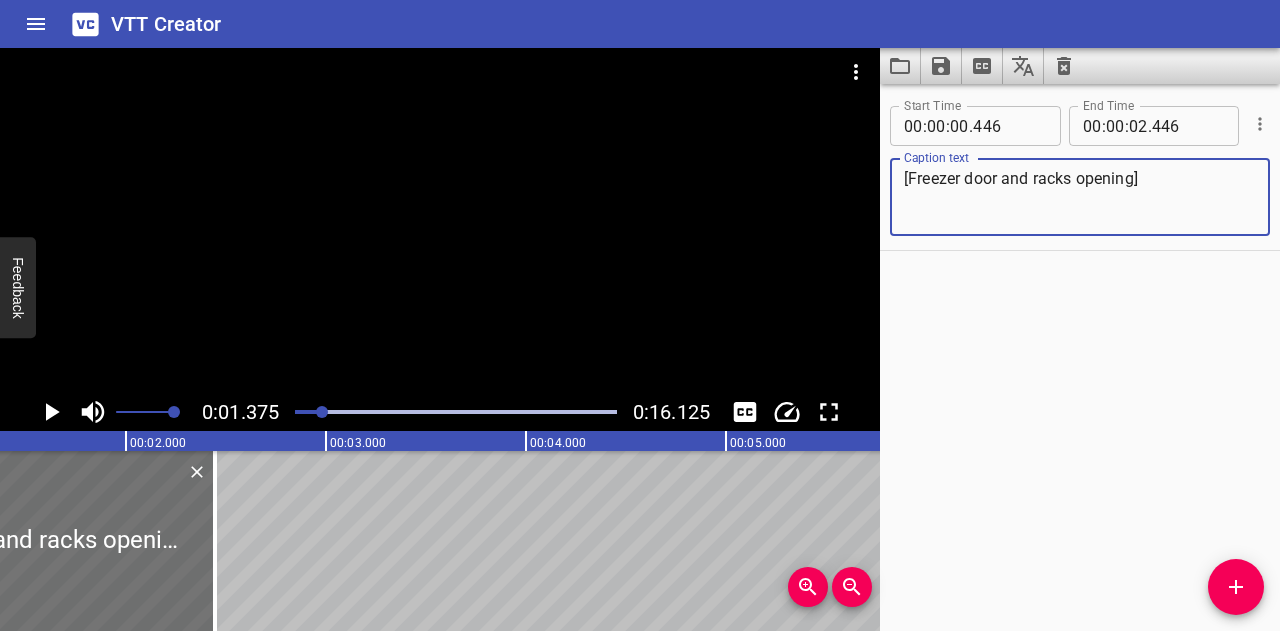 type on "[Freezer door and racks opening]" 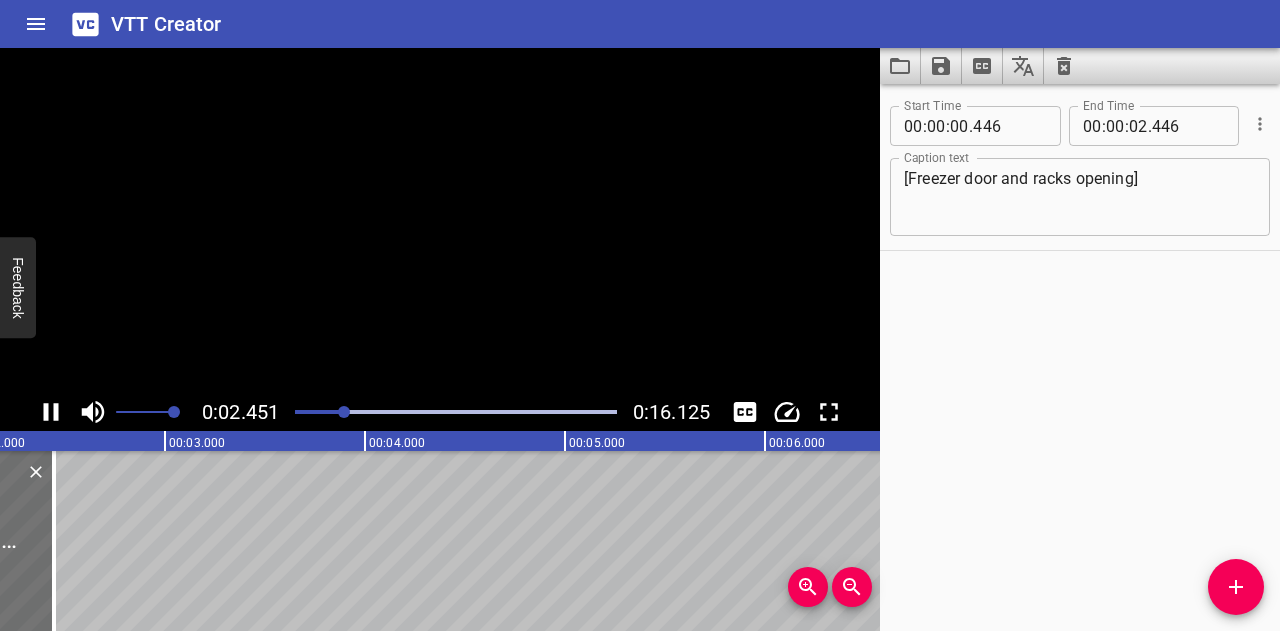 click 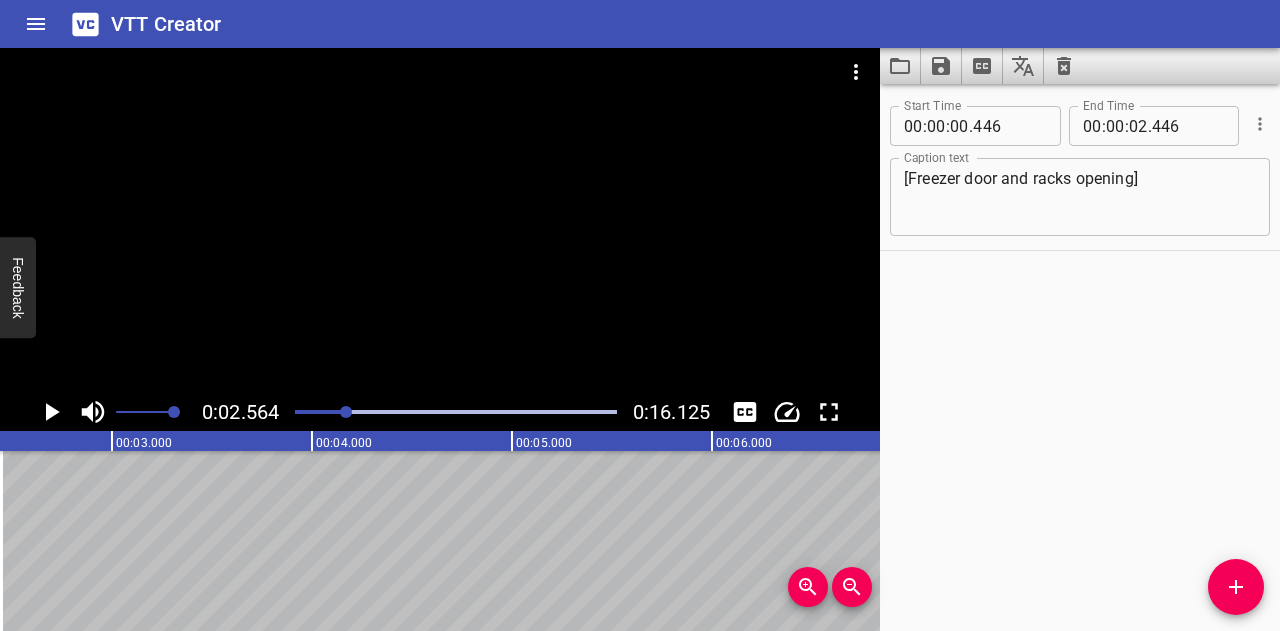 scroll, scrollTop: 0, scrollLeft: 512, axis: horizontal 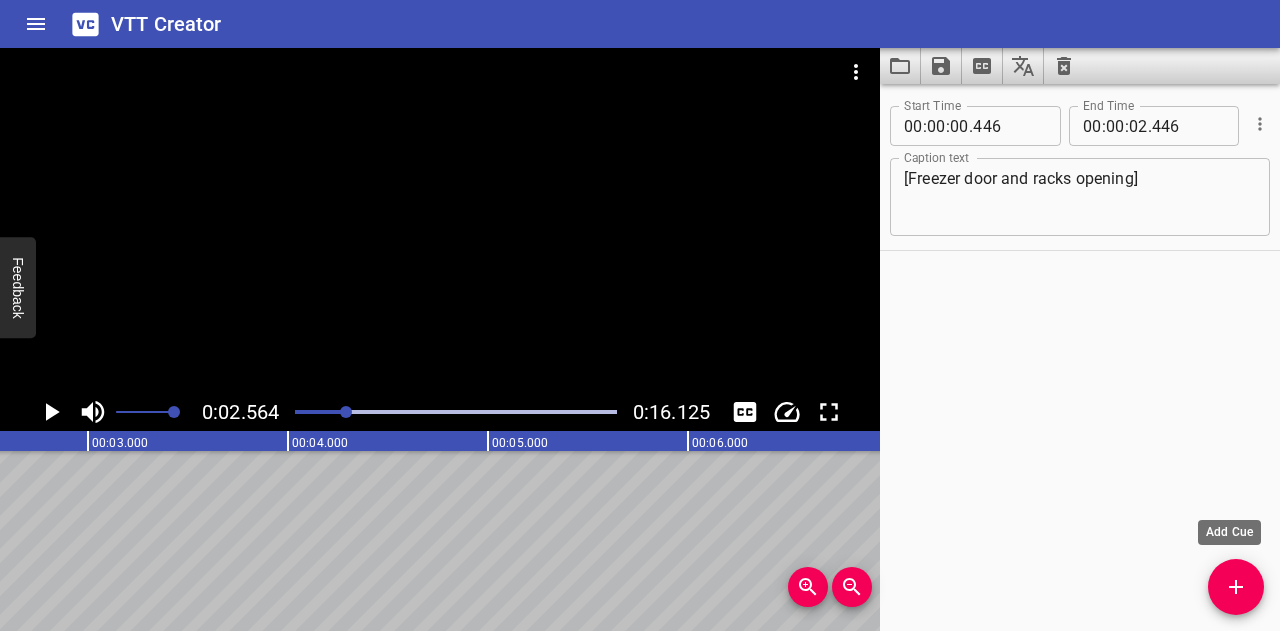 click 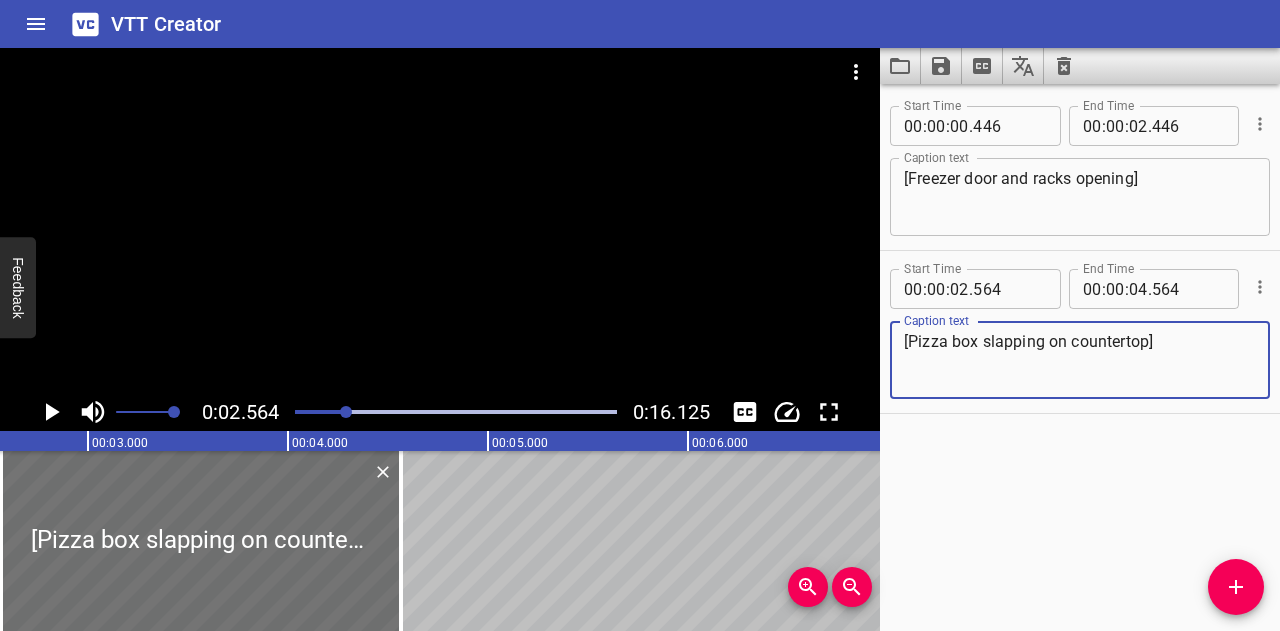 type on "[Pizza box slapping on countertop]" 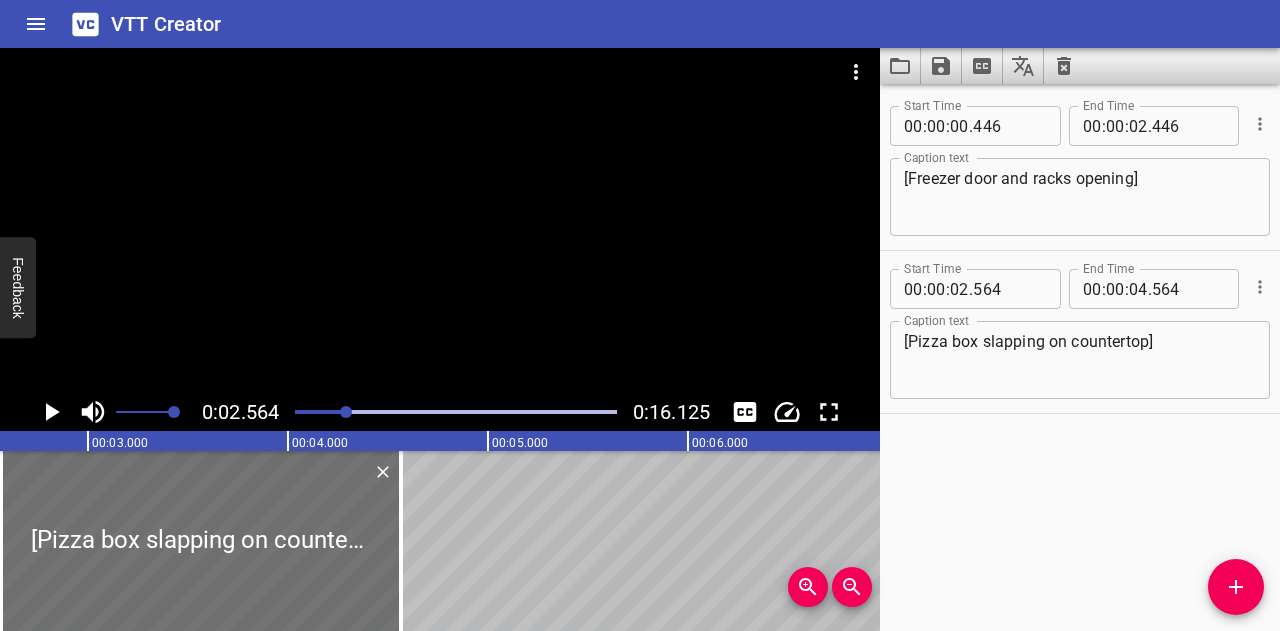 click at bounding box center (186, 412) 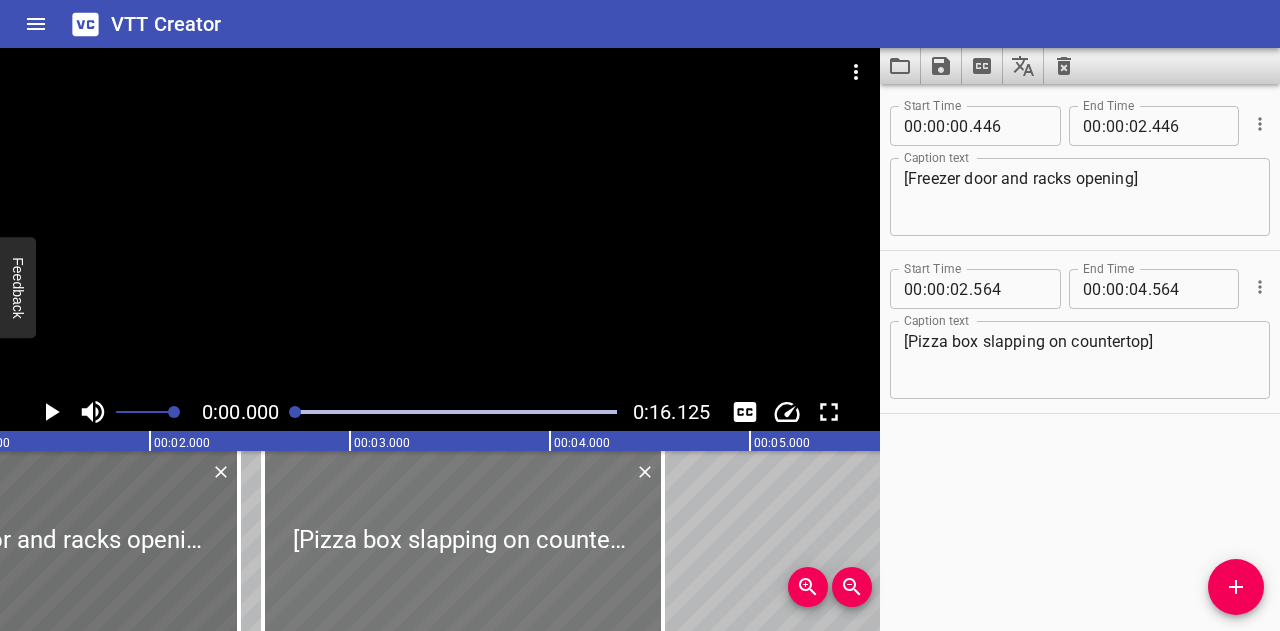 scroll, scrollTop: 0, scrollLeft: 0, axis: both 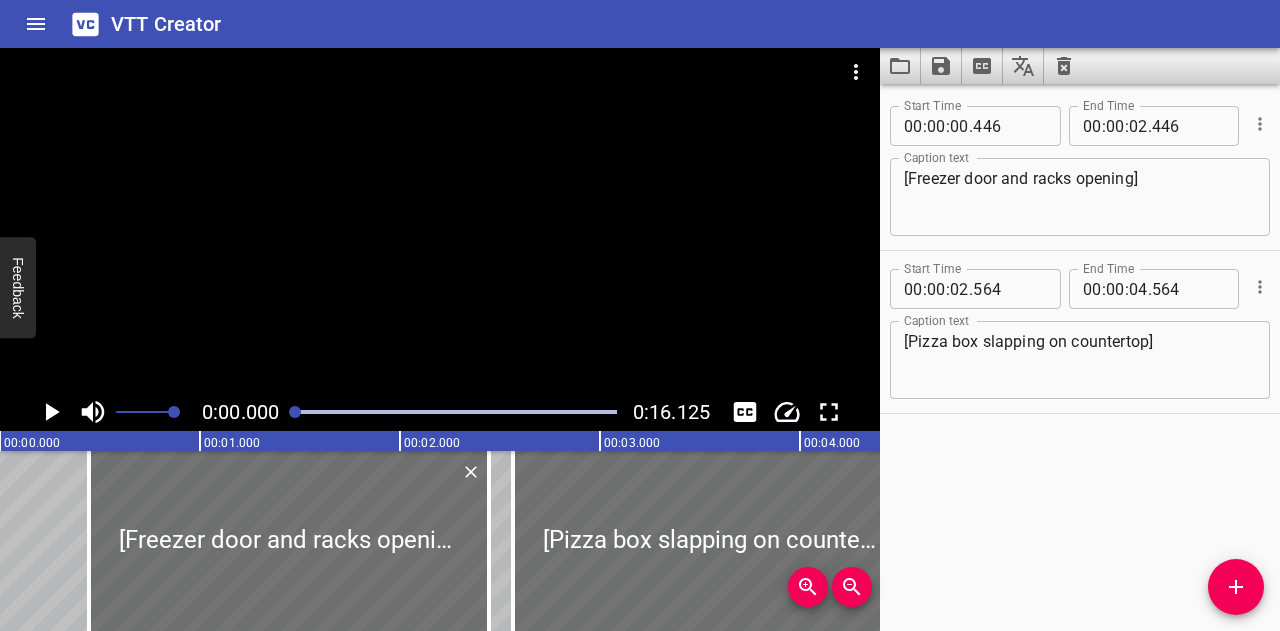 click 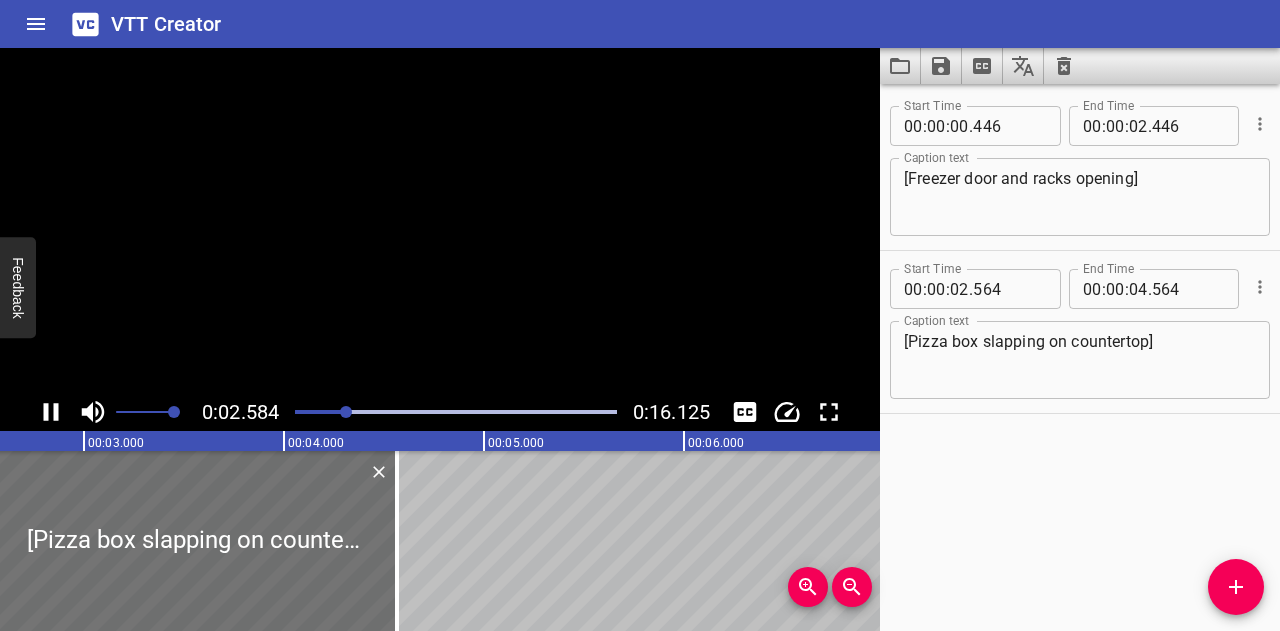 click 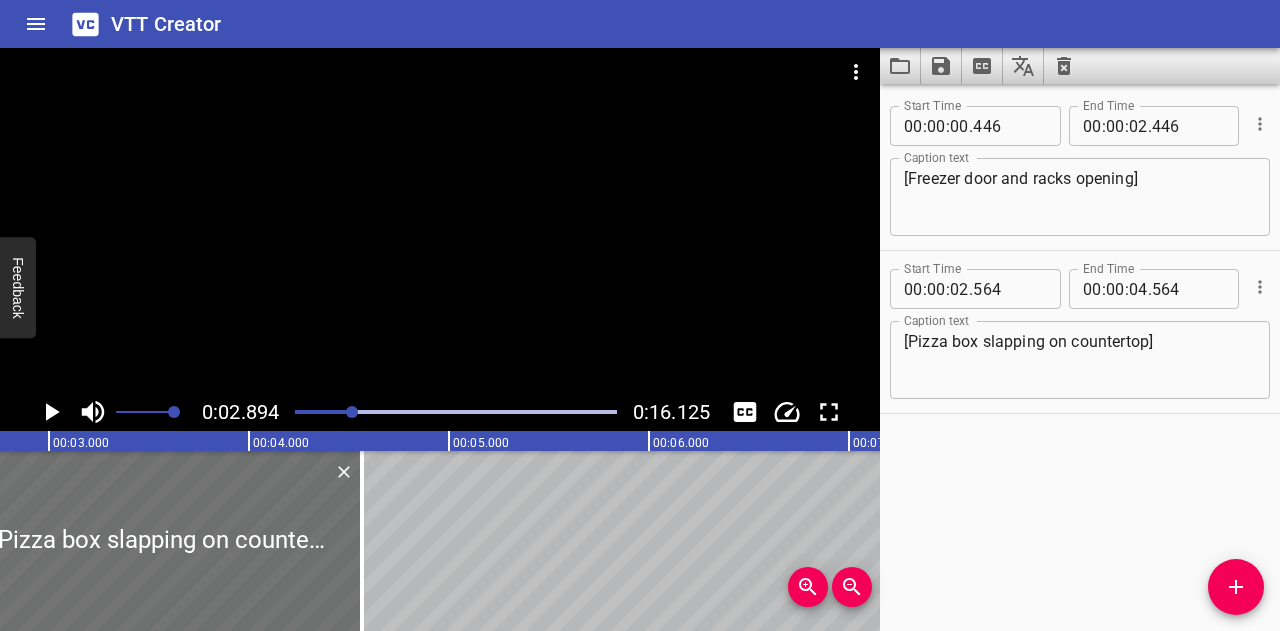 scroll, scrollTop: 0, scrollLeft: 578, axis: horizontal 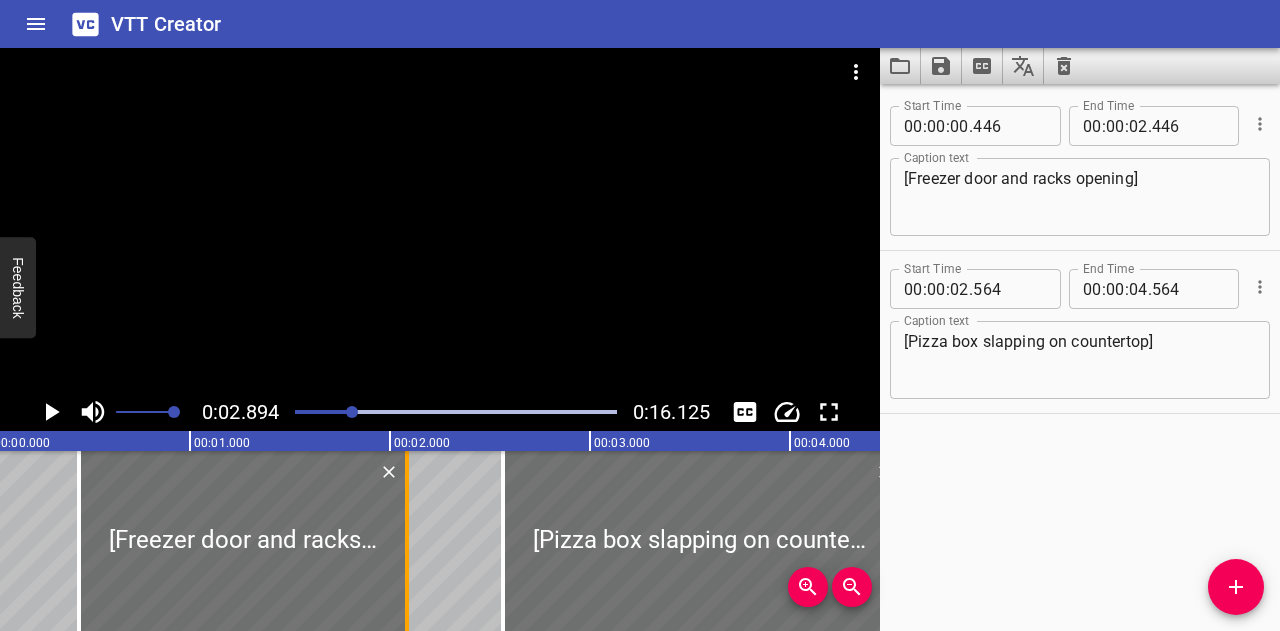 drag, startPoint x: 476, startPoint y: 566, endPoint x: 404, endPoint y: 565, distance: 72.00694 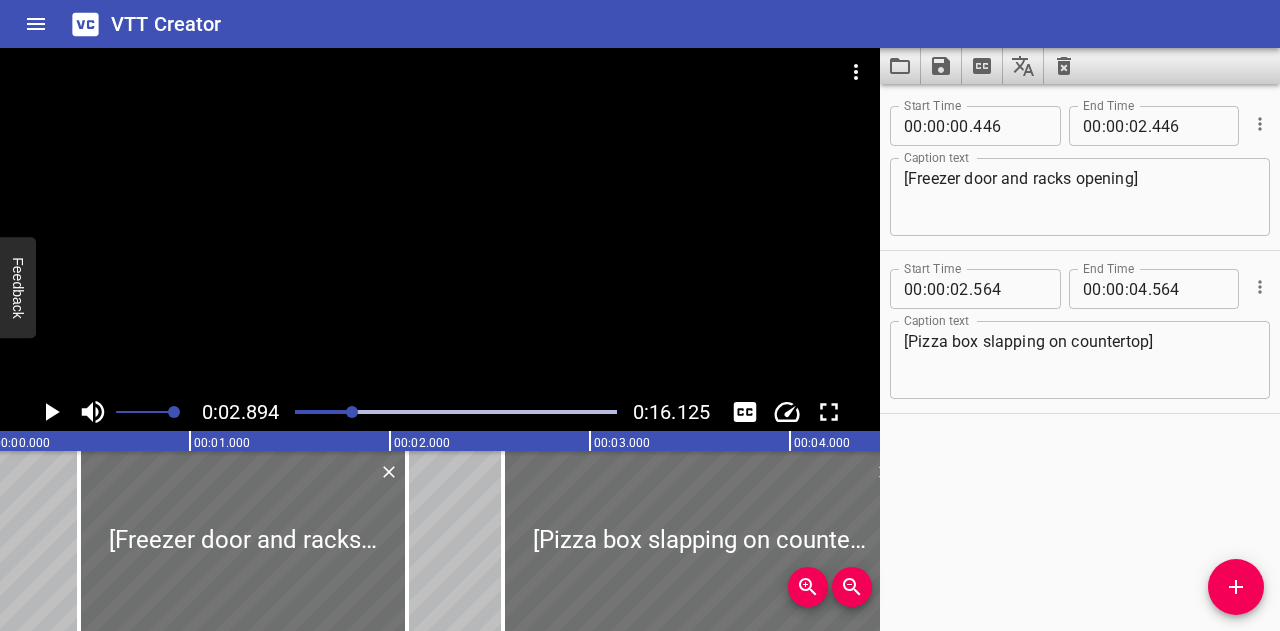 type on "086" 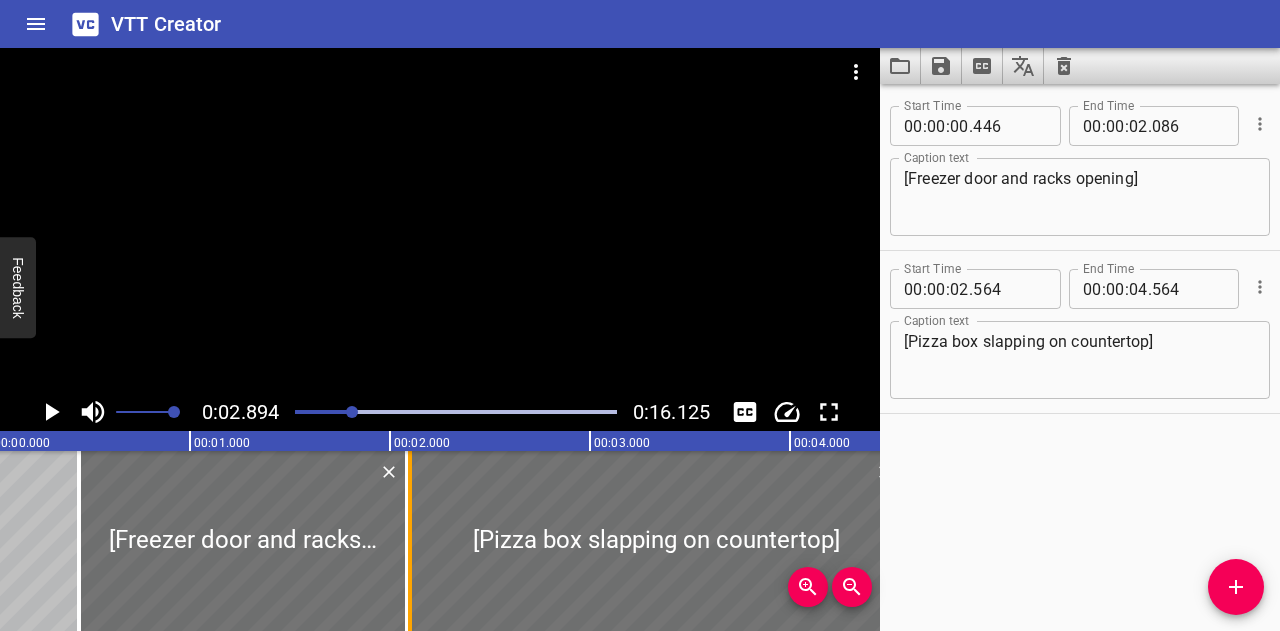 drag, startPoint x: 506, startPoint y: 542, endPoint x: 416, endPoint y: 545, distance: 90.04999 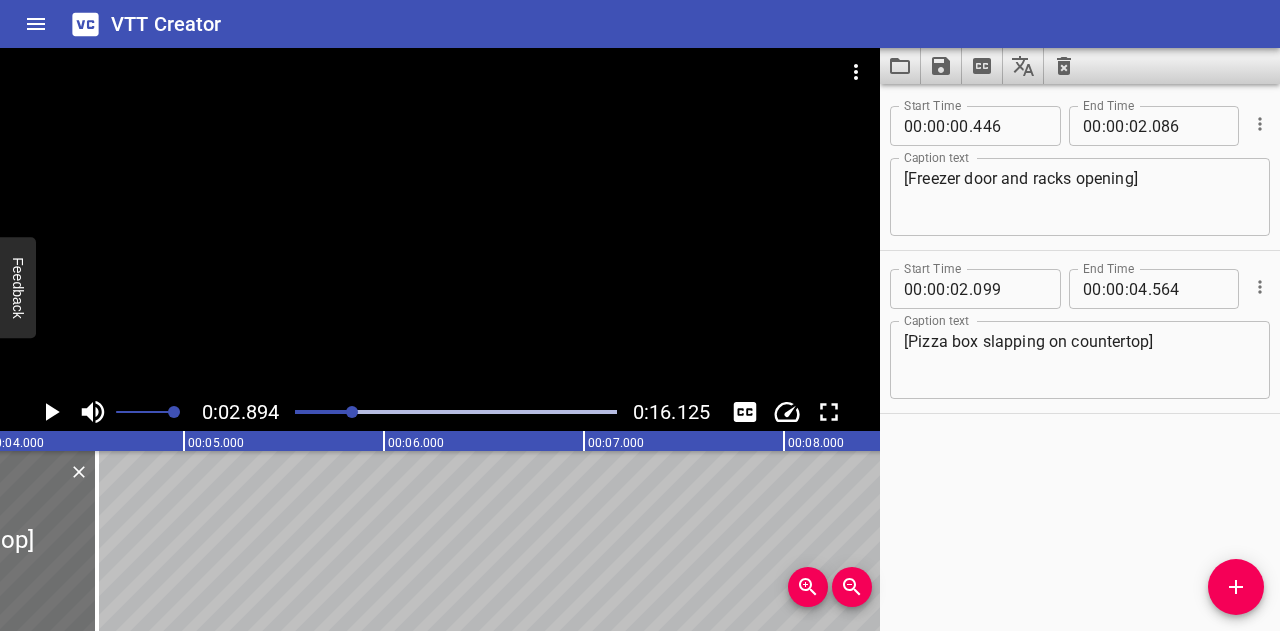 scroll, scrollTop: 0, scrollLeft: 1586, axis: horizontal 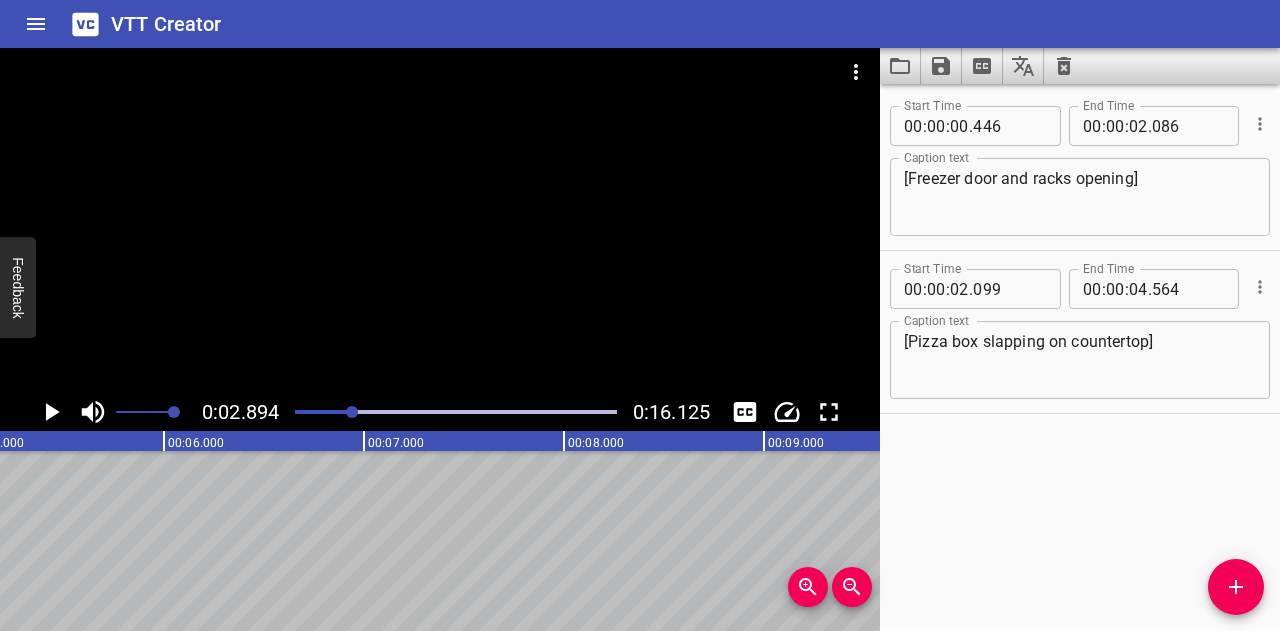 click at bounding box center (192, 412) 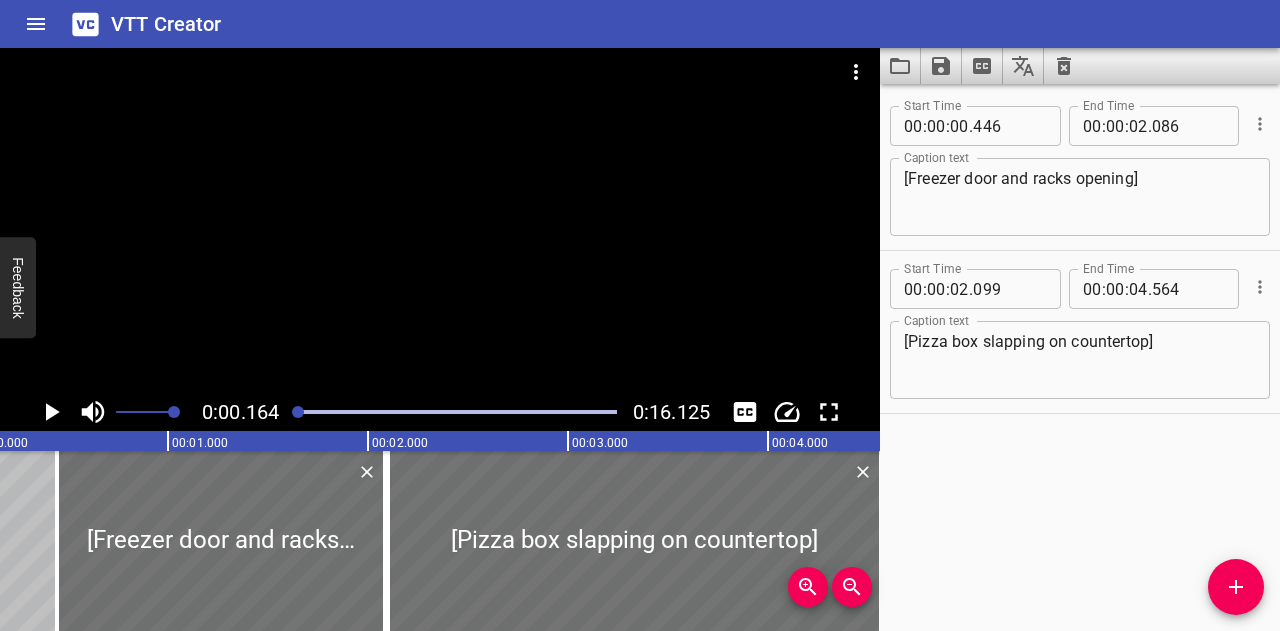 click 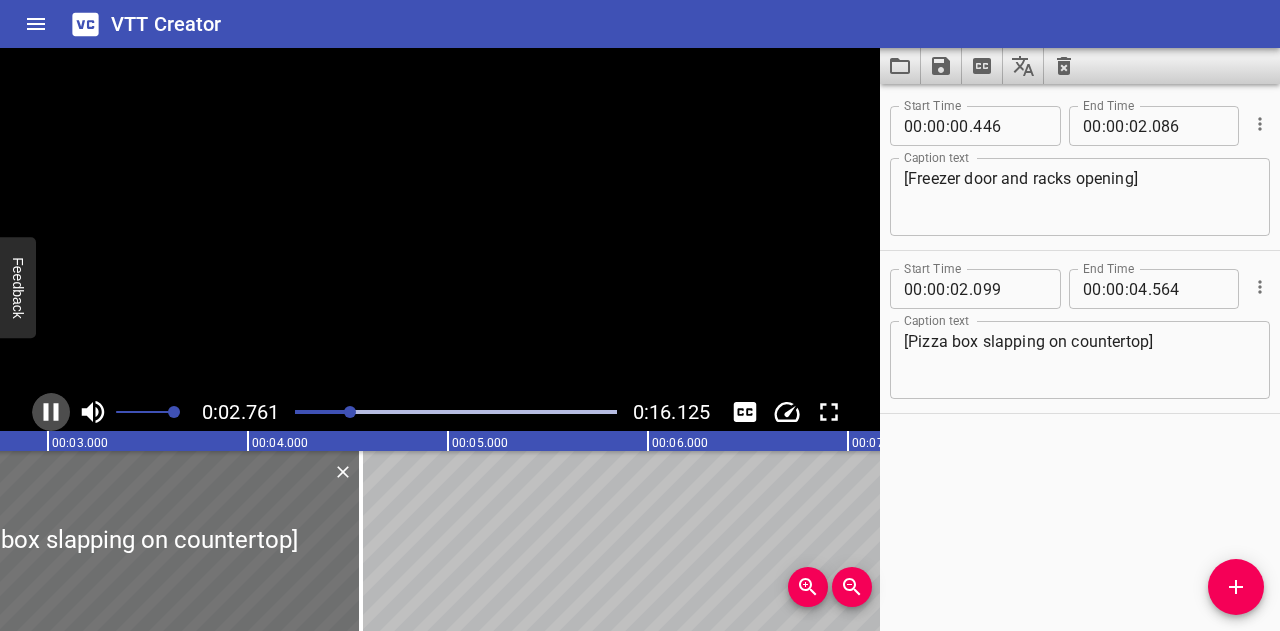 click 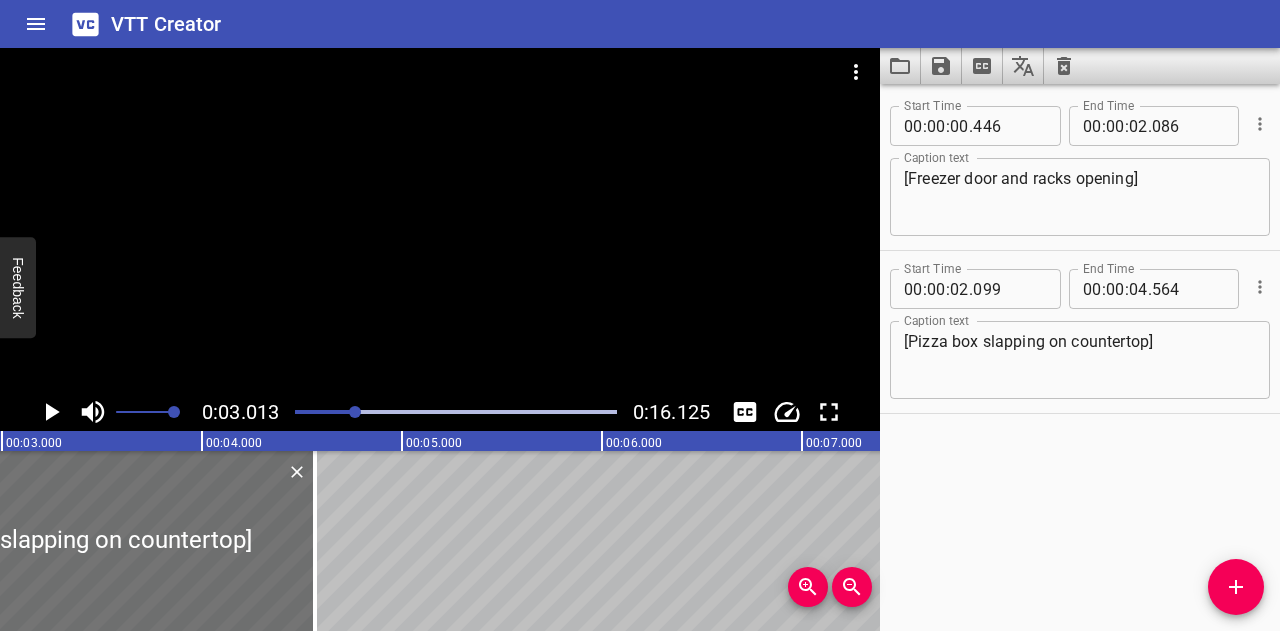 scroll, scrollTop: 0, scrollLeft: 602, axis: horizontal 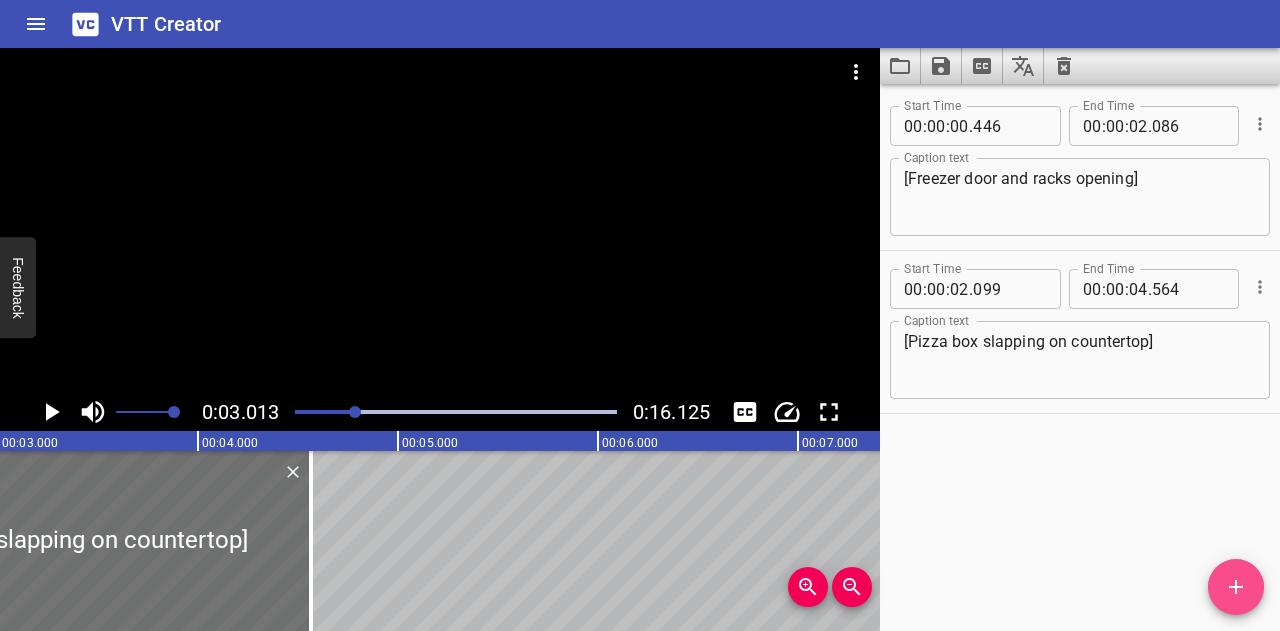 click 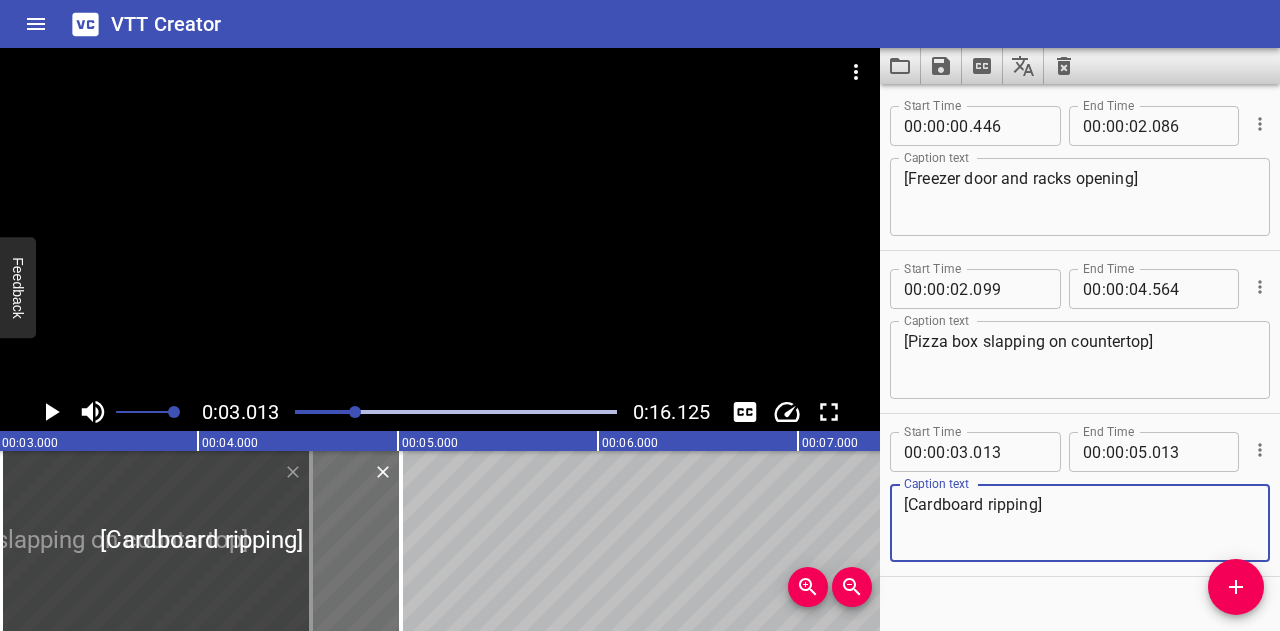 type on "[Cardboard ripping]" 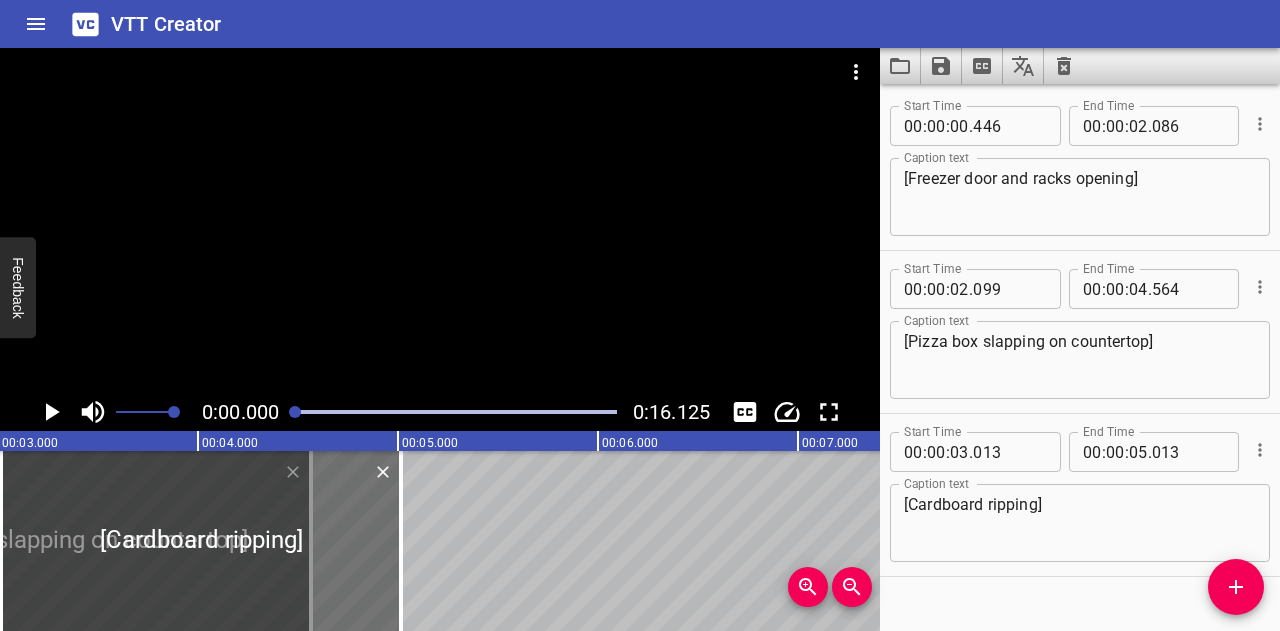 scroll, scrollTop: 0, scrollLeft: 336, axis: horizontal 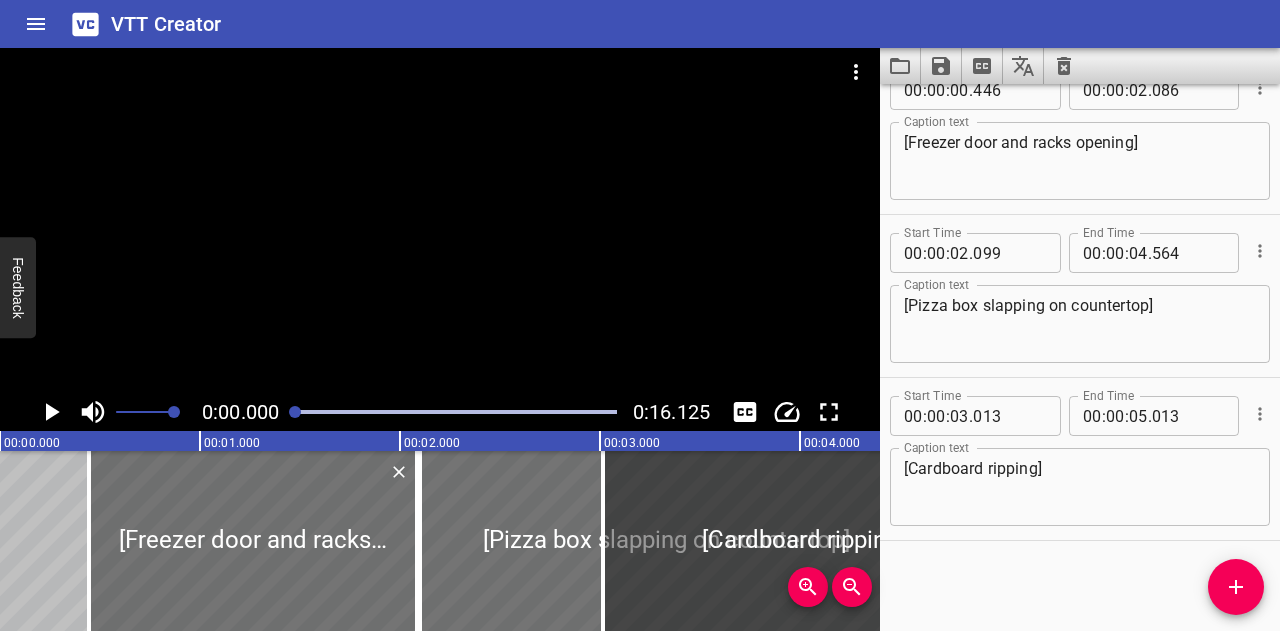 click 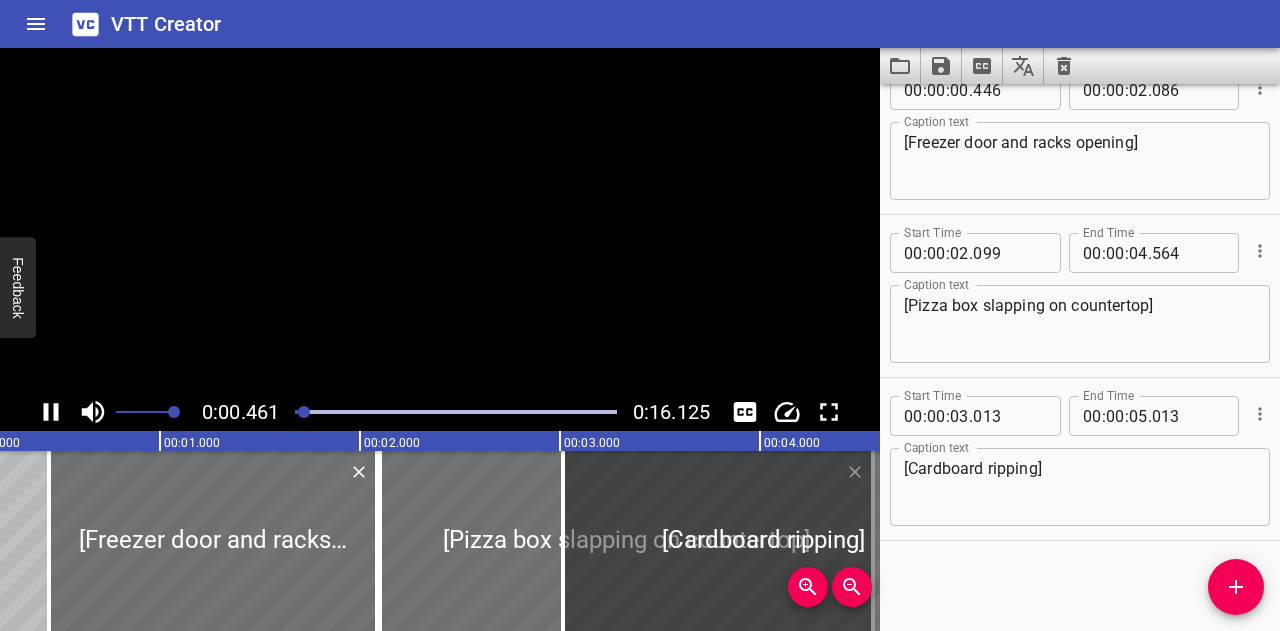 scroll, scrollTop: 0, scrollLeft: 92, axis: horizontal 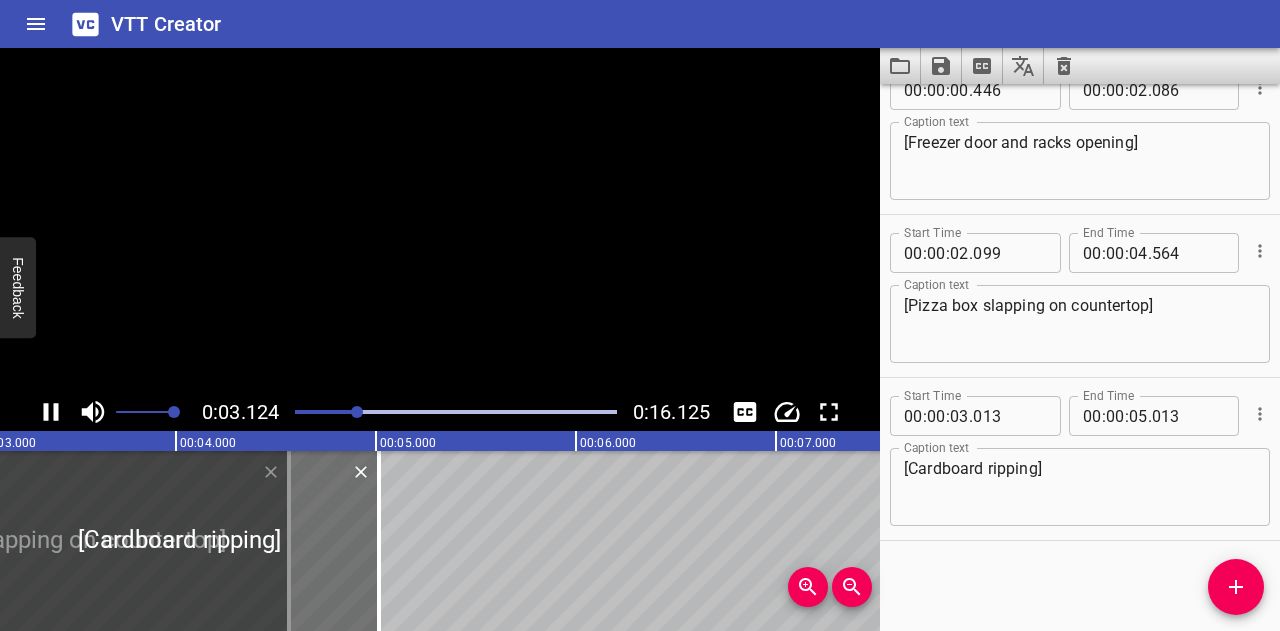 click 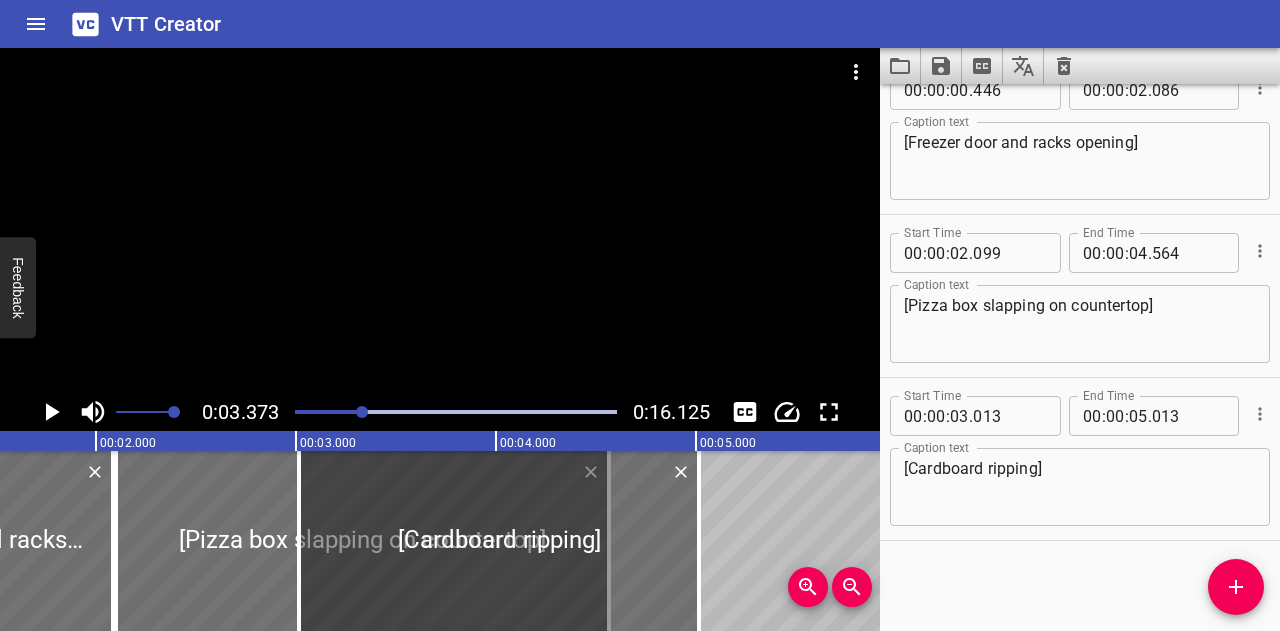 scroll, scrollTop: 0, scrollLeft: 295, axis: horizontal 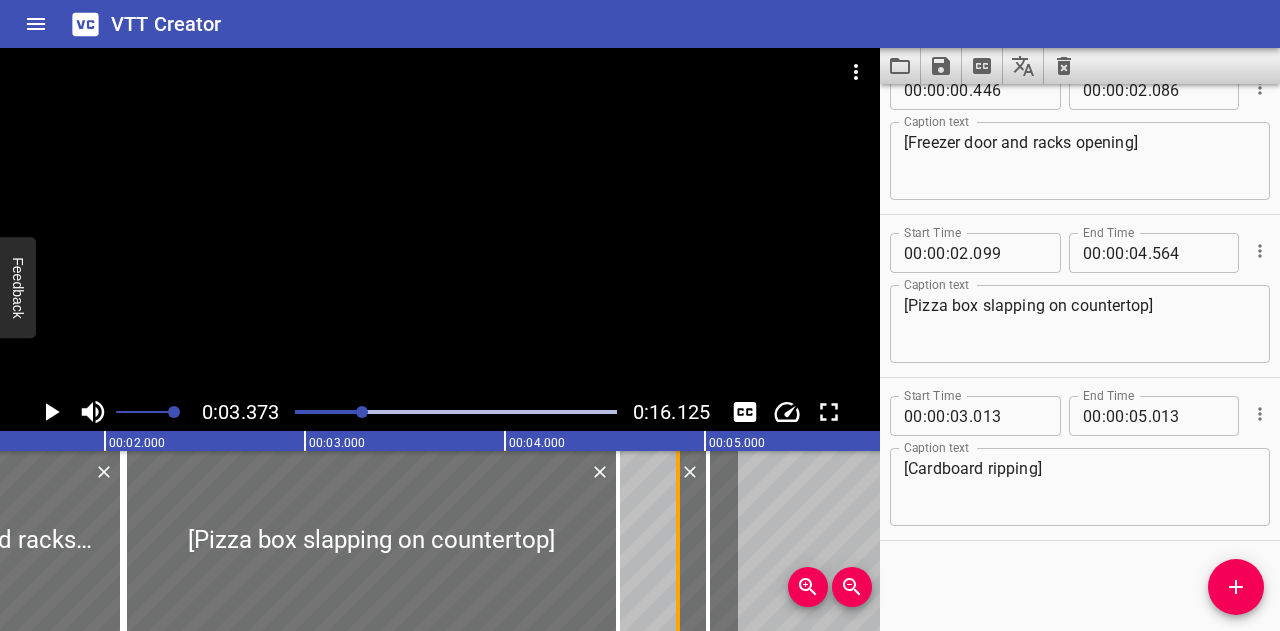 drag, startPoint x: 315, startPoint y: 550, endPoint x: 685, endPoint y: 573, distance: 370.71417 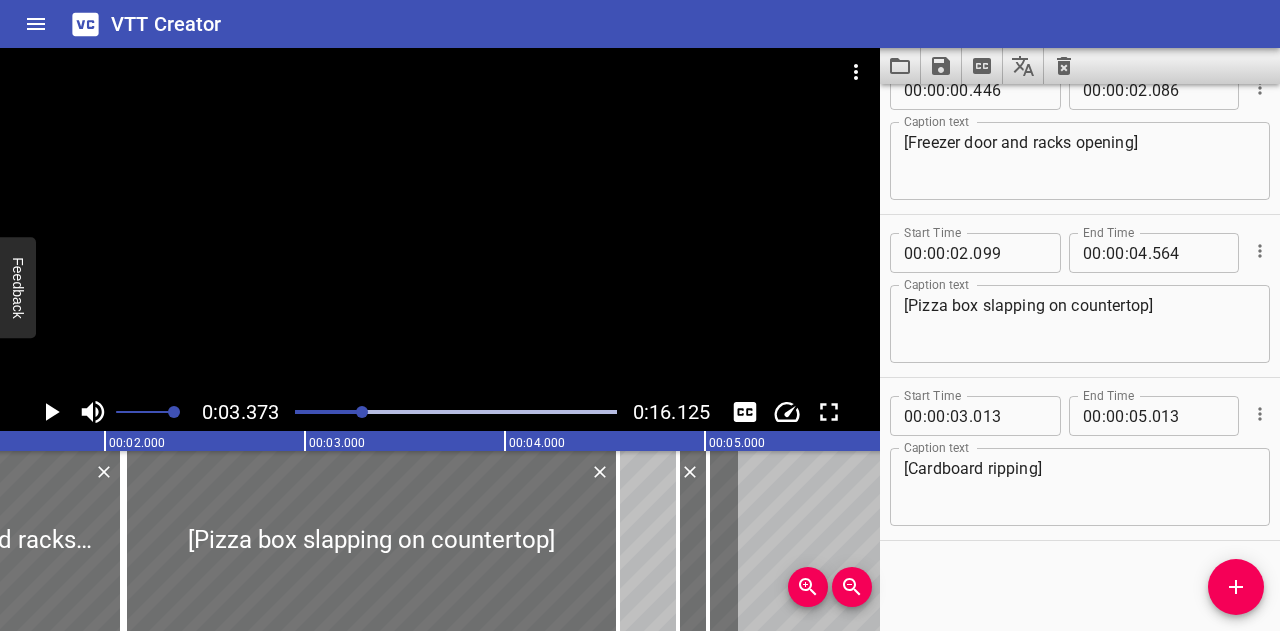 type on "04" 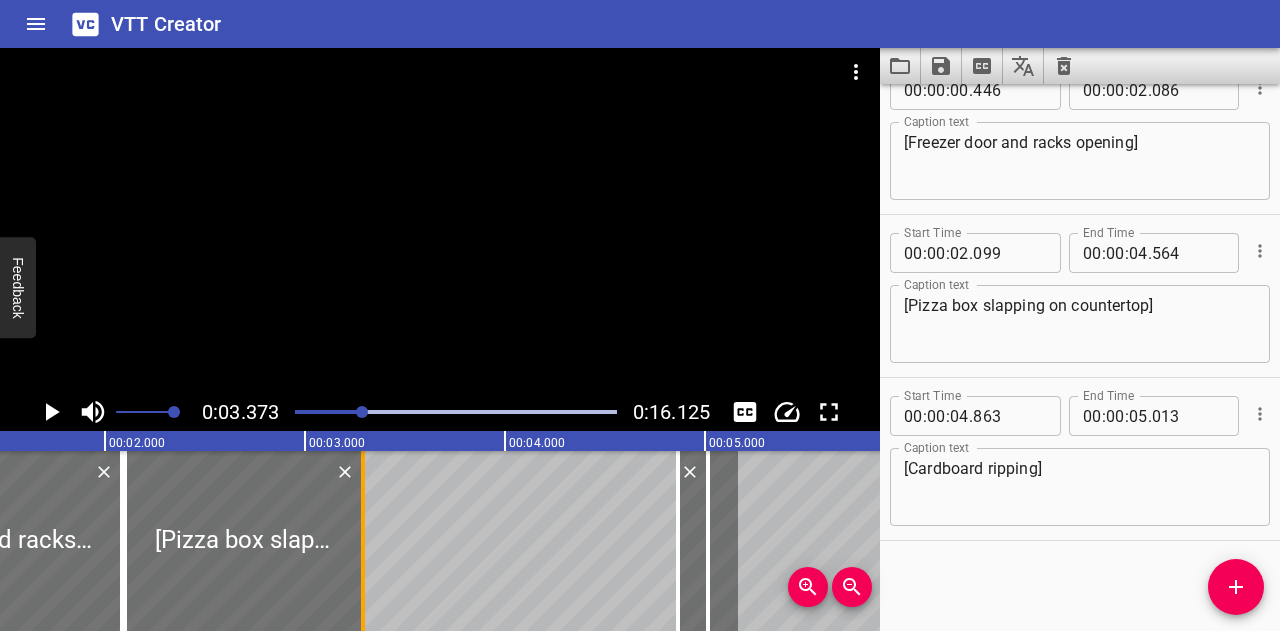 drag, startPoint x: 615, startPoint y: 551, endPoint x: 360, endPoint y: 547, distance: 255.03137 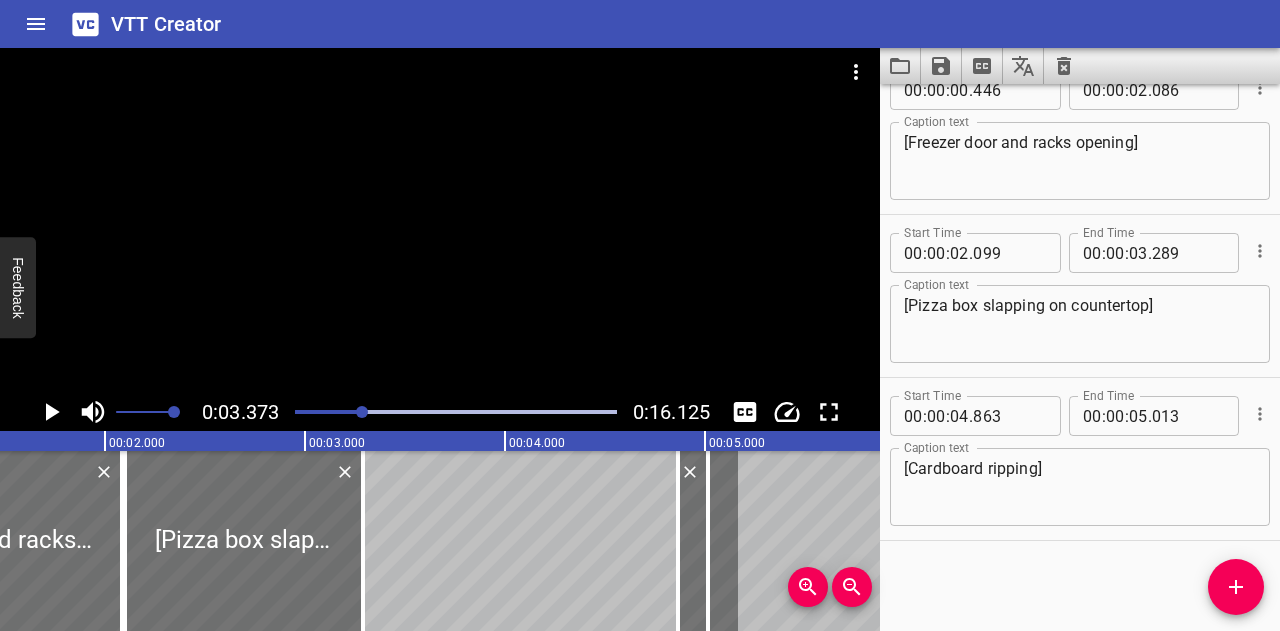 click at bounding box center (456, 412) 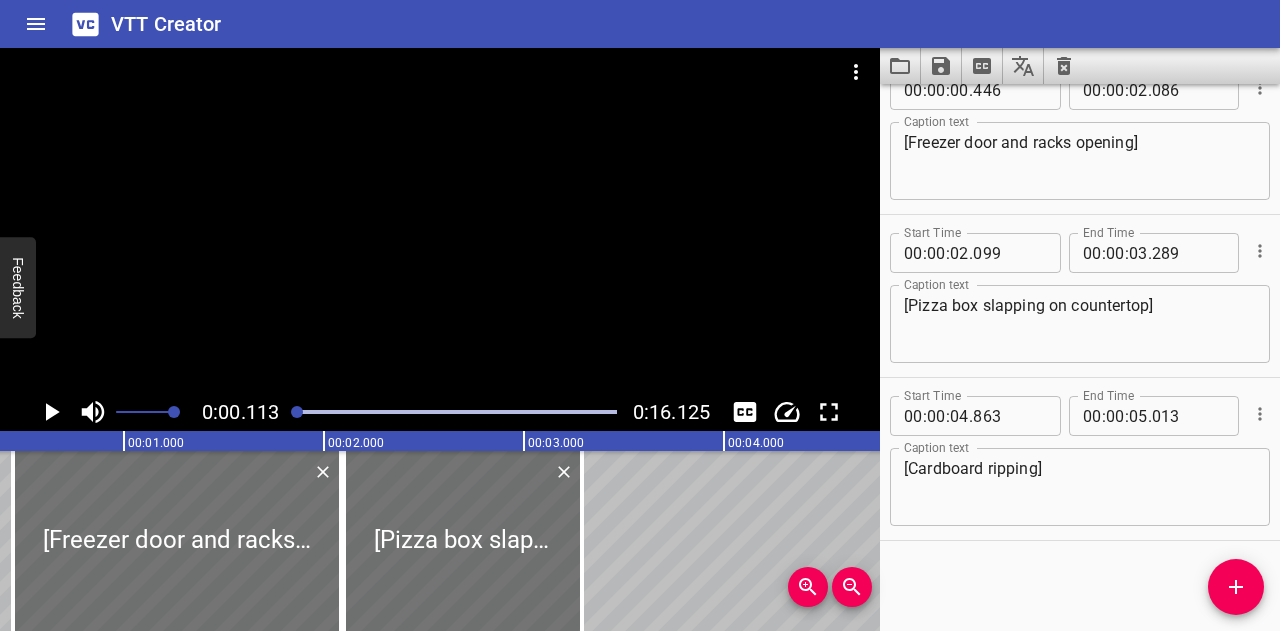 scroll, scrollTop: 0, scrollLeft: 22, axis: horizontal 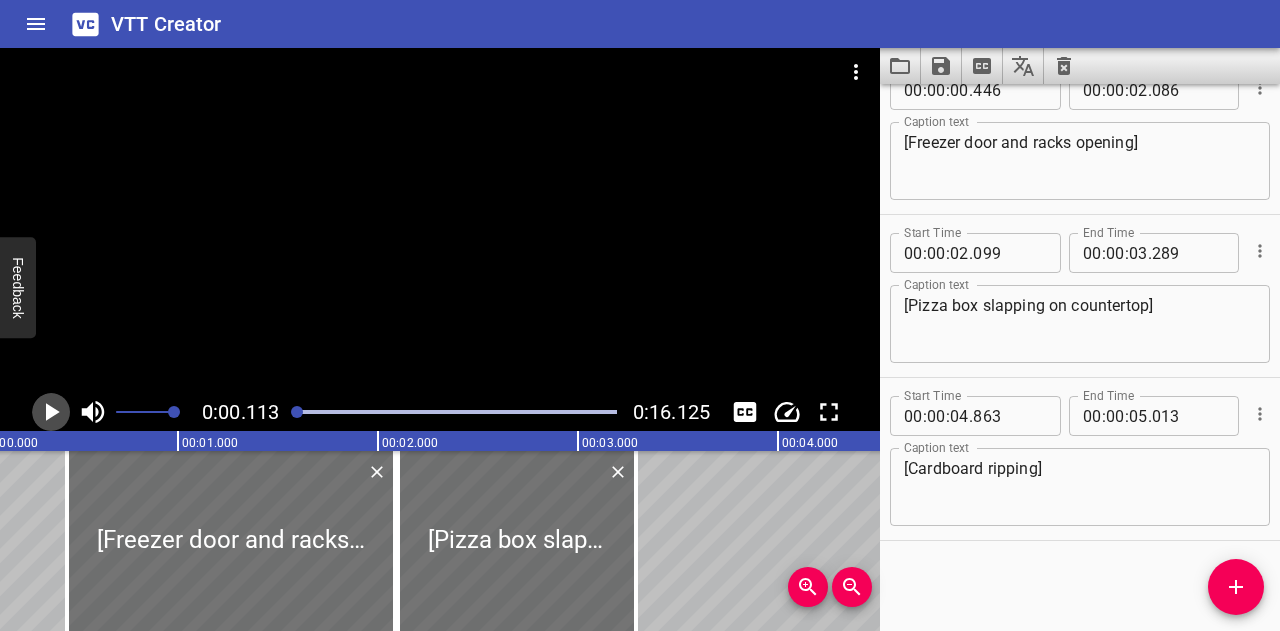 click 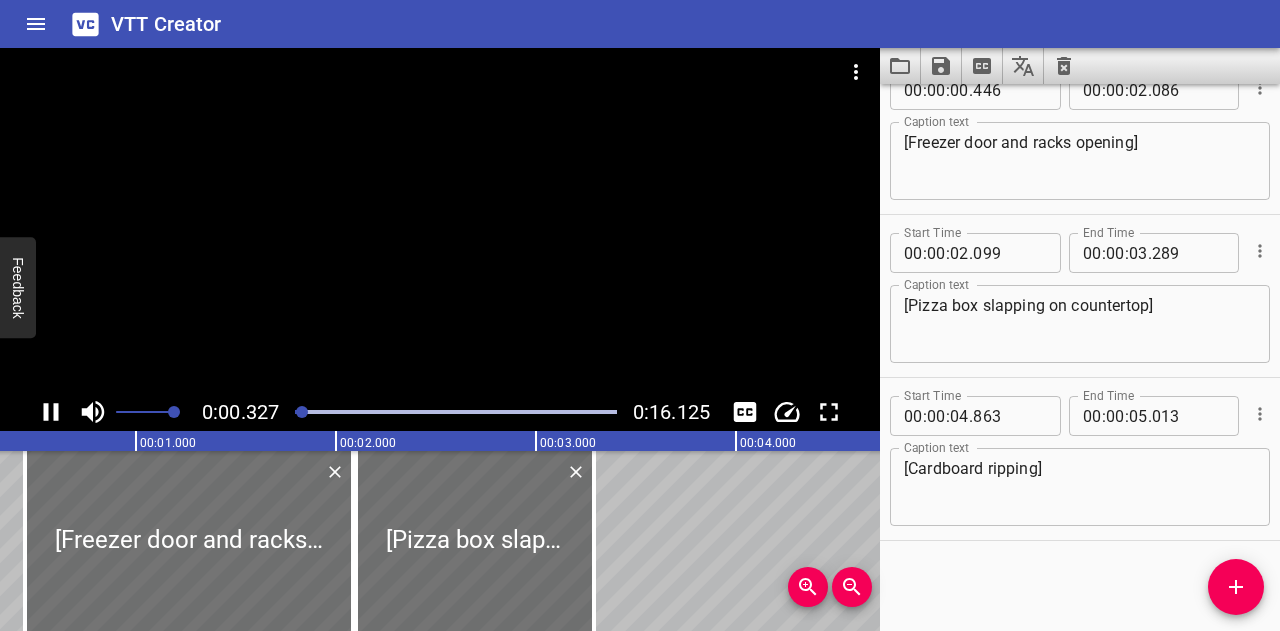 scroll, scrollTop: 0, scrollLeft: 112, axis: horizontal 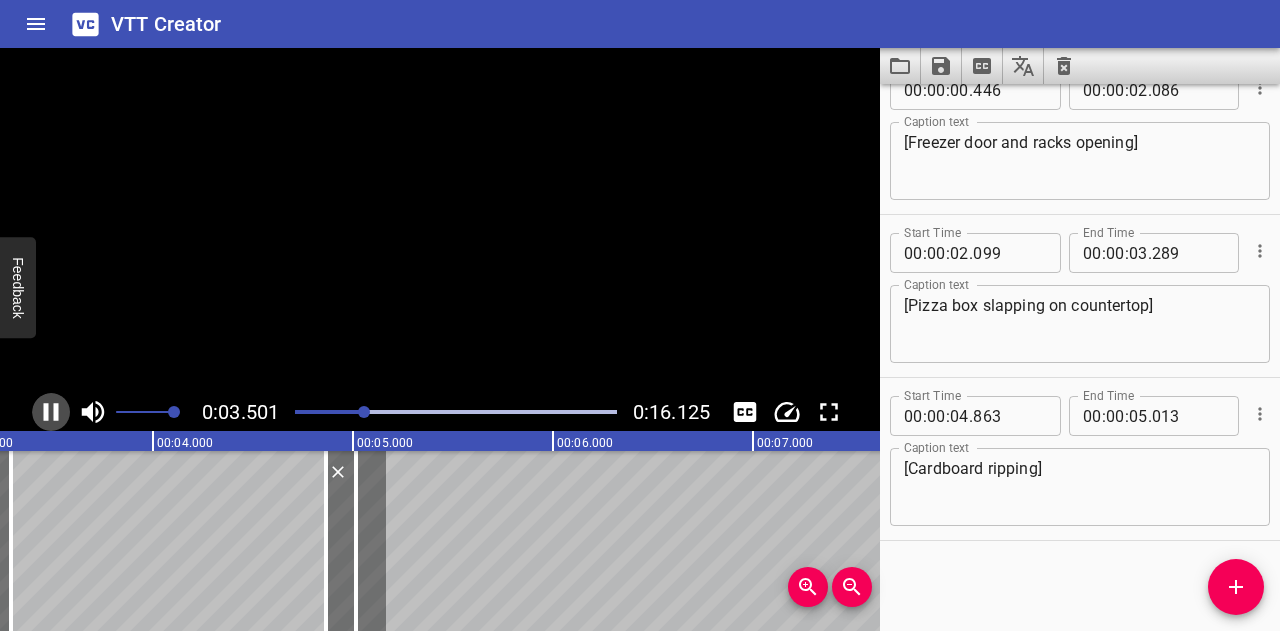 click 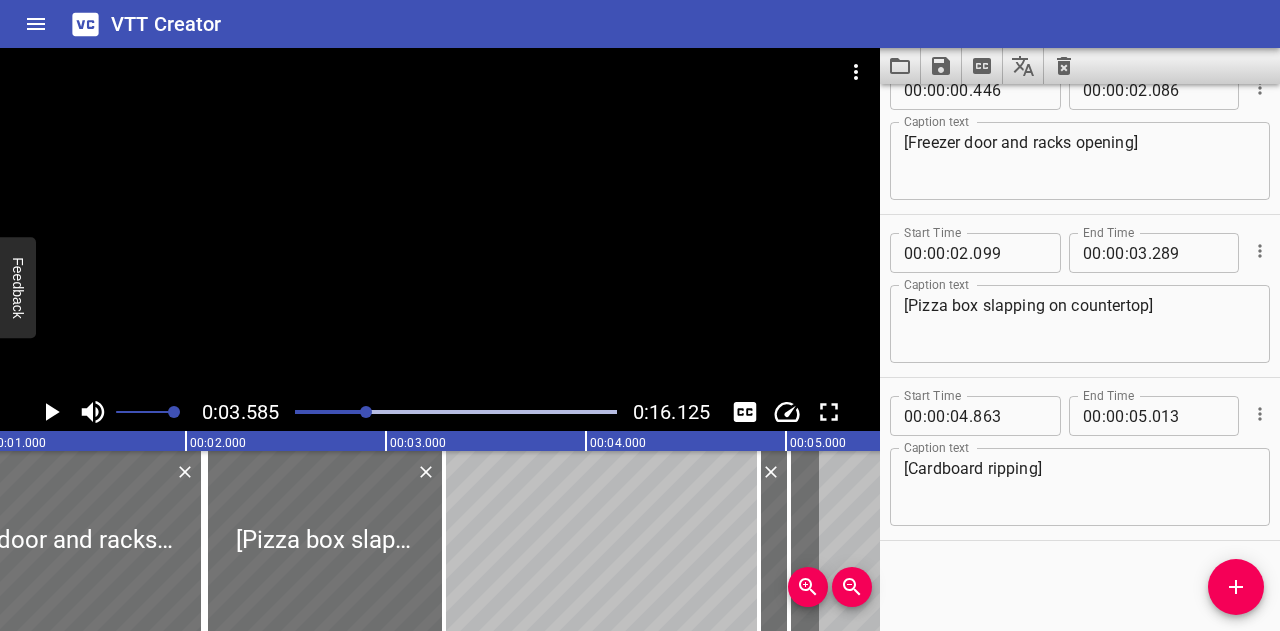 scroll, scrollTop: 0, scrollLeft: 195, axis: horizontal 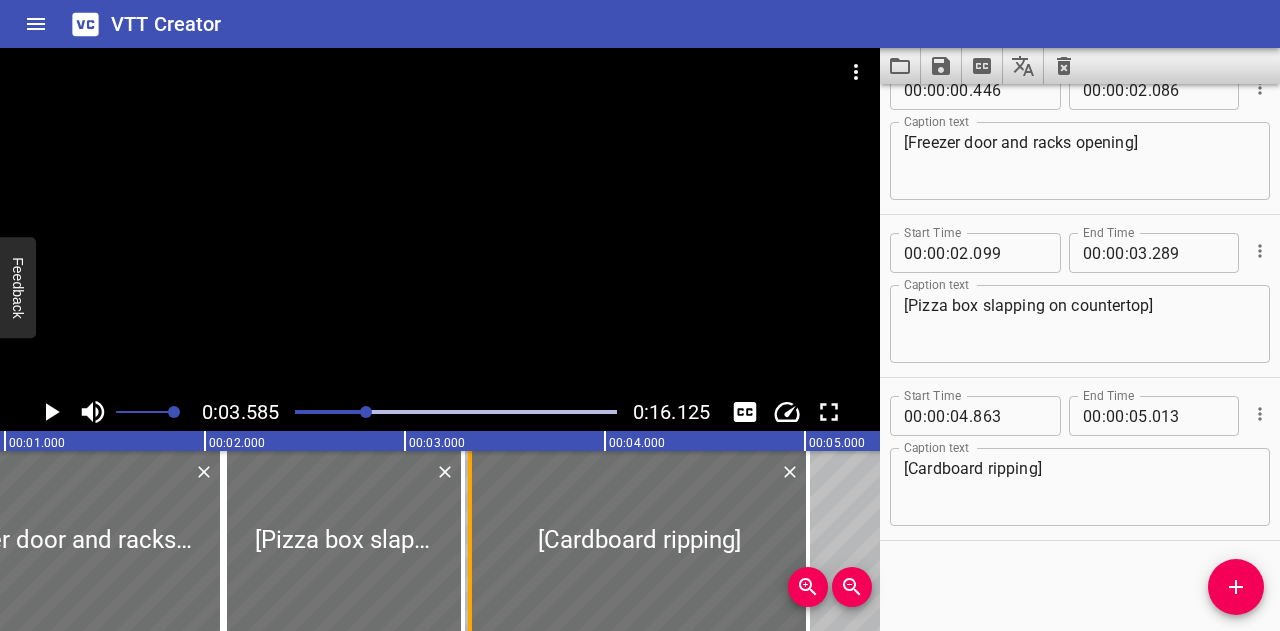 drag, startPoint x: 780, startPoint y: 535, endPoint x: 472, endPoint y: 537, distance: 308.0065 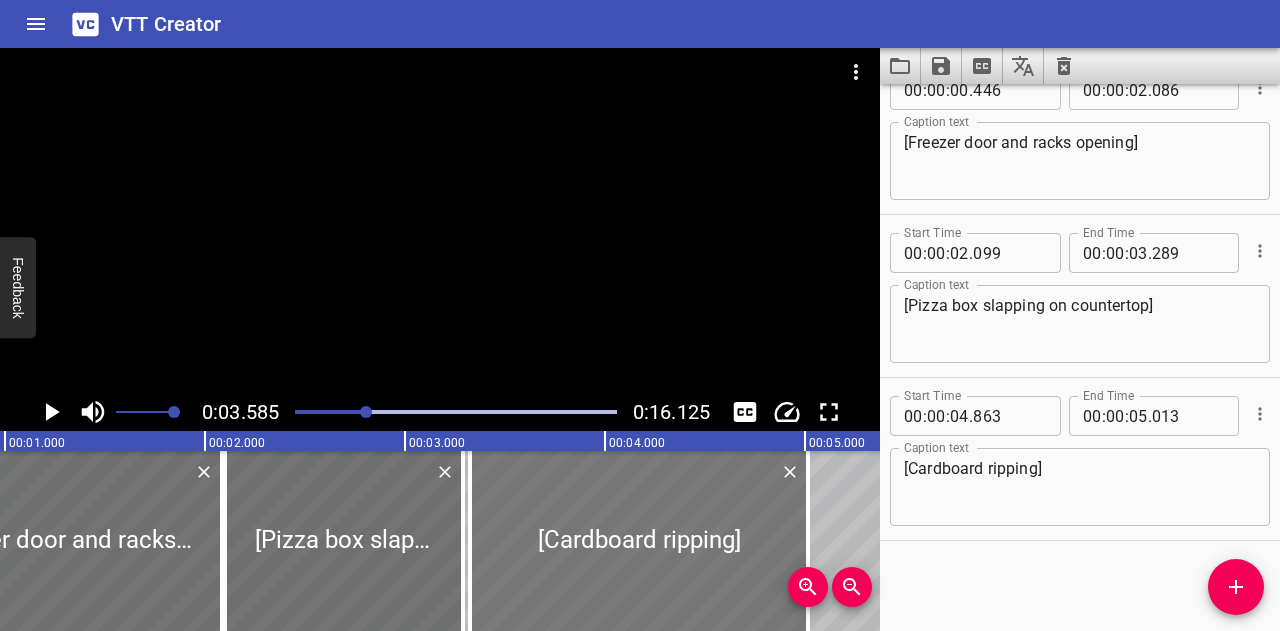 type on "03" 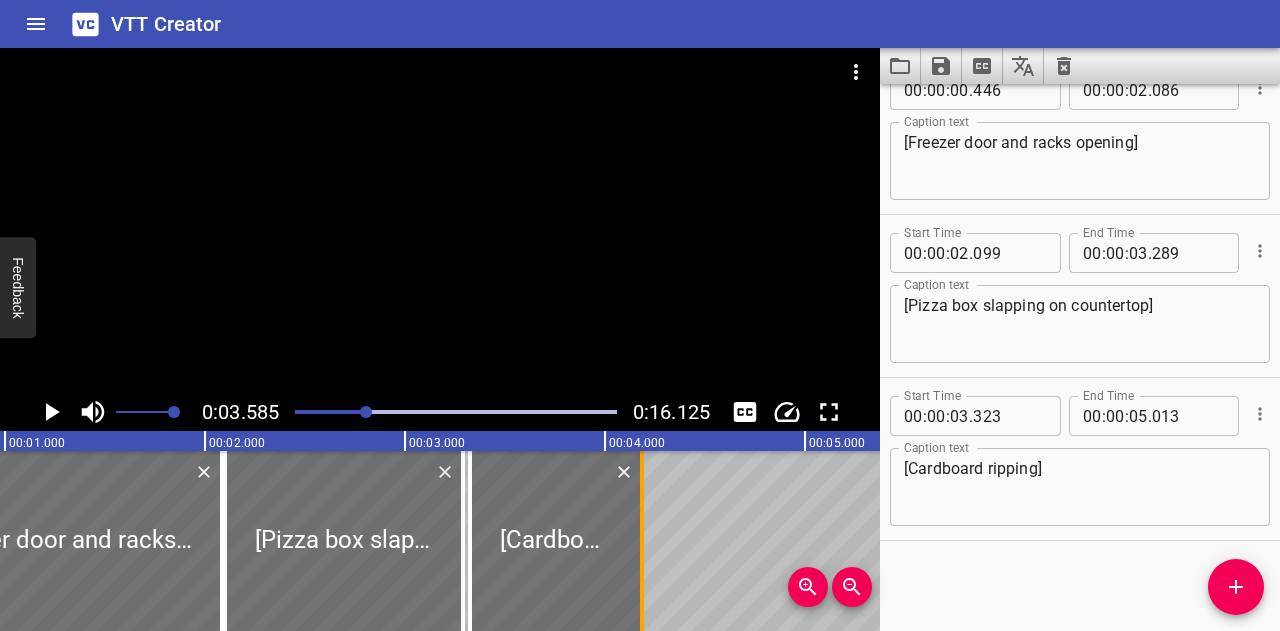 drag, startPoint x: 810, startPoint y: 543, endPoint x: 644, endPoint y: 537, distance: 166.1084 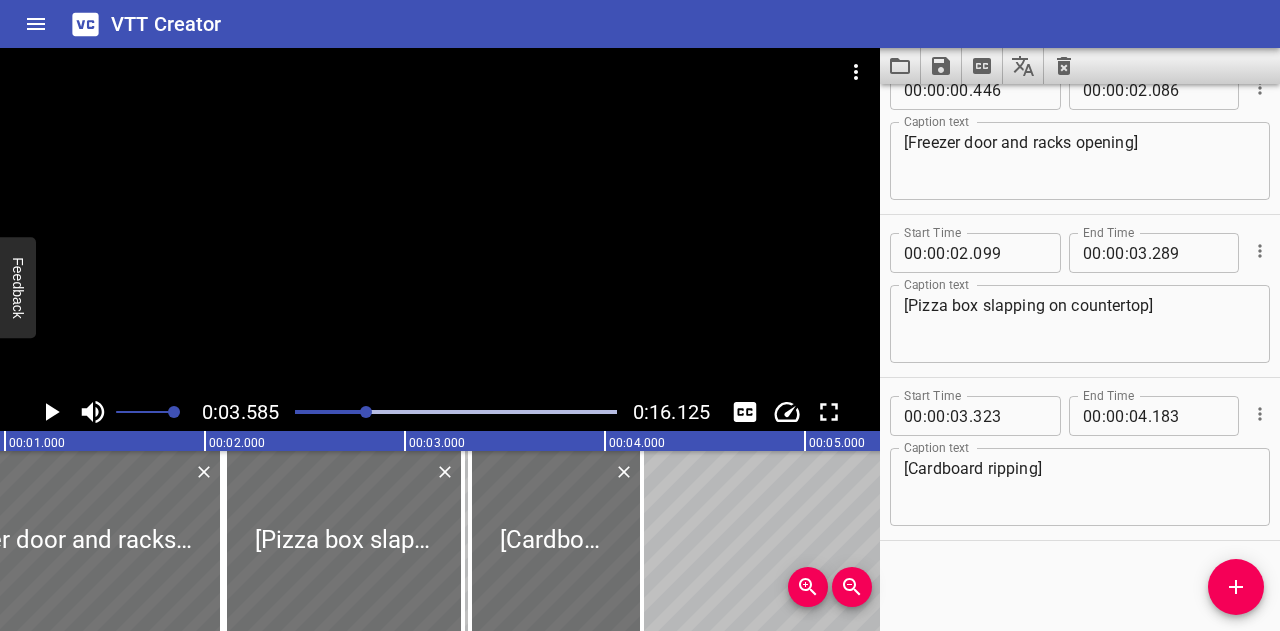 click at bounding box center (206, 412) 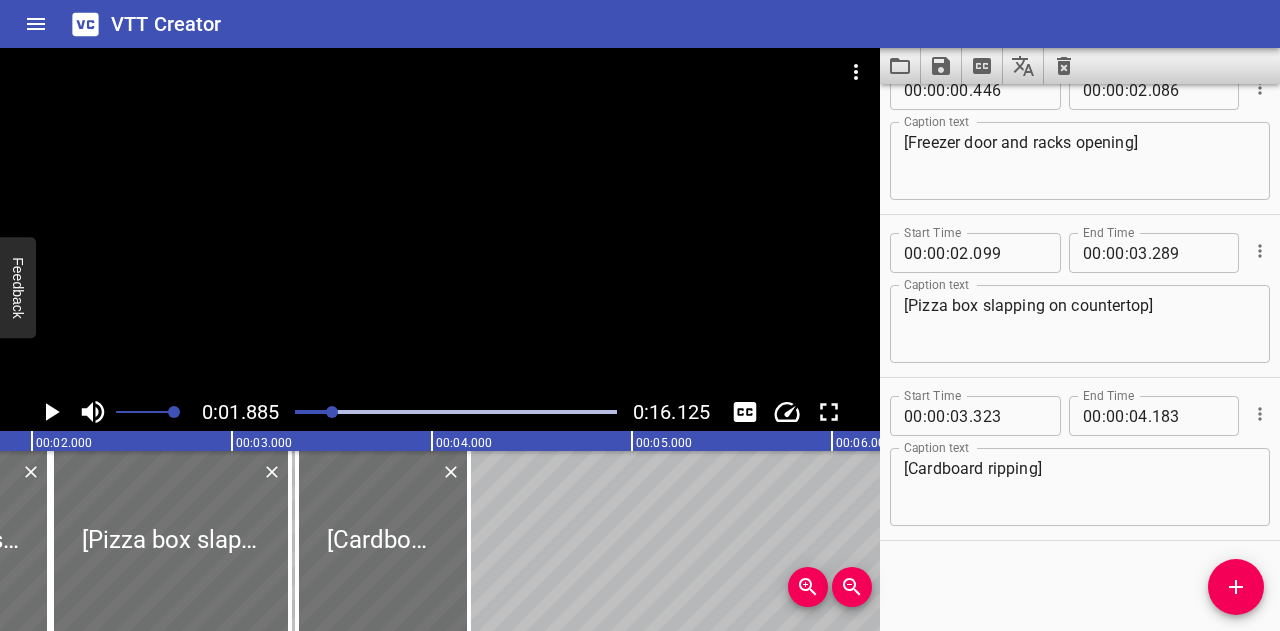 scroll, scrollTop: 0, scrollLeft: 377, axis: horizontal 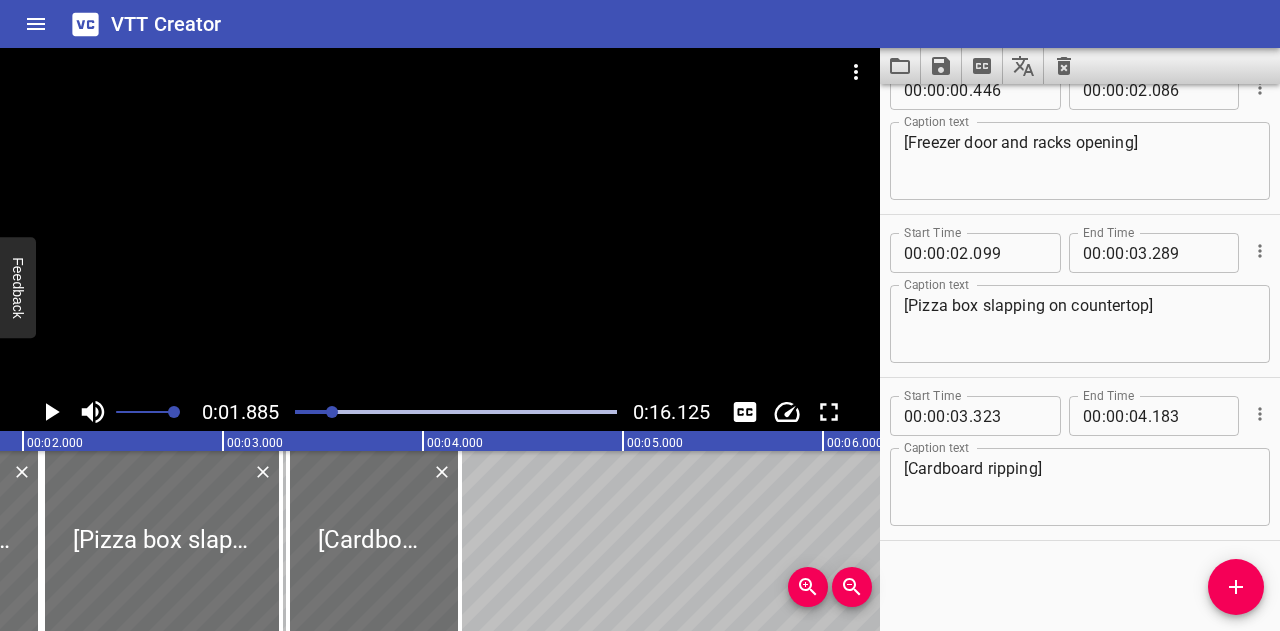click 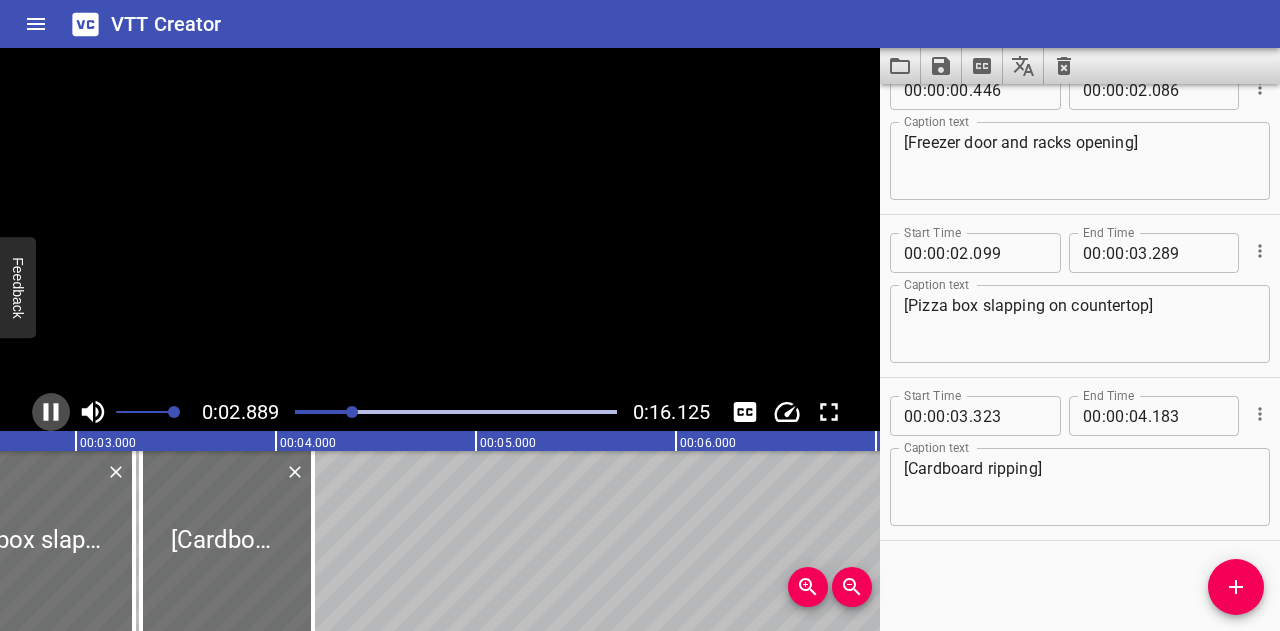 click 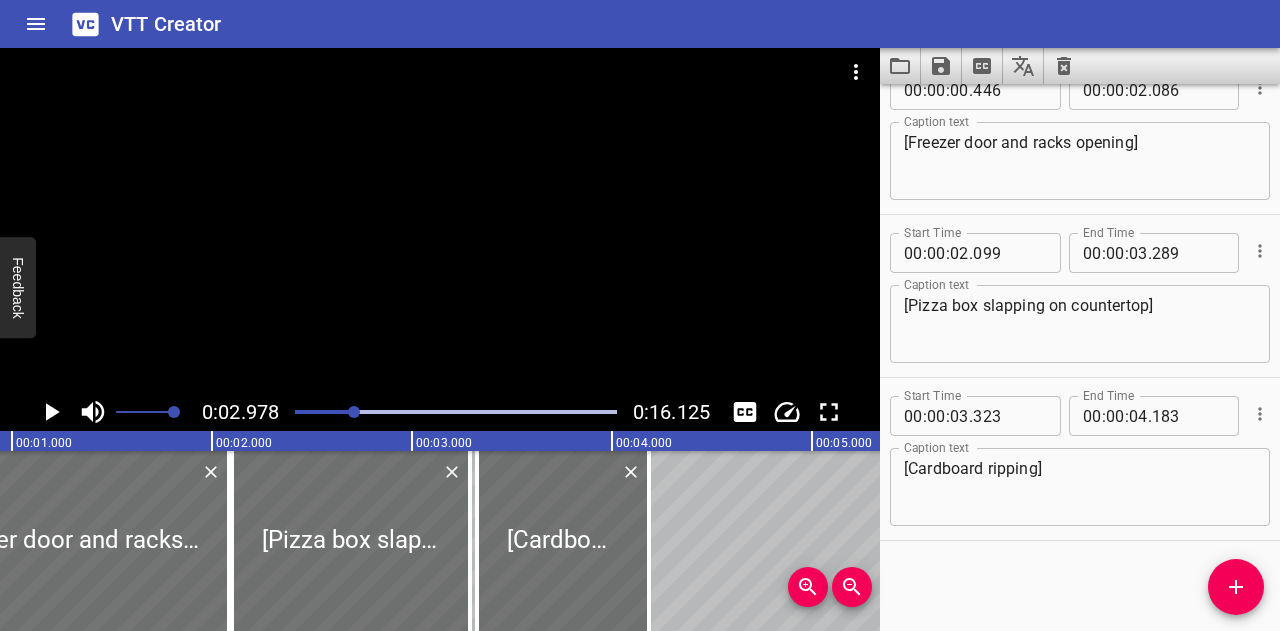 scroll, scrollTop: 0, scrollLeft: 140, axis: horizontal 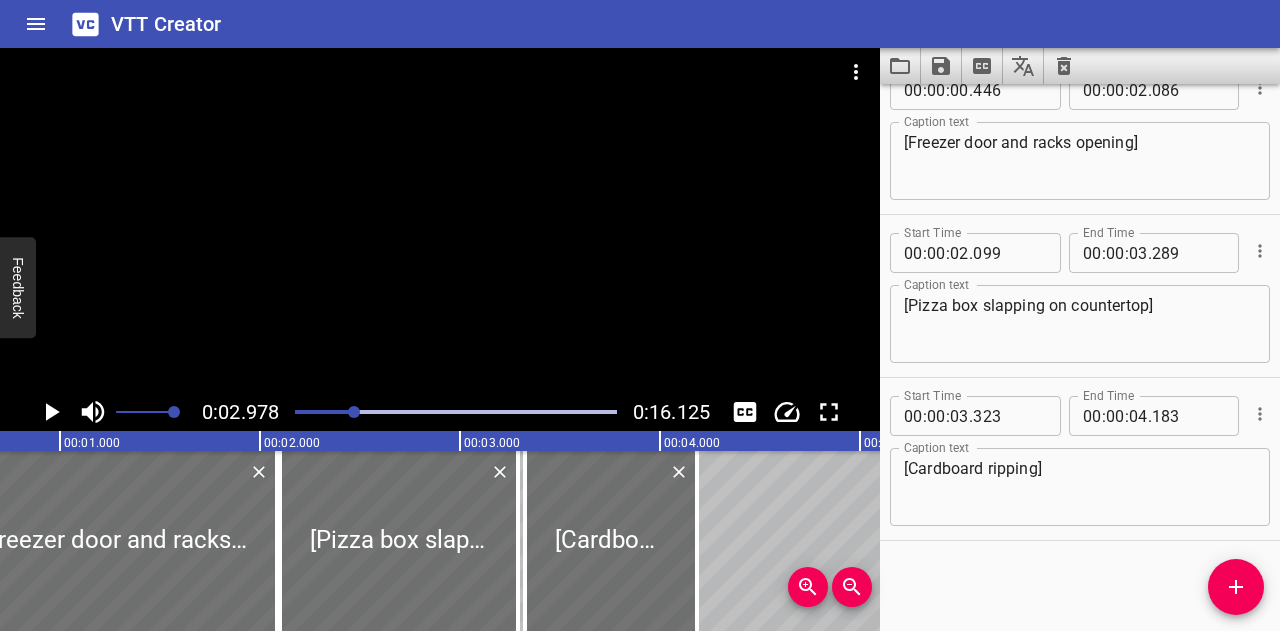 click at bounding box center [456, 412] 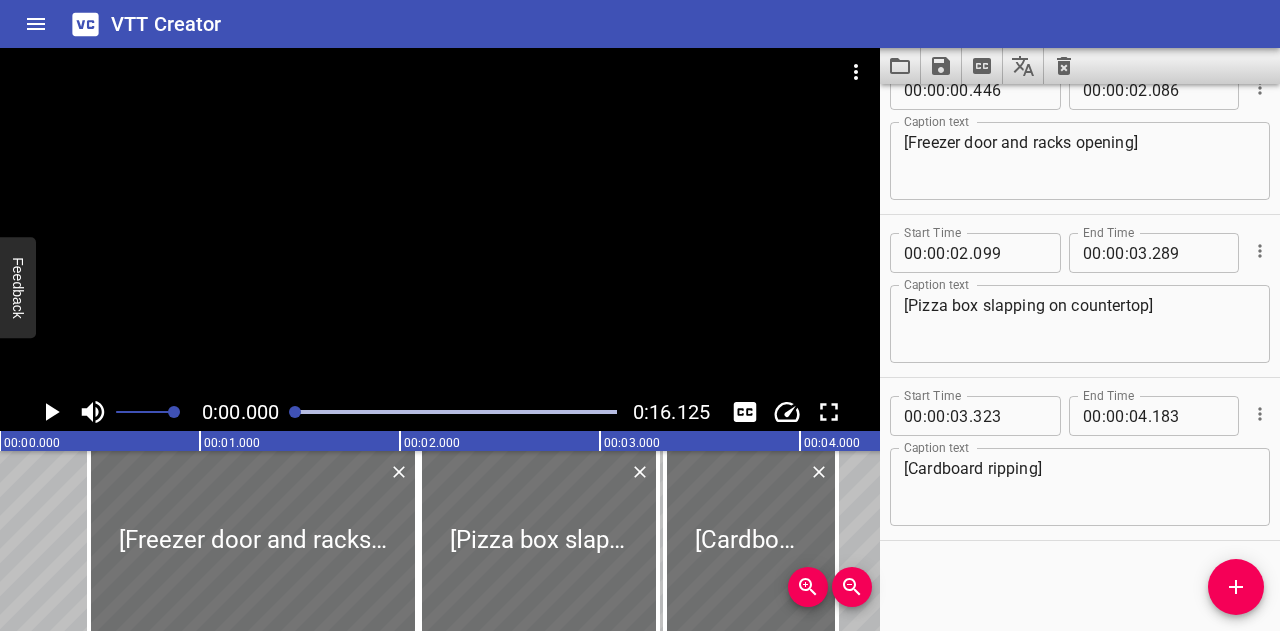 scroll, scrollTop: 0, scrollLeft: 0, axis: both 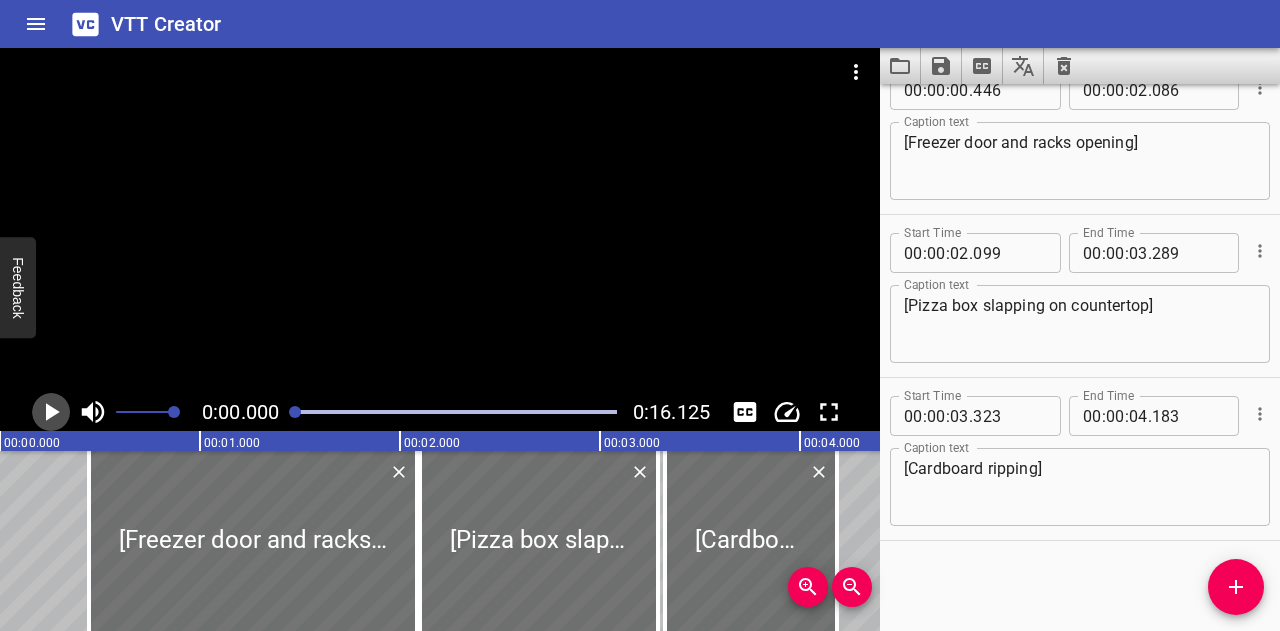 click 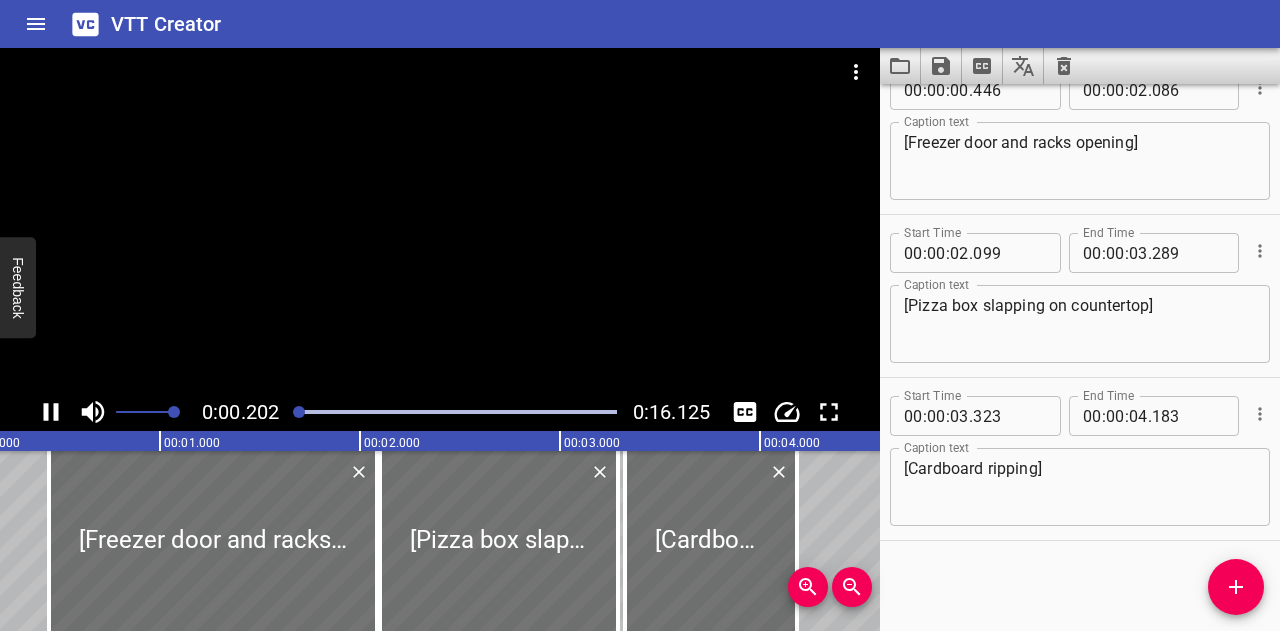 scroll, scrollTop: 0, scrollLeft: 88, axis: horizontal 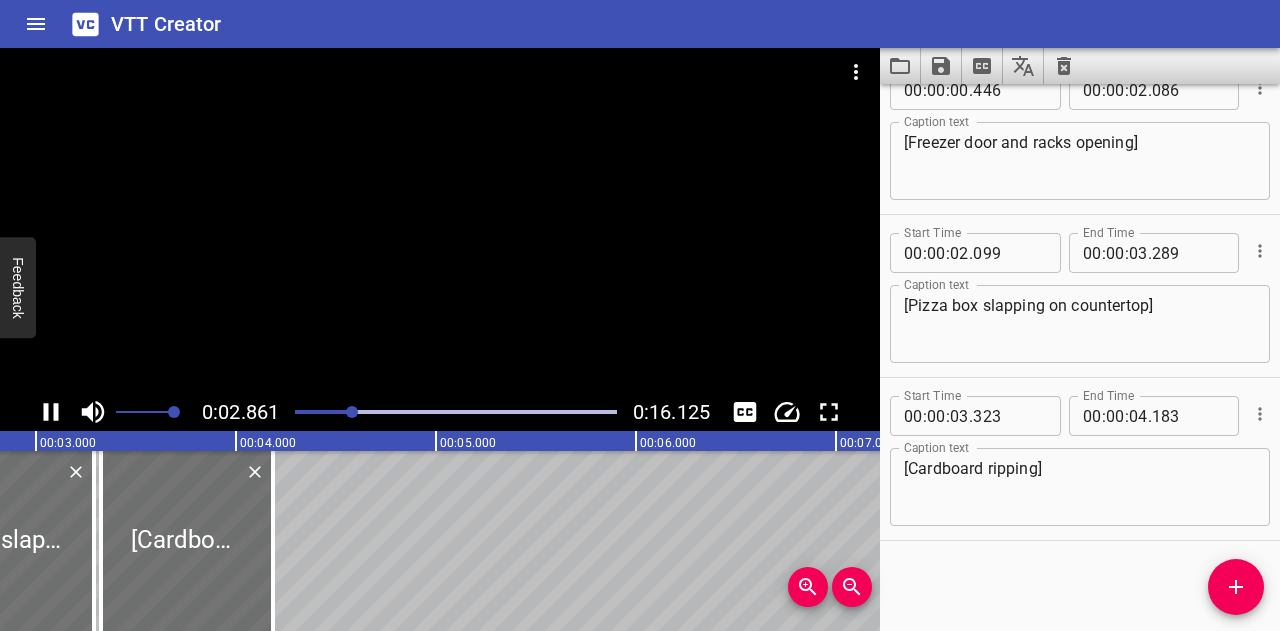 click 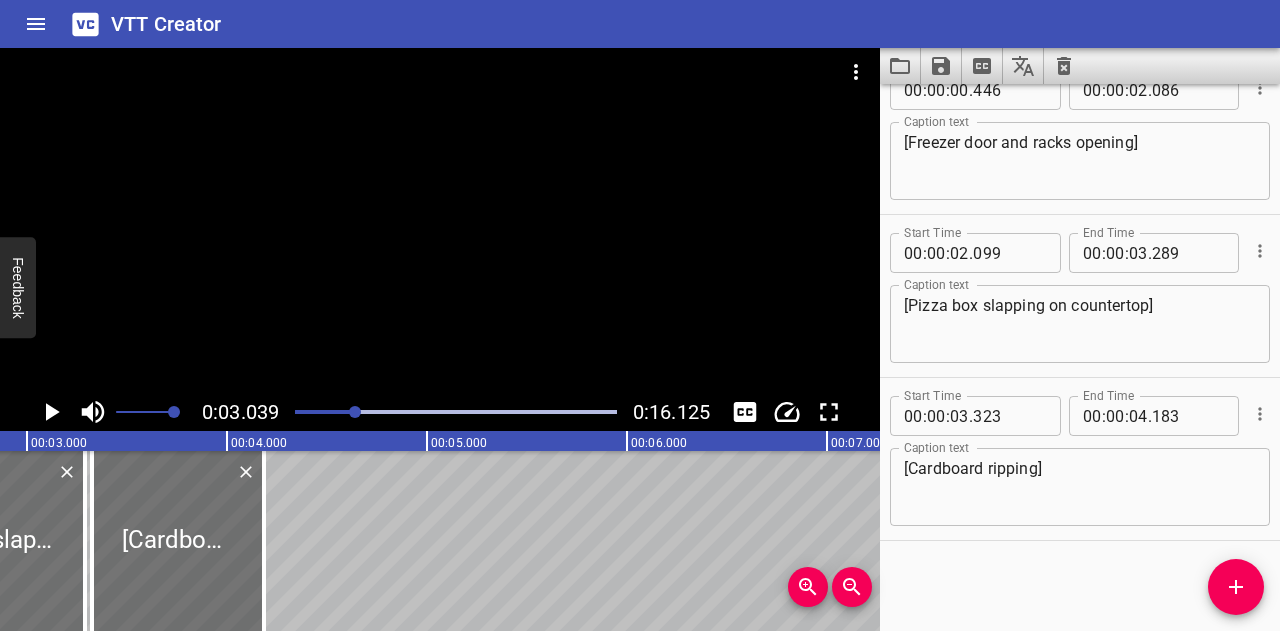 scroll, scrollTop: 0, scrollLeft: 608, axis: horizontal 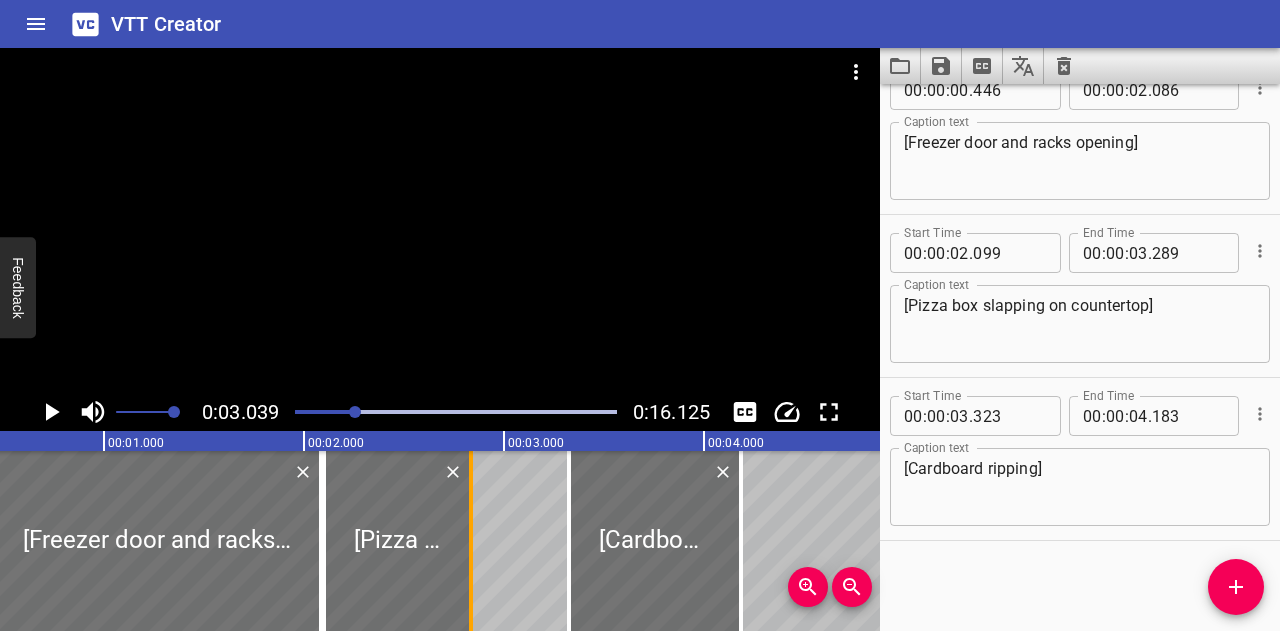 drag, startPoint x: 553, startPoint y: 561, endPoint x: 462, endPoint y: 559, distance: 91.02197 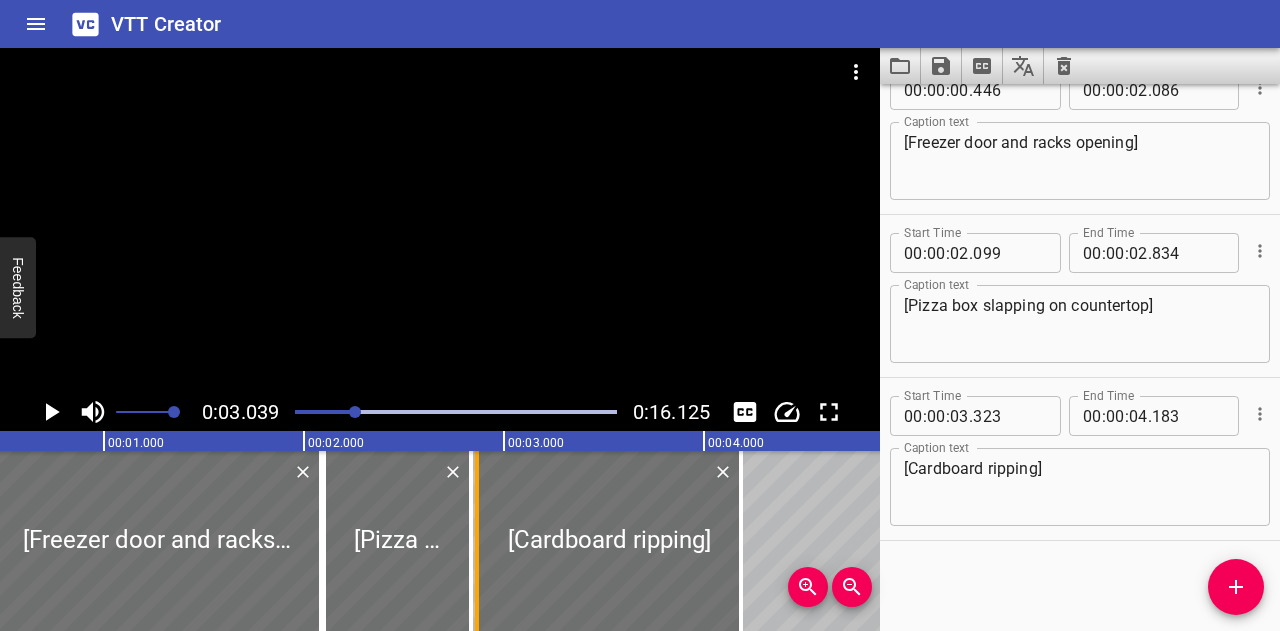 drag, startPoint x: 568, startPoint y: 543, endPoint x: 476, endPoint y: 550, distance: 92.26592 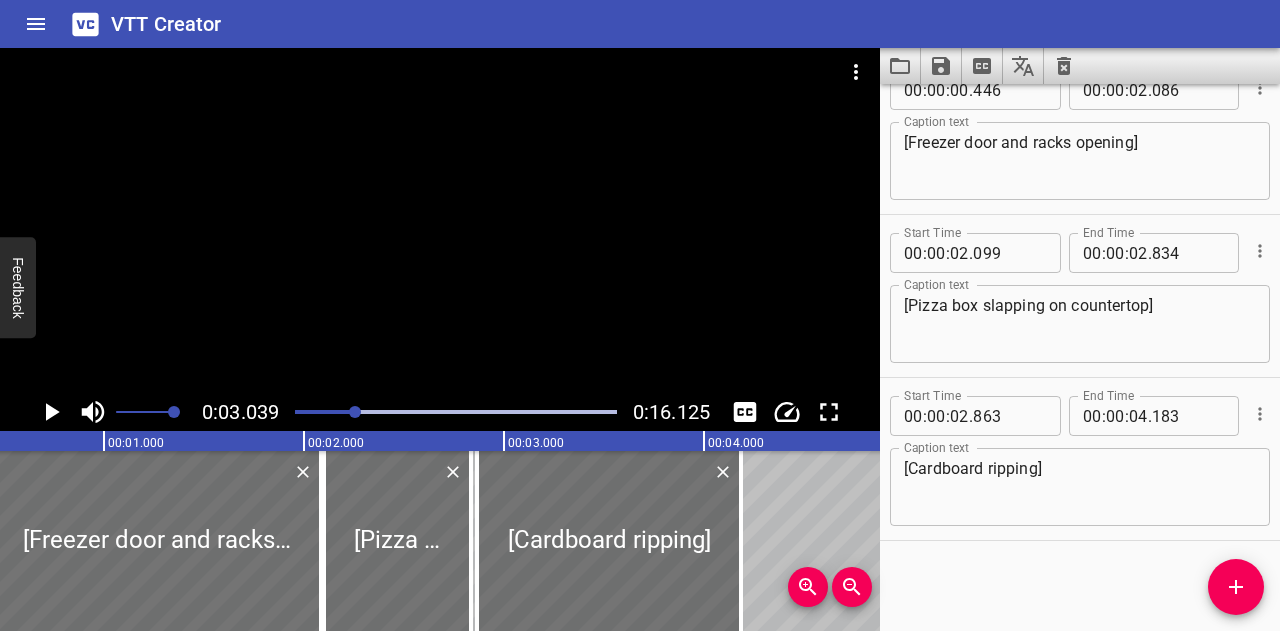 click at bounding box center [456, 412] 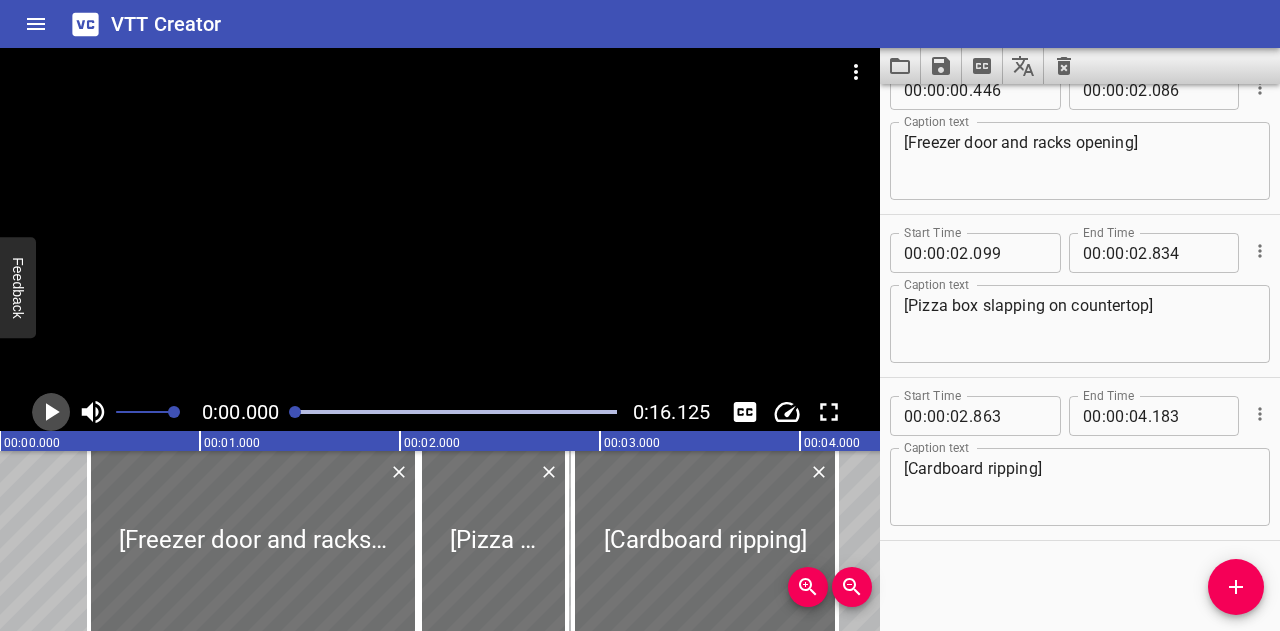 click 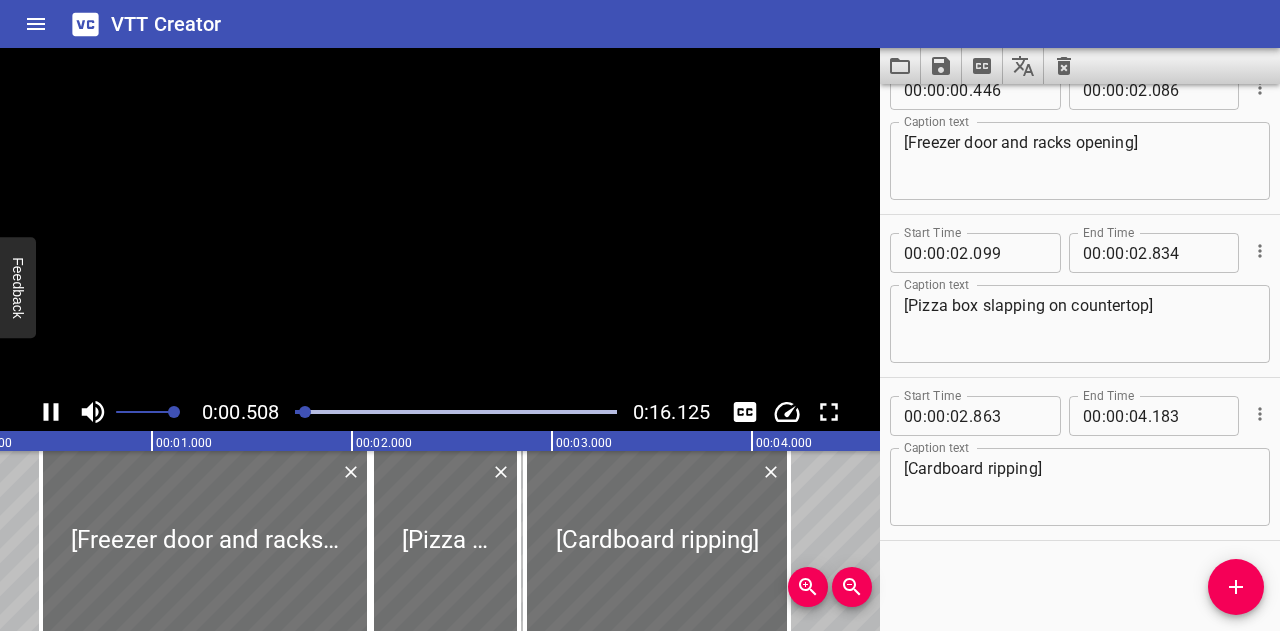 scroll, scrollTop: 0, scrollLeft: 101, axis: horizontal 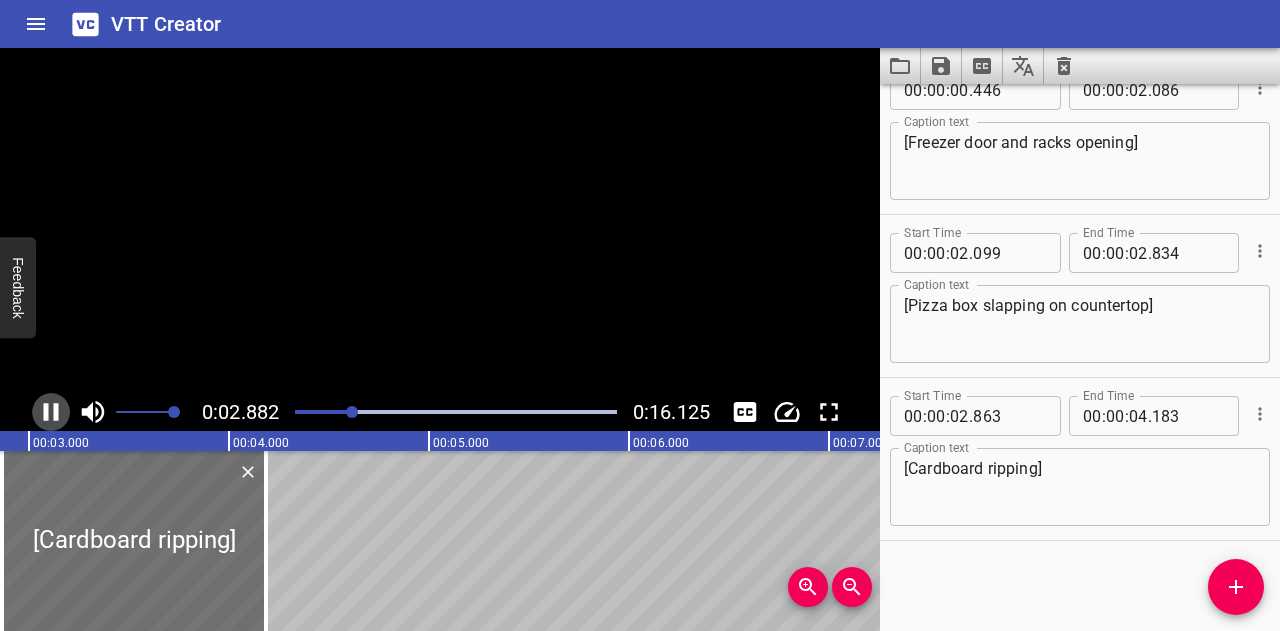click 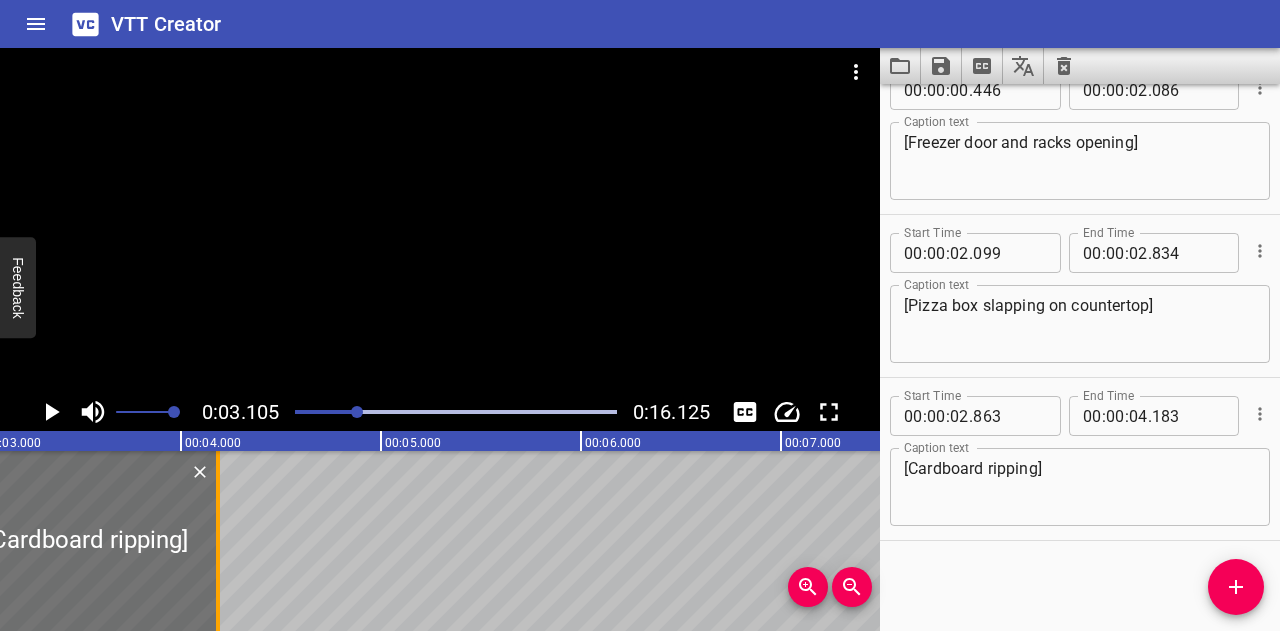 scroll, scrollTop: 0, scrollLeft: 620, axis: horizontal 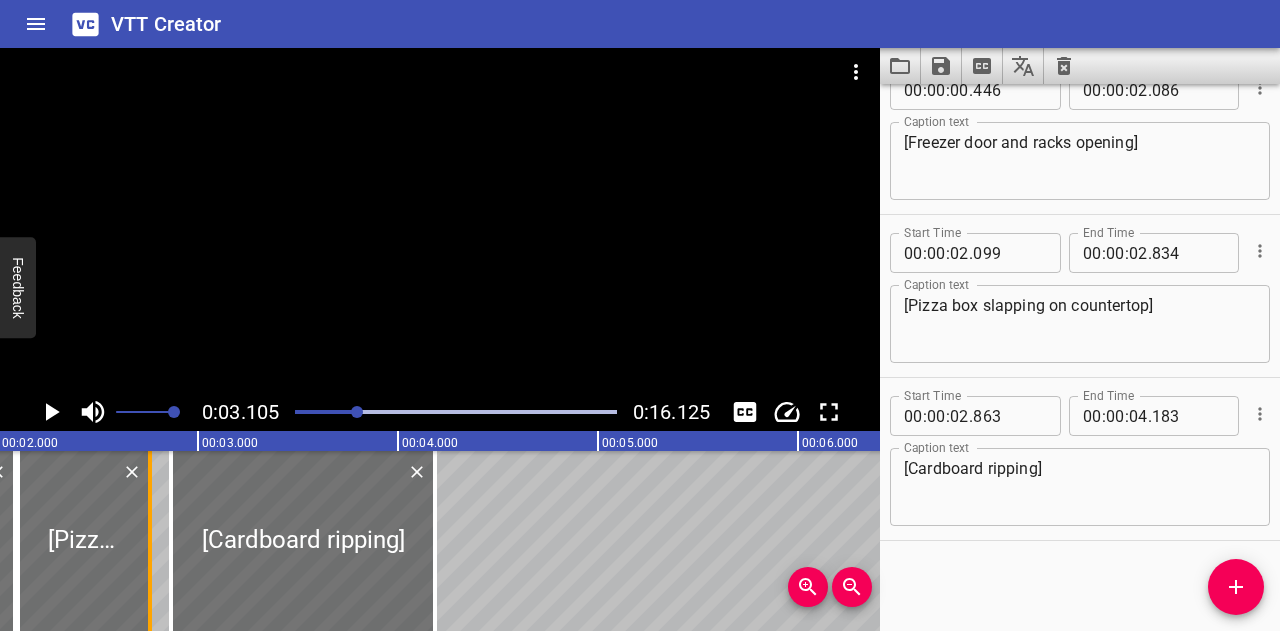 drag, startPoint x: 157, startPoint y: 548, endPoint x: 142, endPoint y: 548, distance: 15 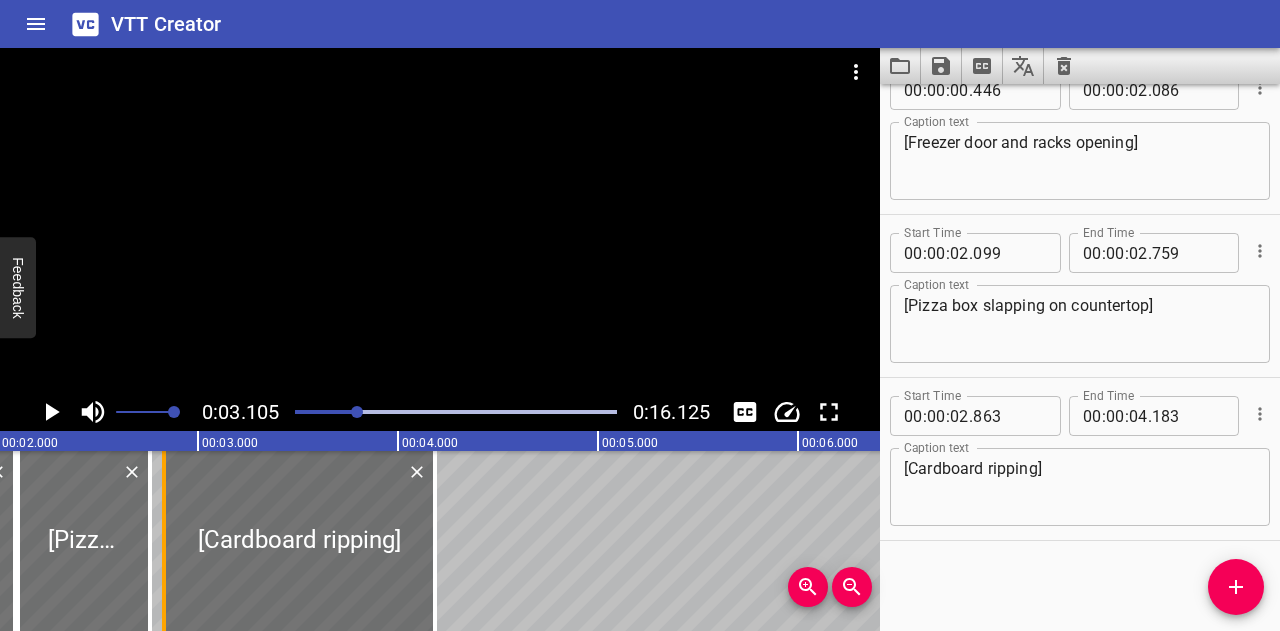 click at bounding box center (164, 541) 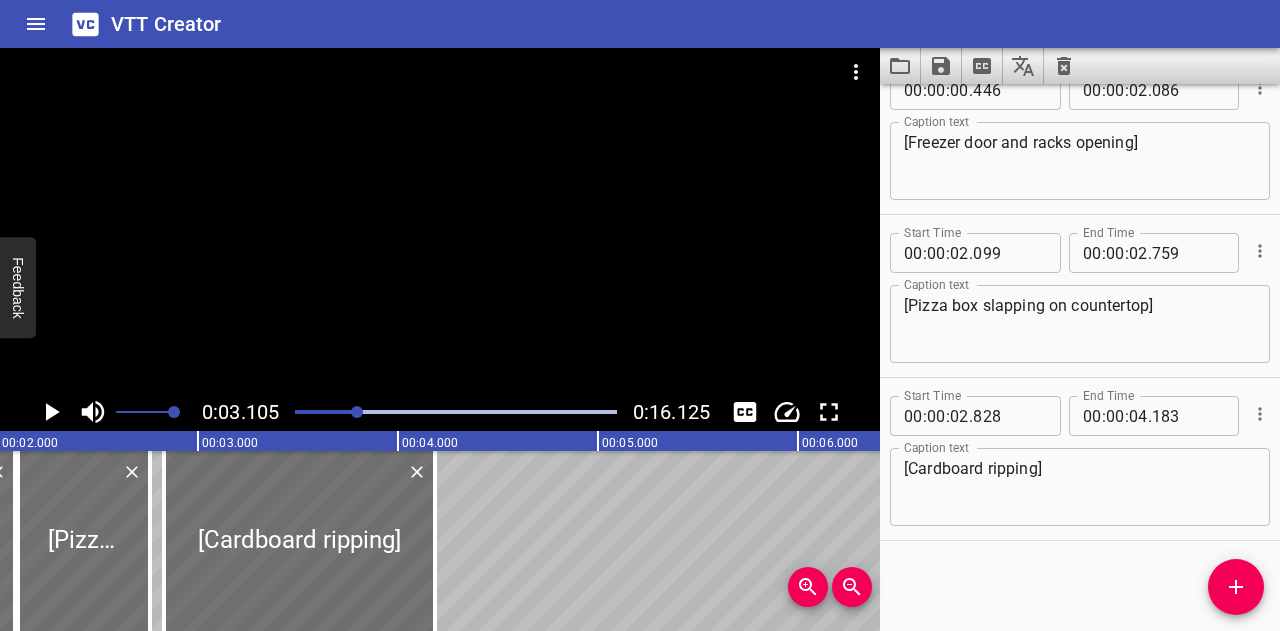 click at bounding box center (456, 412) 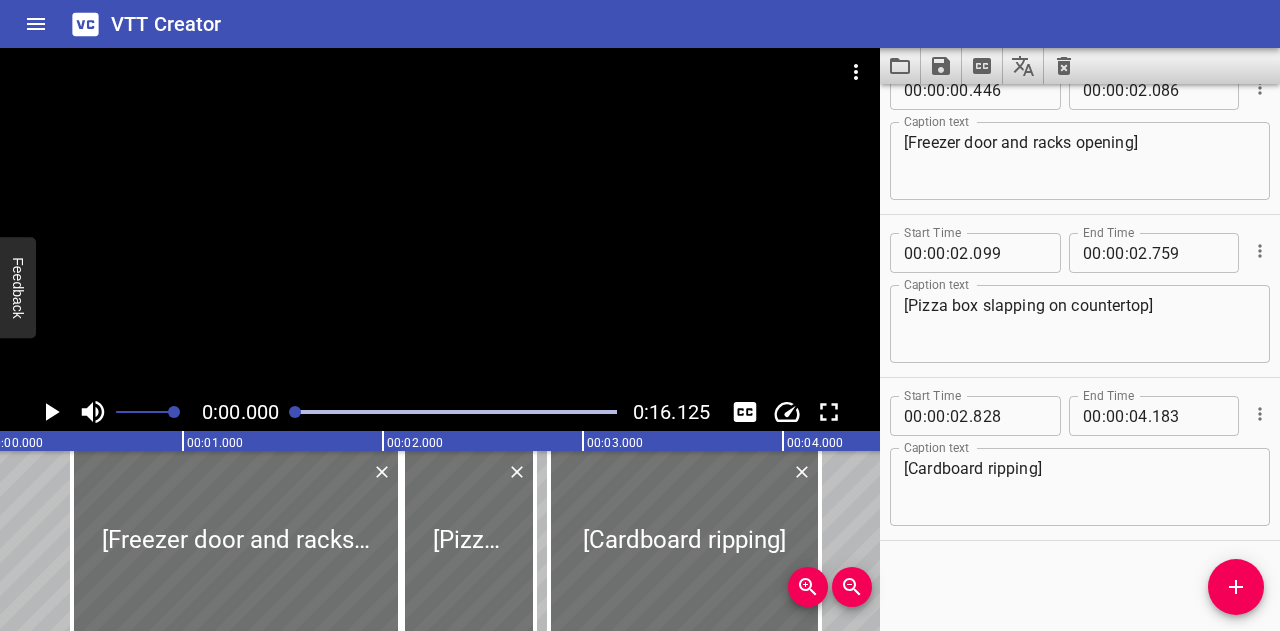 scroll, scrollTop: 0, scrollLeft: 0, axis: both 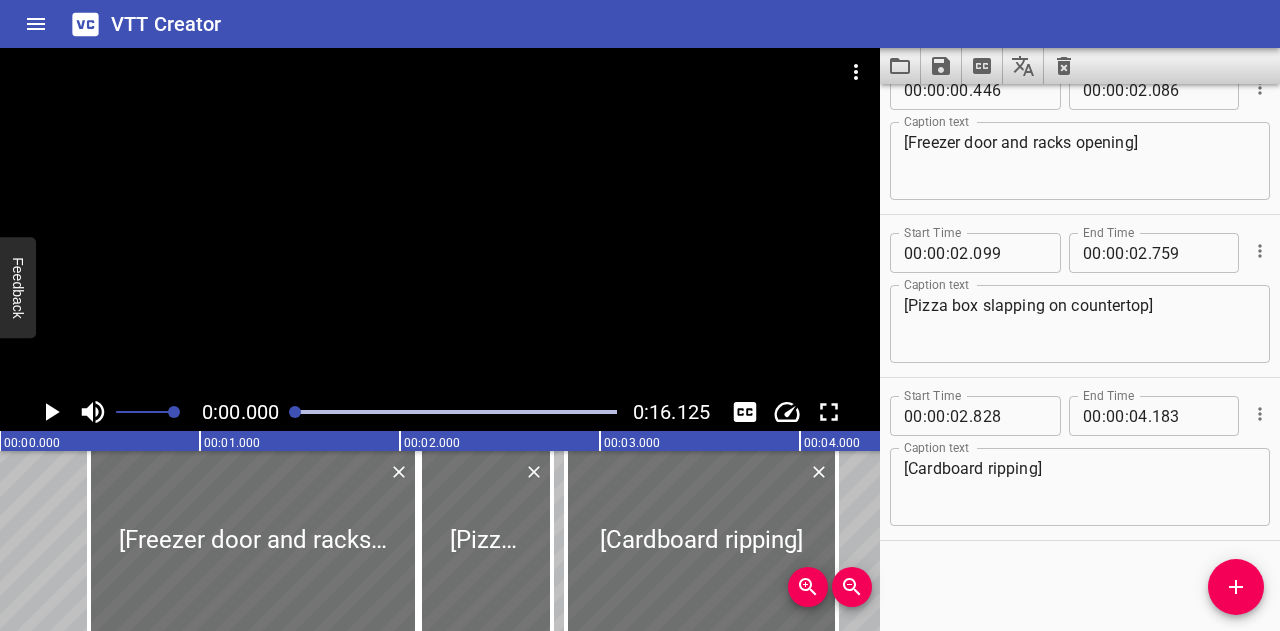 click 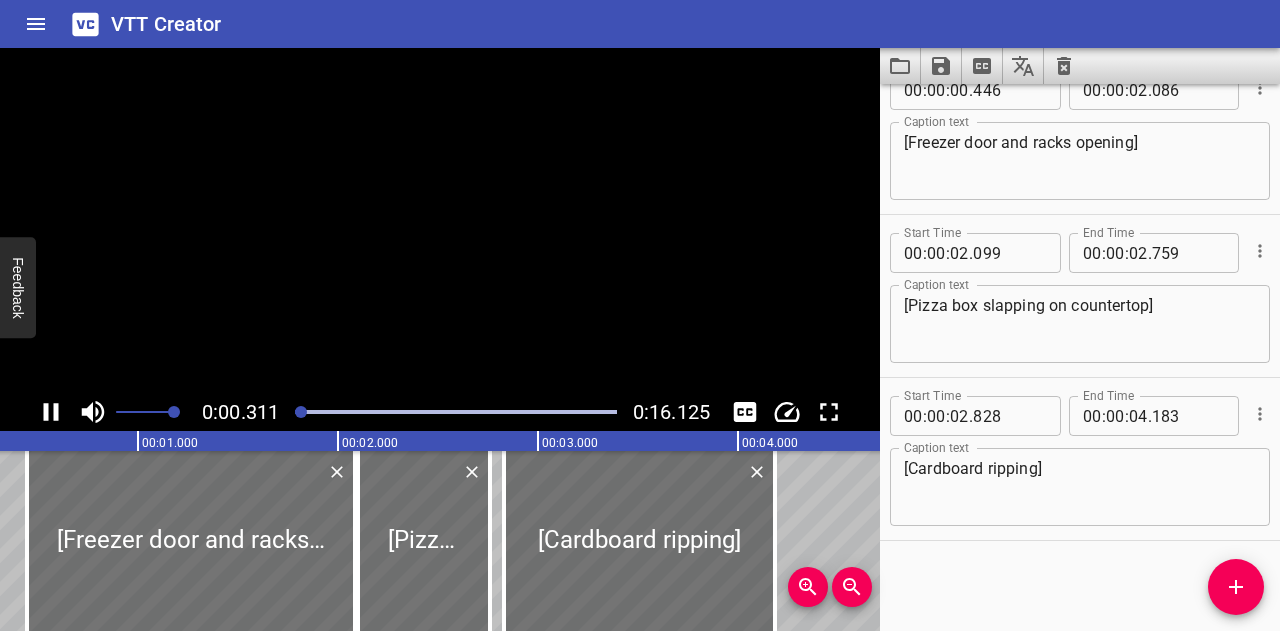 scroll, scrollTop: 0, scrollLeft: 110, axis: horizontal 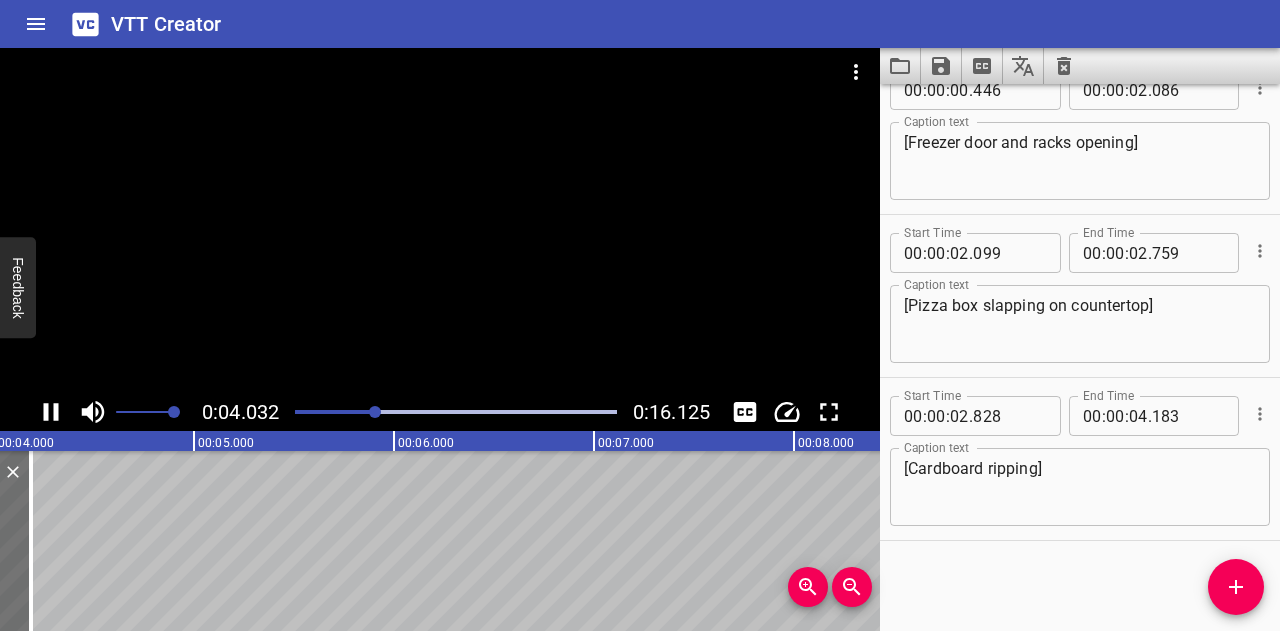 click 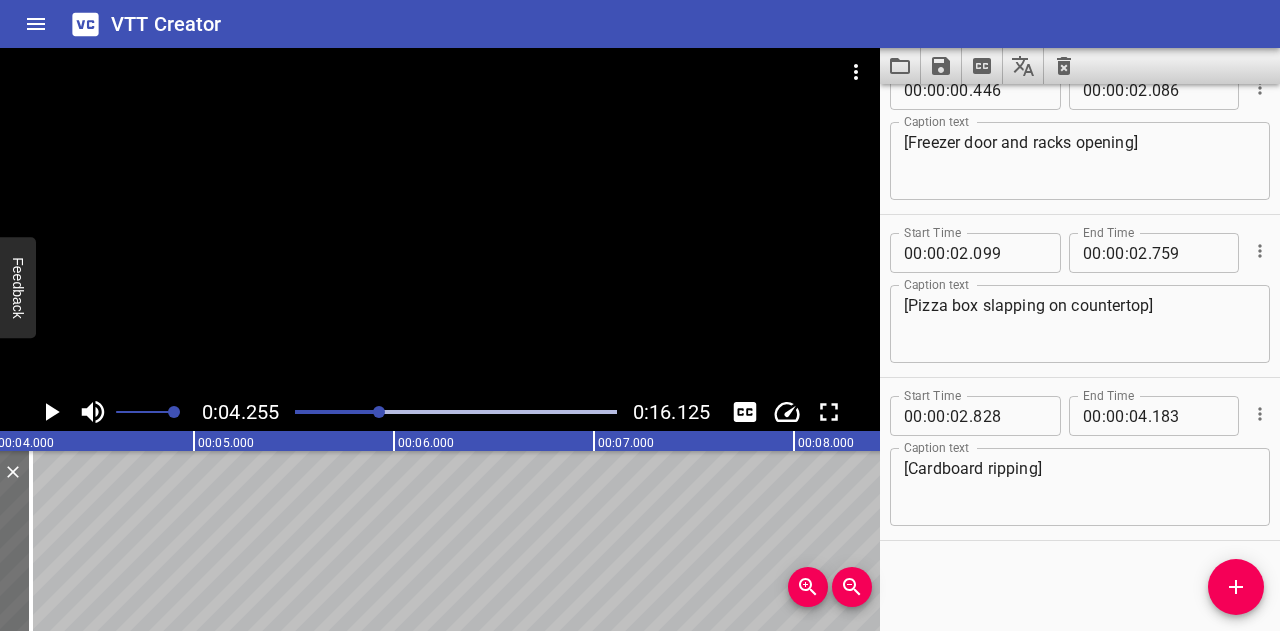 scroll, scrollTop: 0, scrollLeft: 850, axis: horizontal 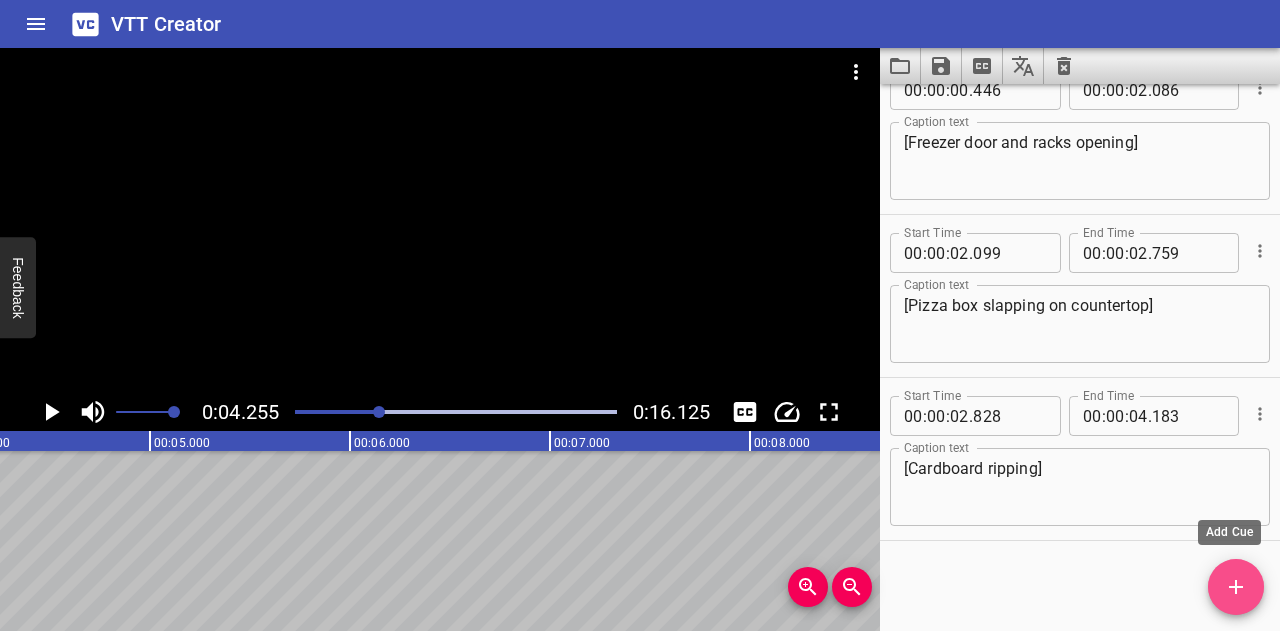 click at bounding box center [1236, 587] 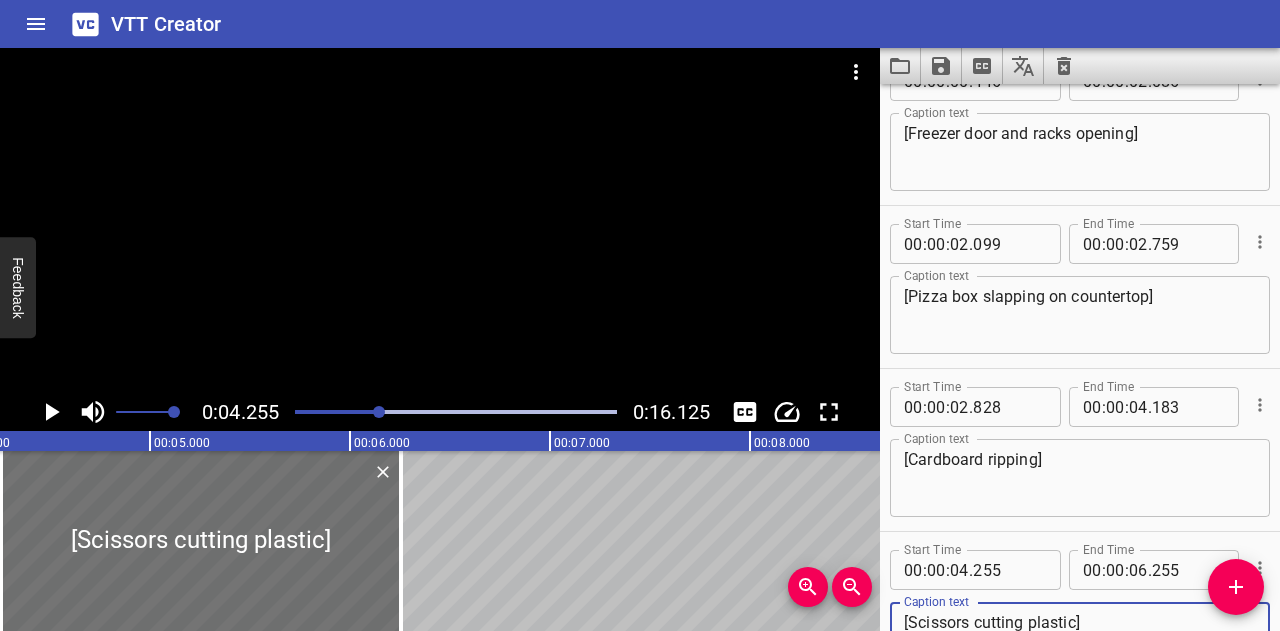 type on "[Scissors cutting plastic]" 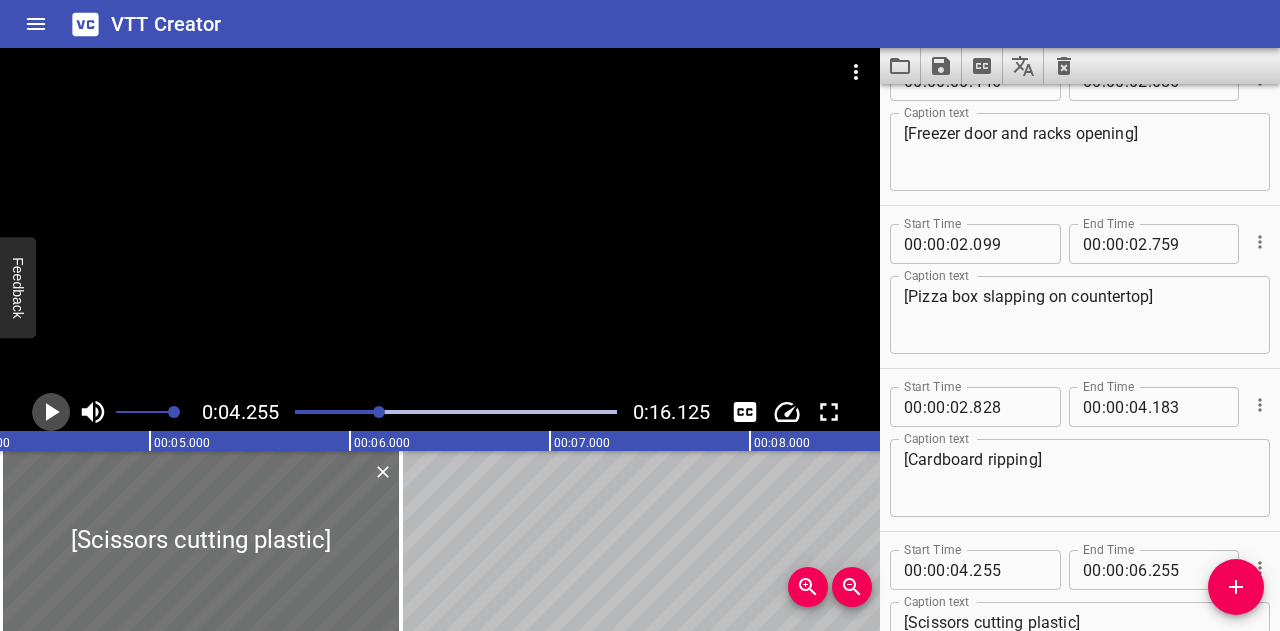 click 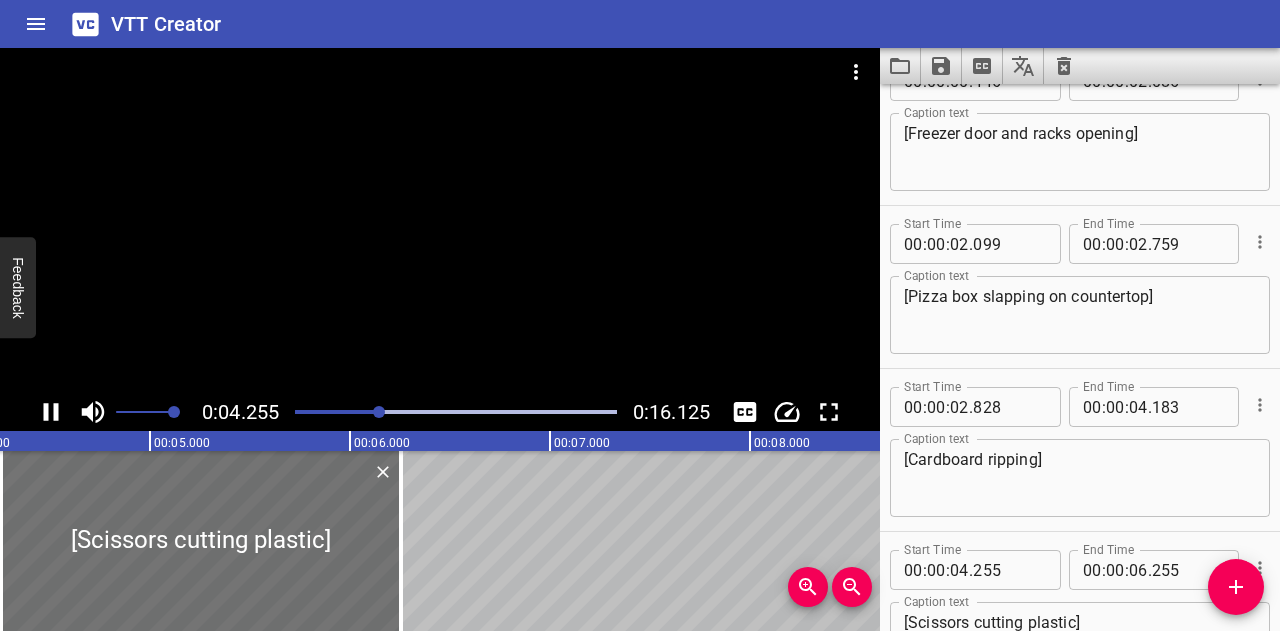 scroll, scrollTop: 0, scrollLeft: 852, axis: horizontal 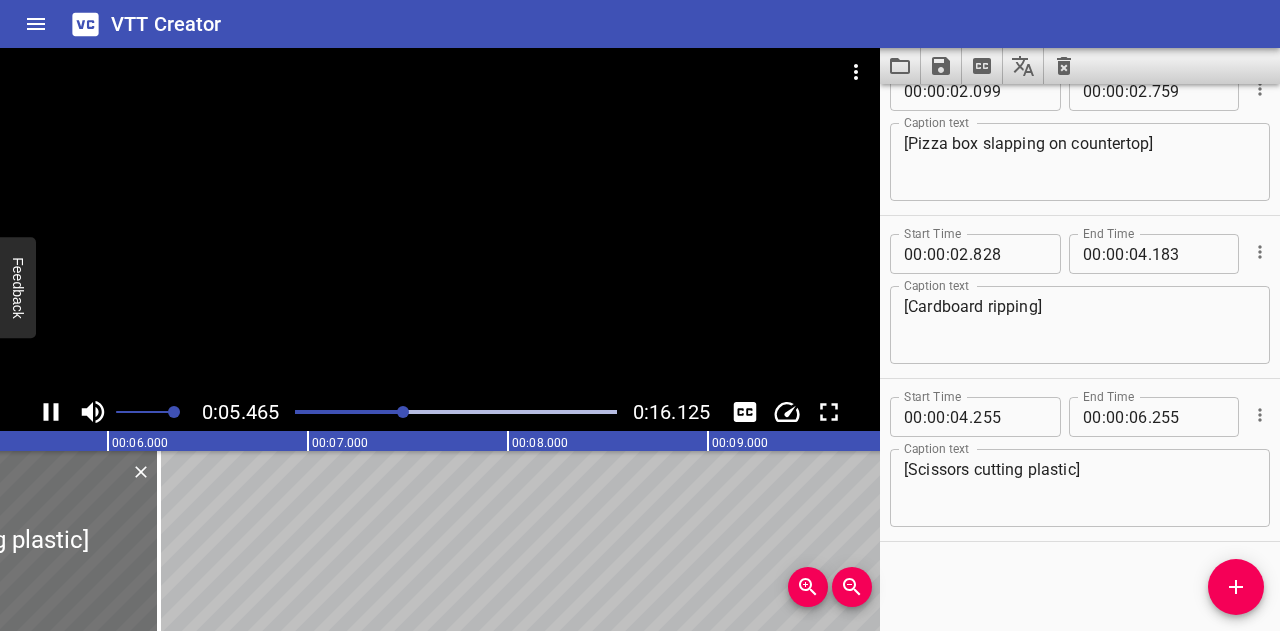click 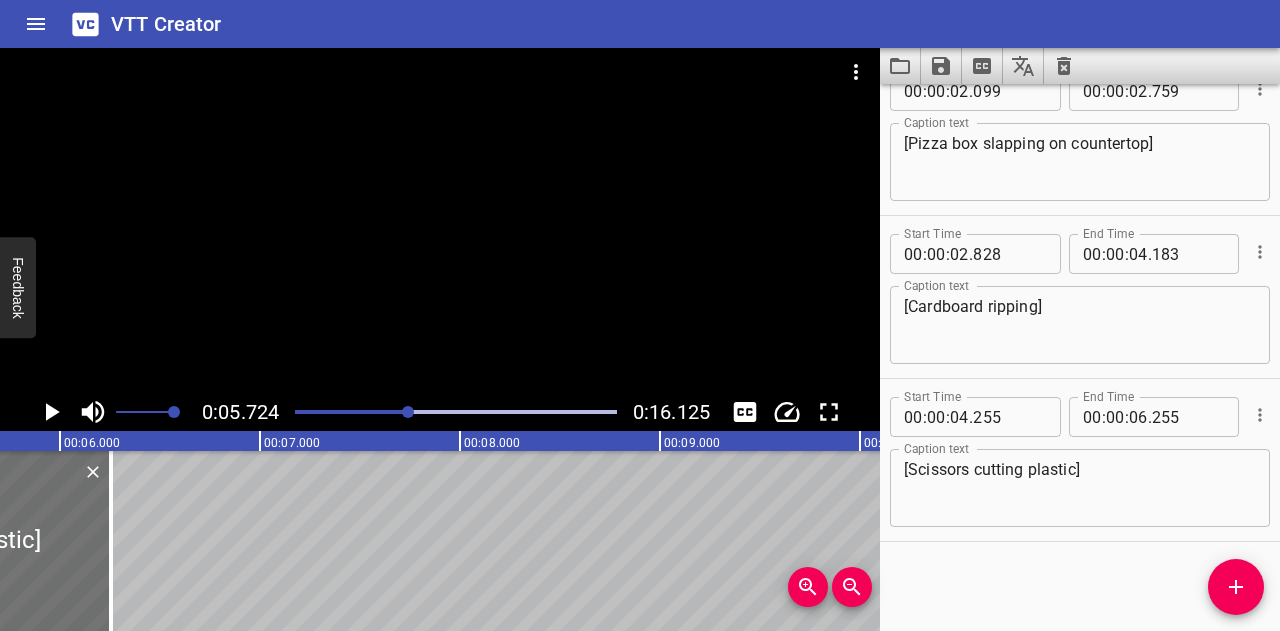 scroll, scrollTop: 0, scrollLeft: 1144, axis: horizontal 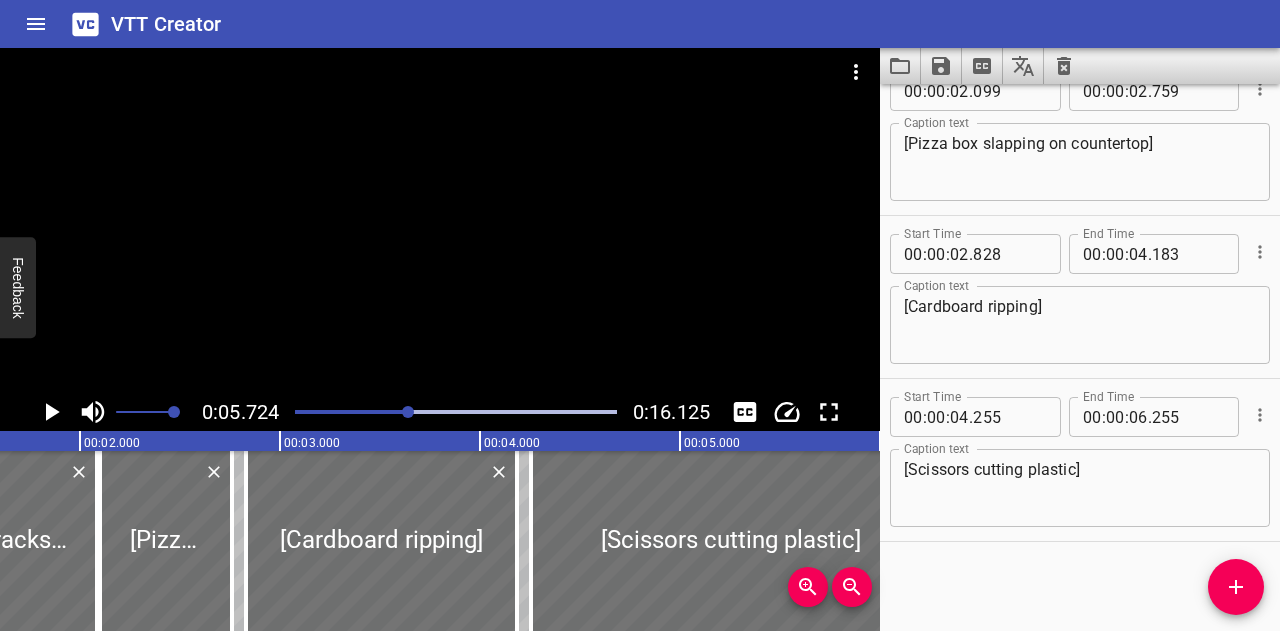 click at bounding box center (456, 412) 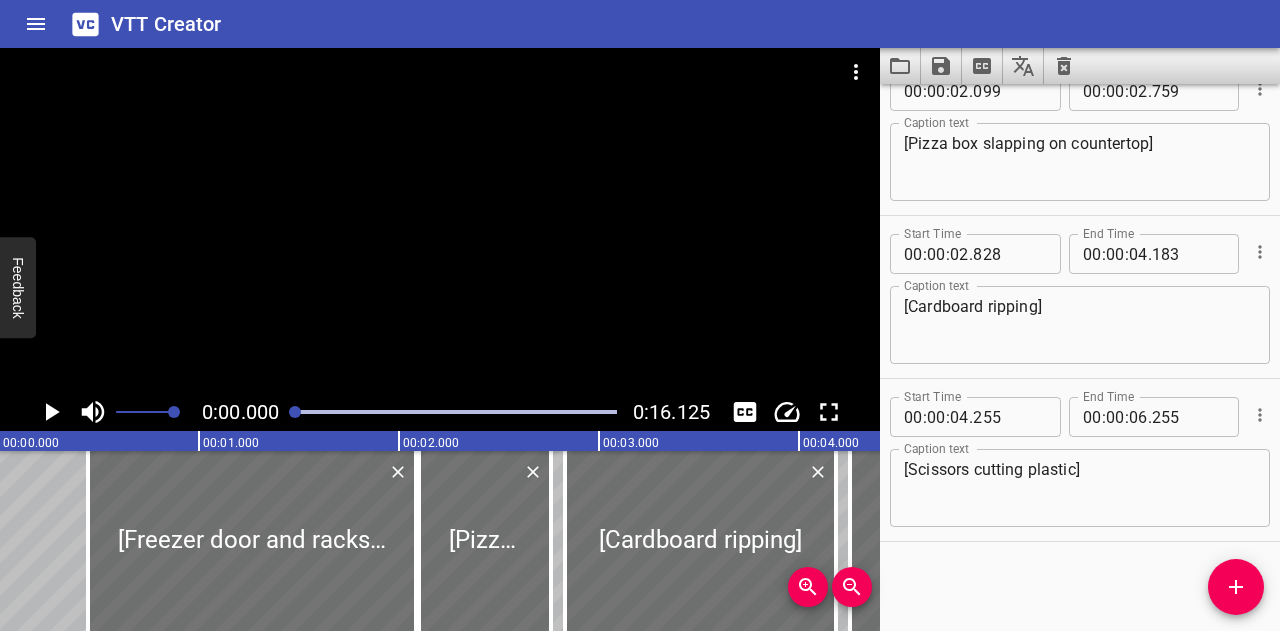 scroll, scrollTop: 0, scrollLeft: 0, axis: both 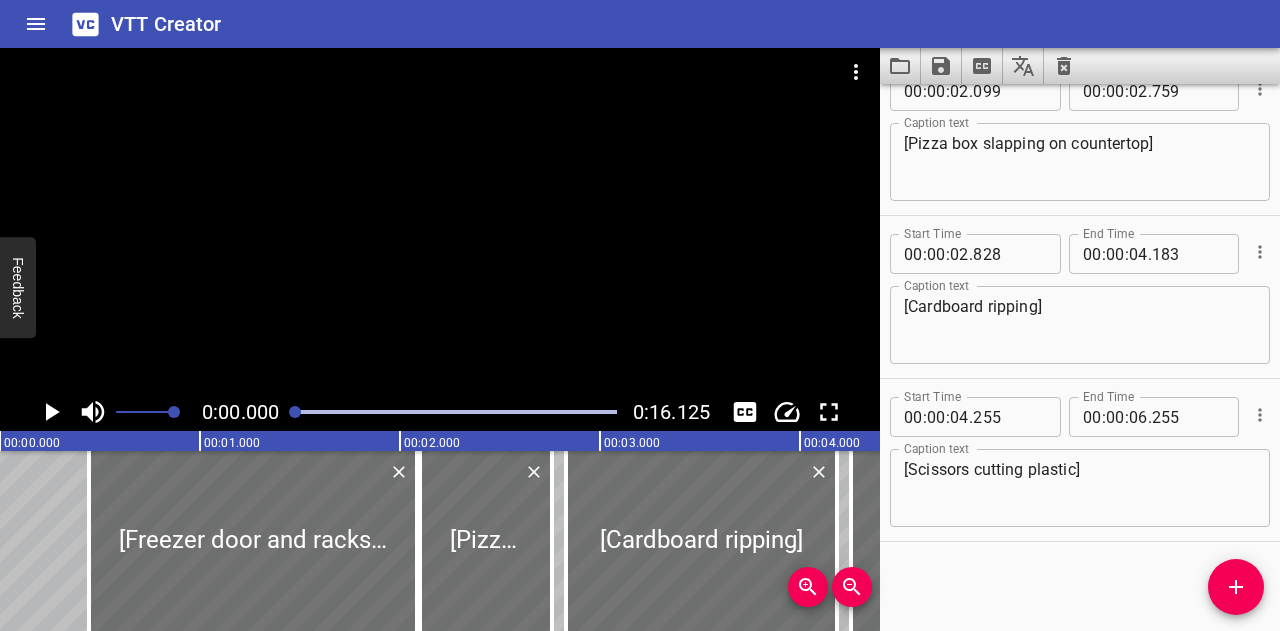 click 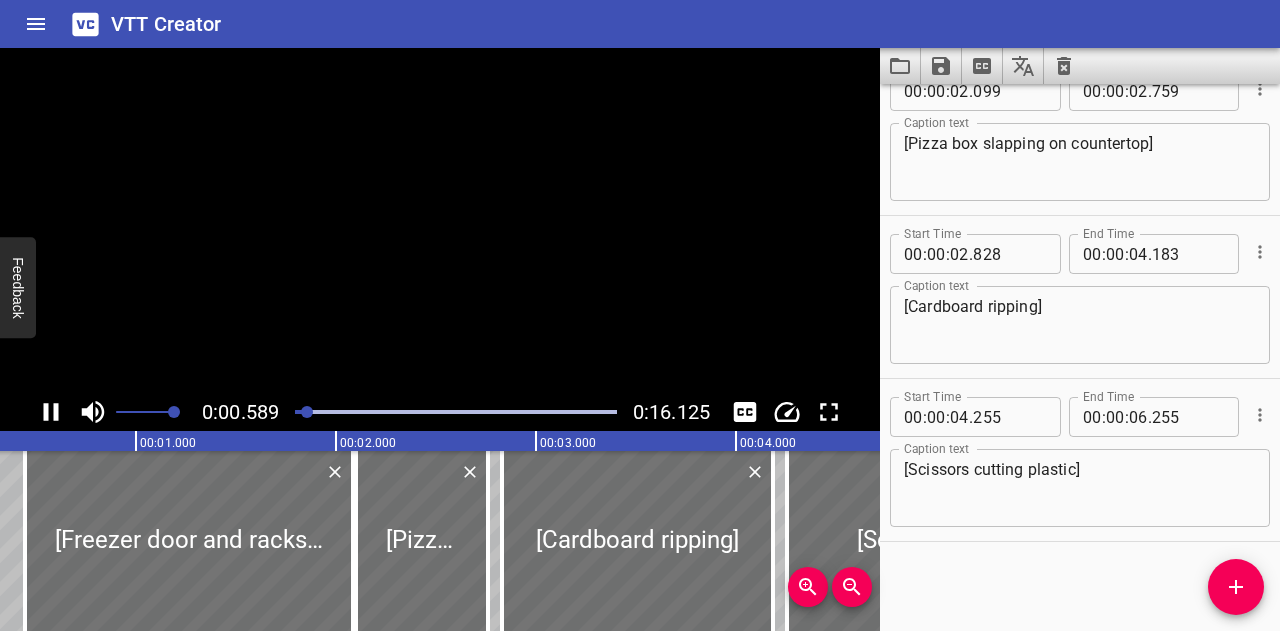 scroll, scrollTop: 0, scrollLeft: 118, axis: horizontal 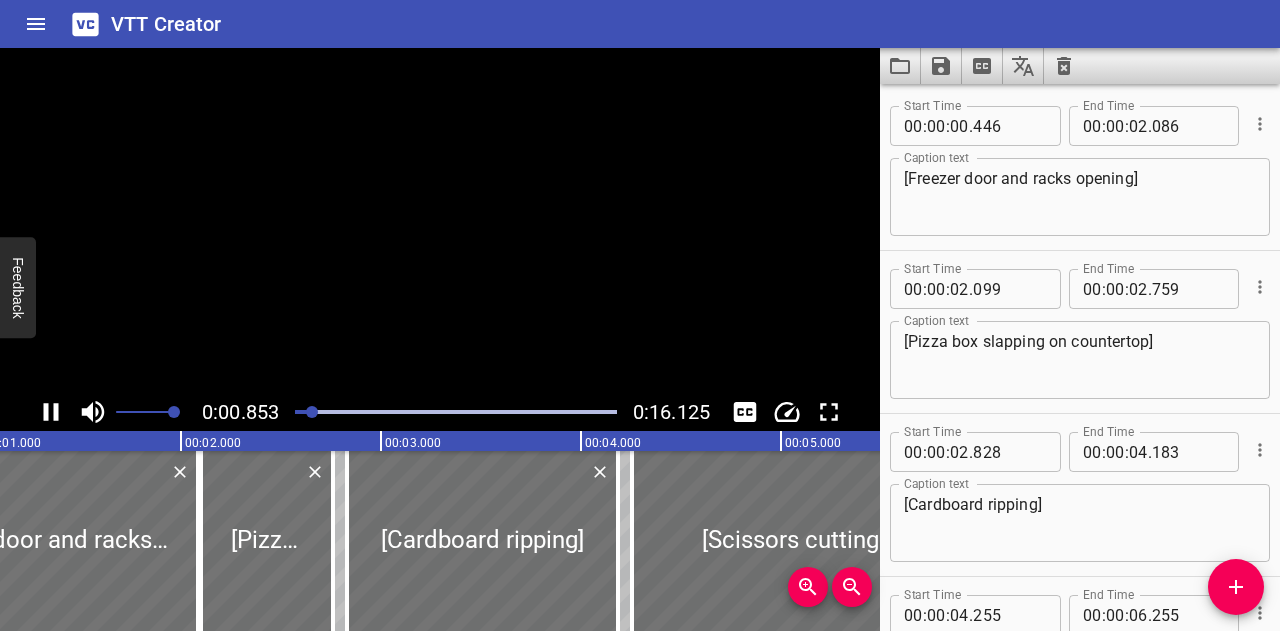 click 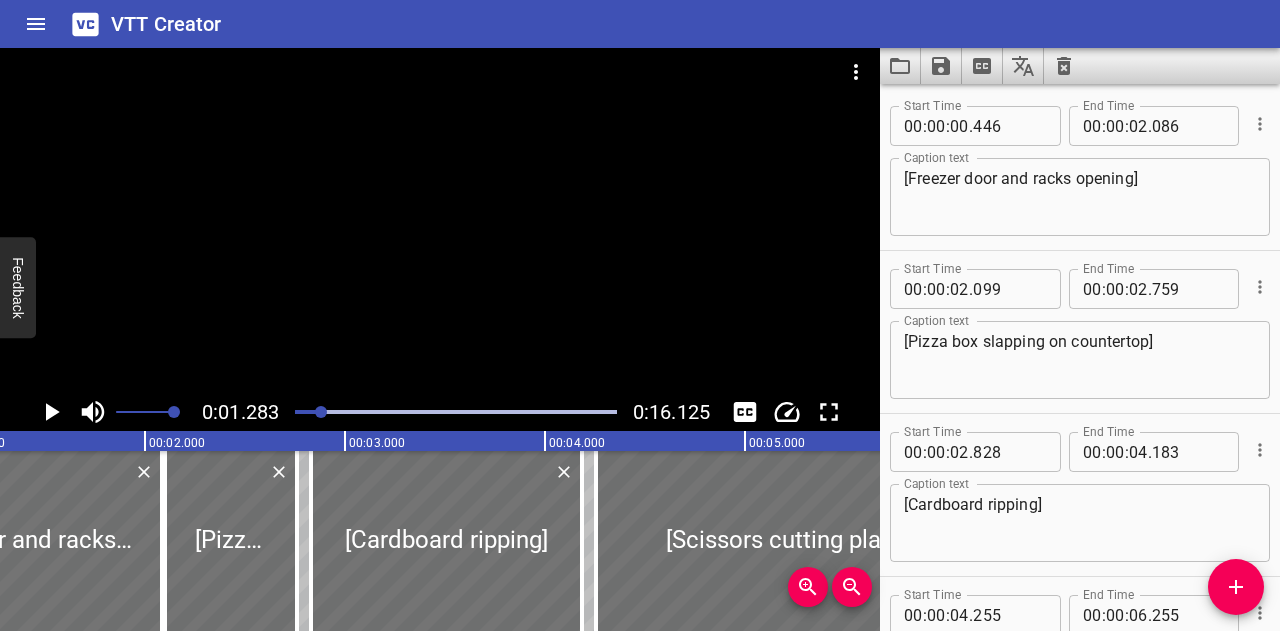 scroll, scrollTop: 0, scrollLeft: 256, axis: horizontal 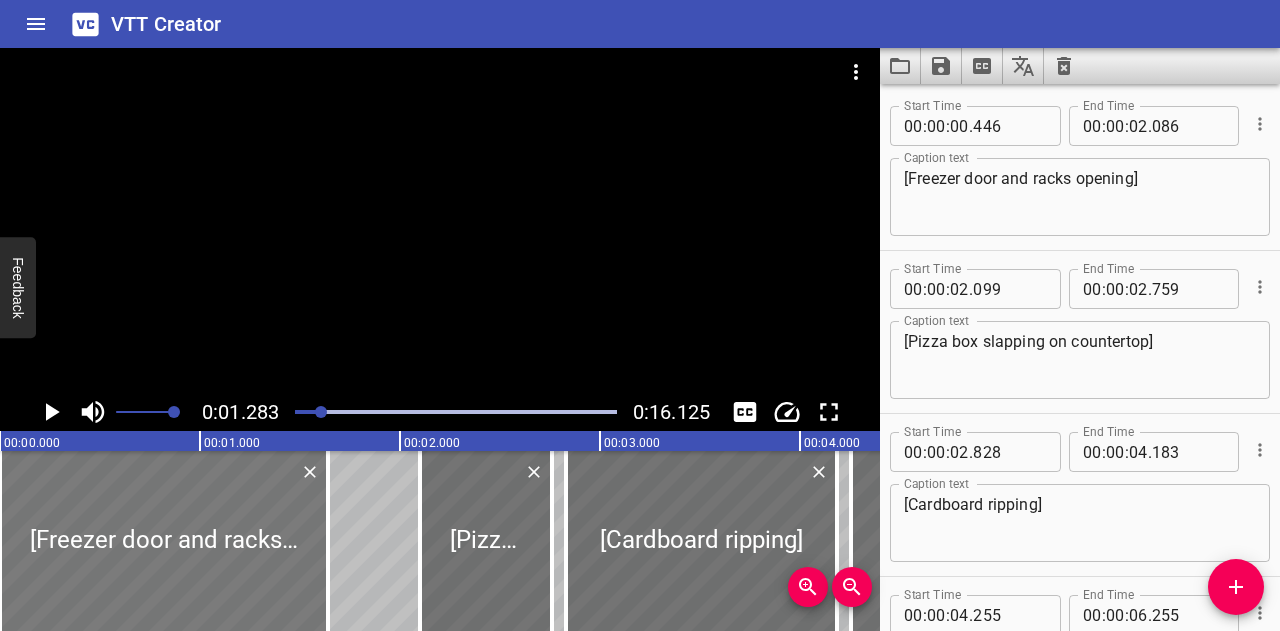 drag, startPoint x: 321, startPoint y: 517, endPoint x: 192, endPoint y: 528, distance: 129.46814 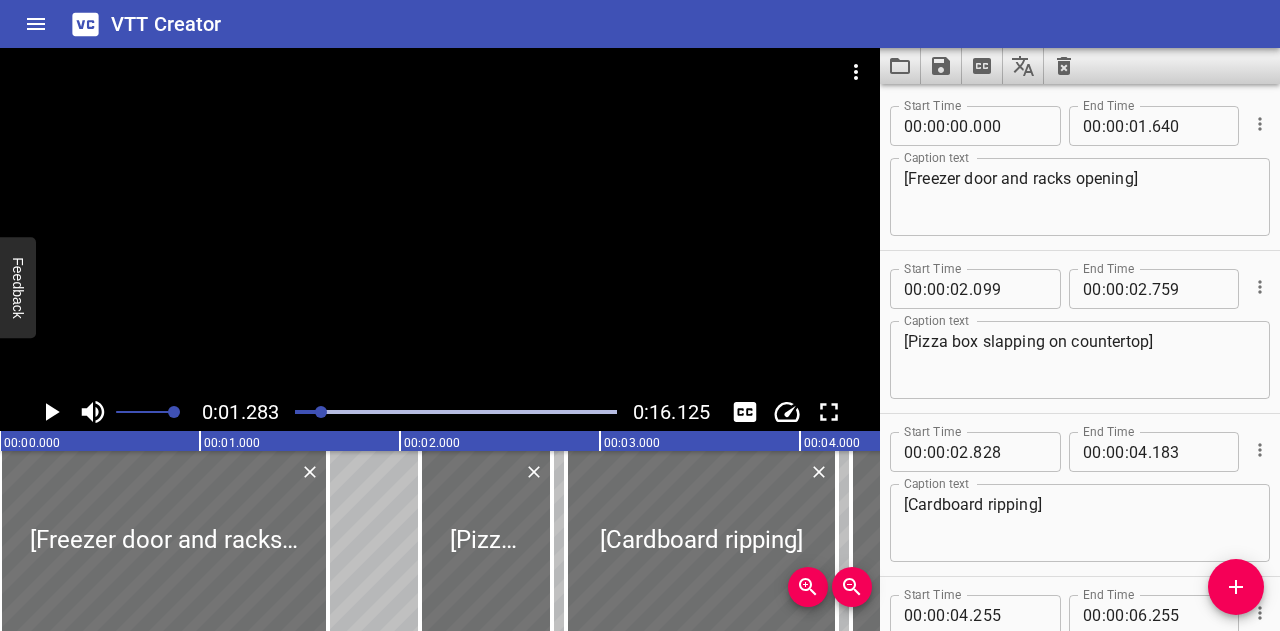 click at bounding box center [456, 412] 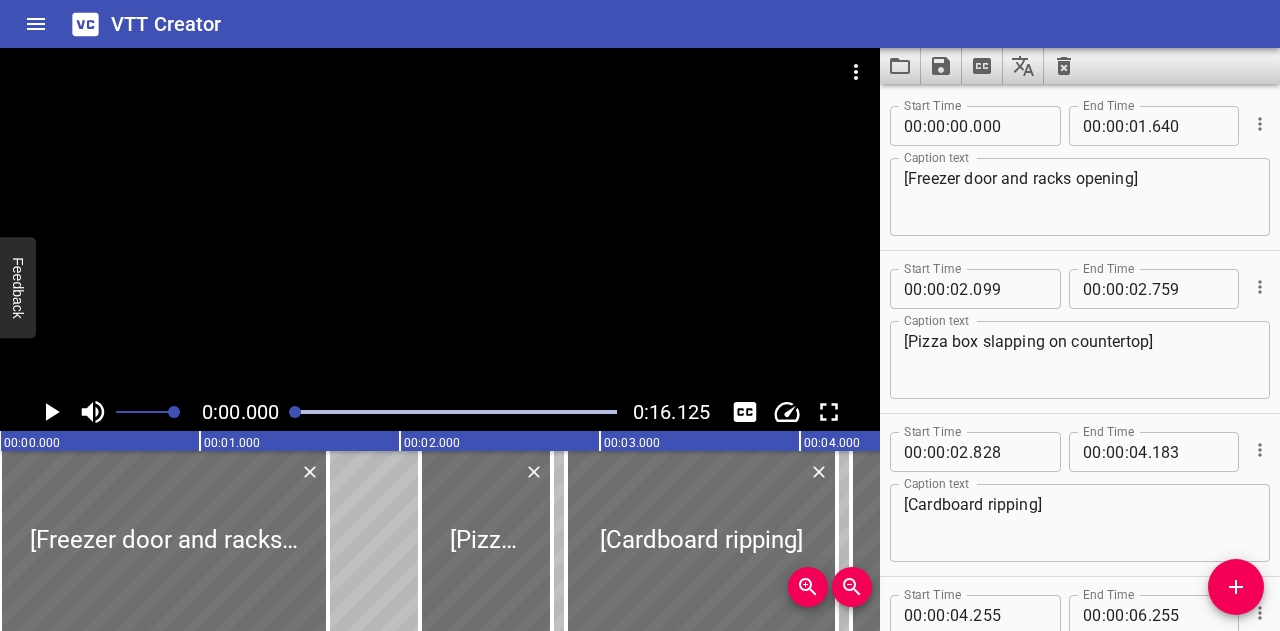click 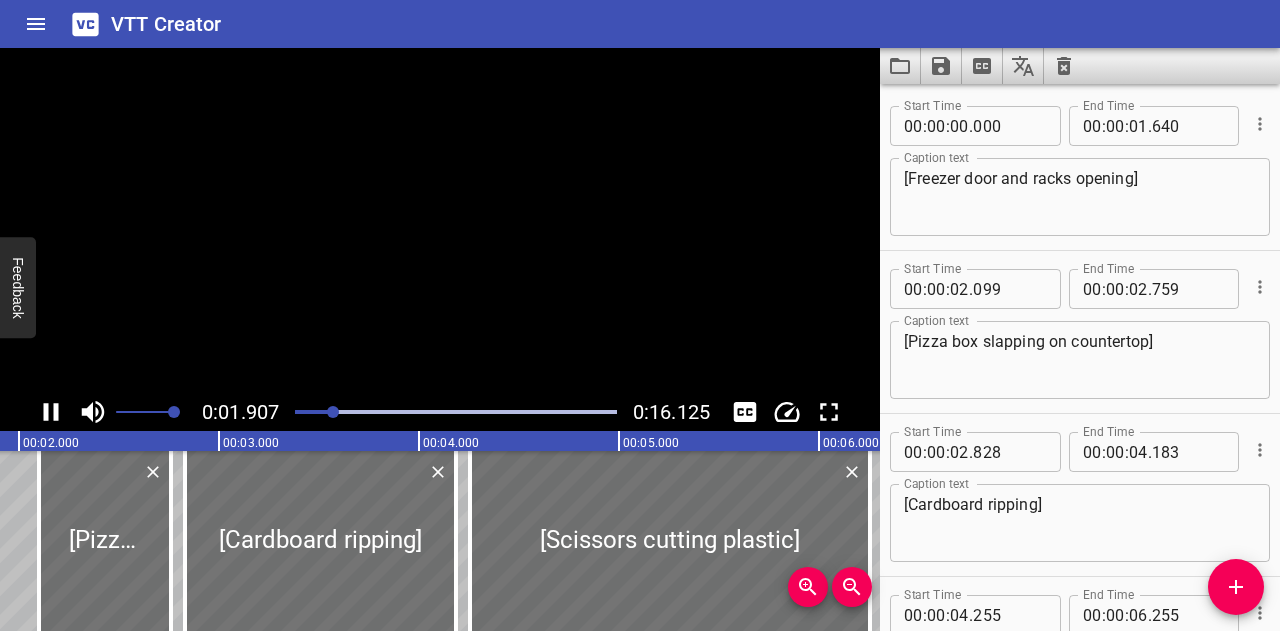 scroll, scrollTop: 0, scrollLeft: 430, axis: horizontal 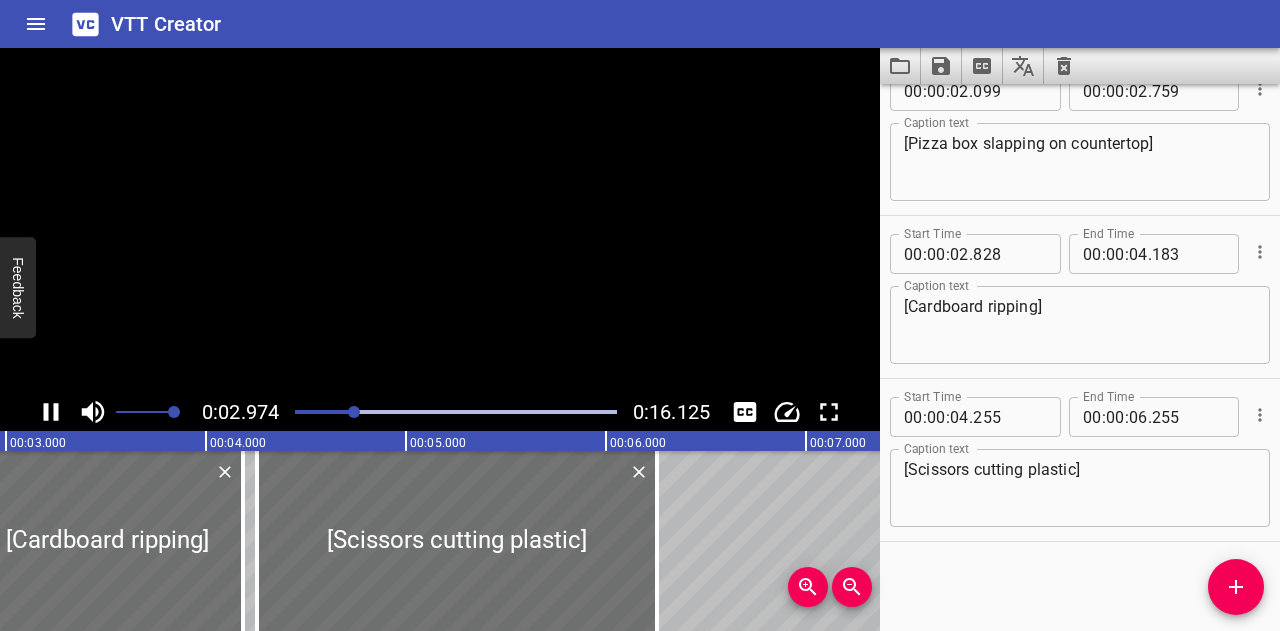 click 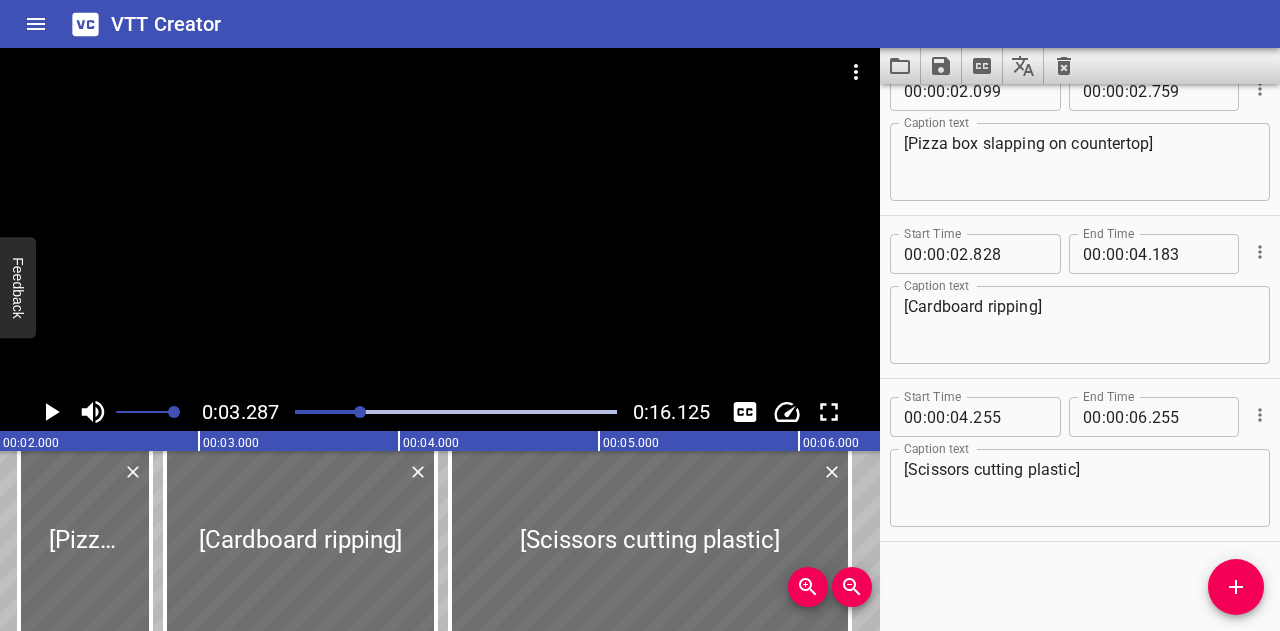 scroll, scrollTop: 0, scrollLeft: 382, axis: horizontal 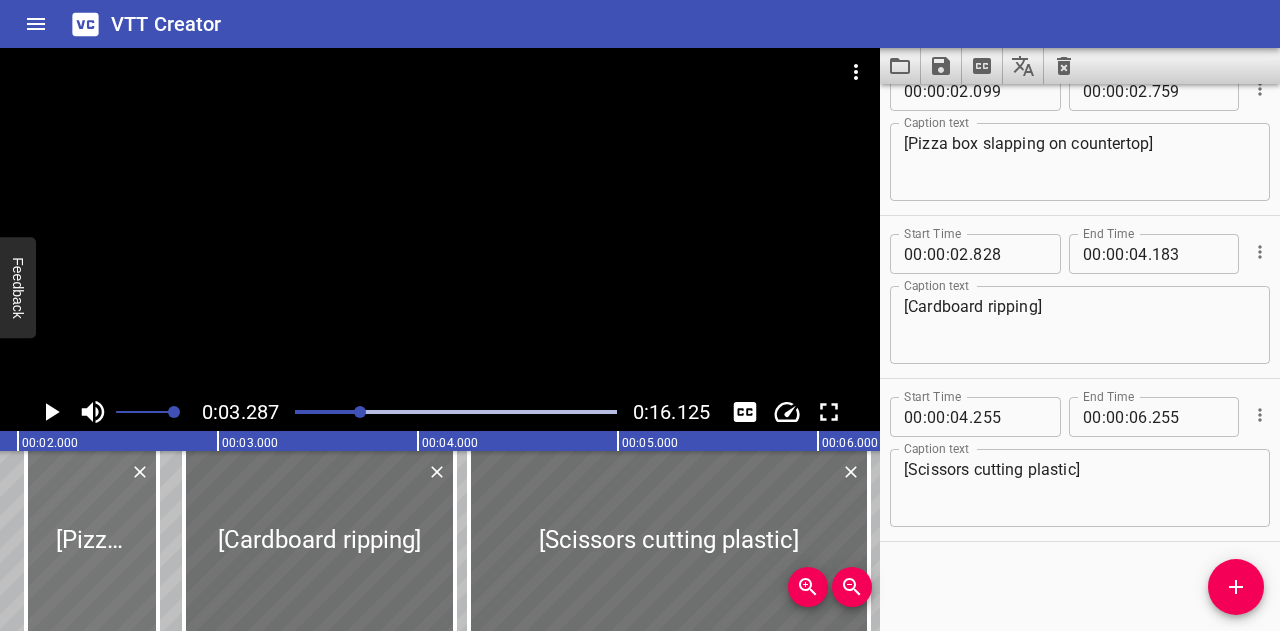 drag, startPoint x: 126, startPoint y: 517, endPoint x: 114, endPoint y: 517, distance: 12 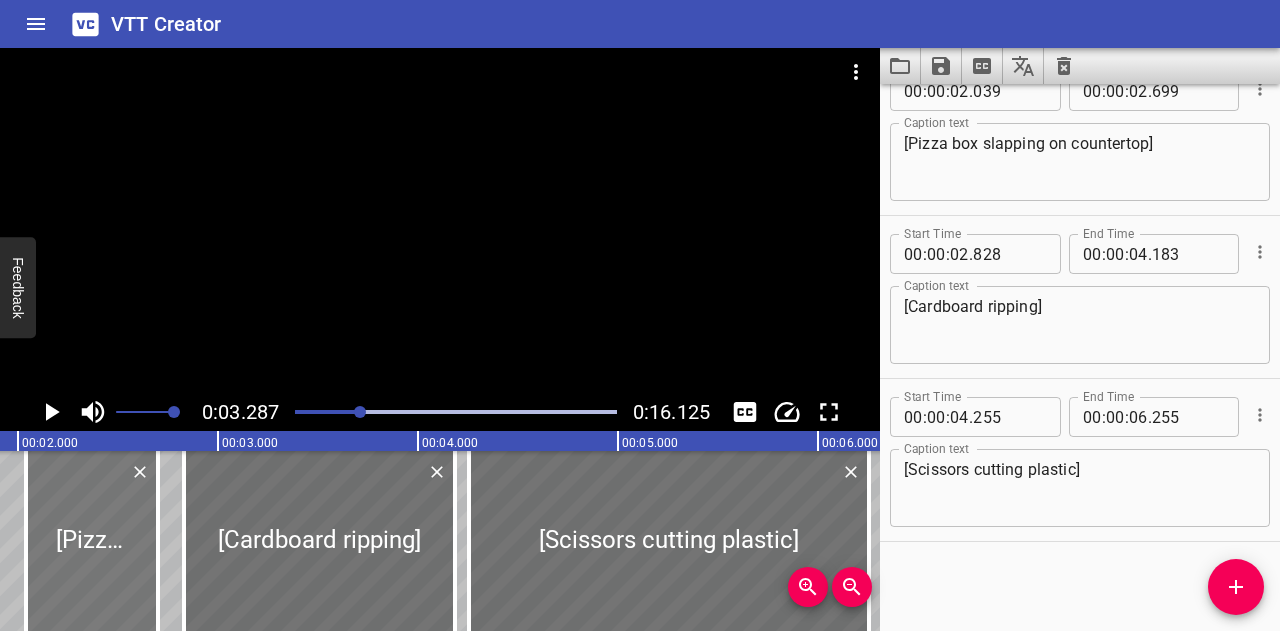 click at bounding box center (92, 541) 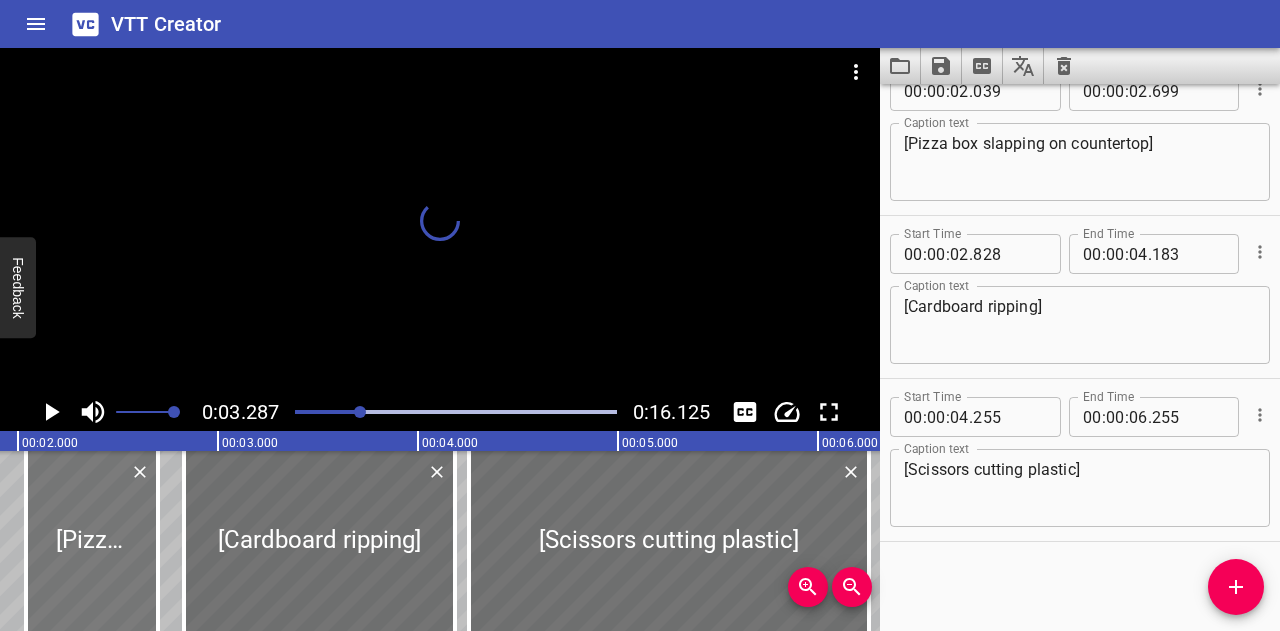 scroll, scrollTop: 0, scrollLeft: 496, axis: horizontal 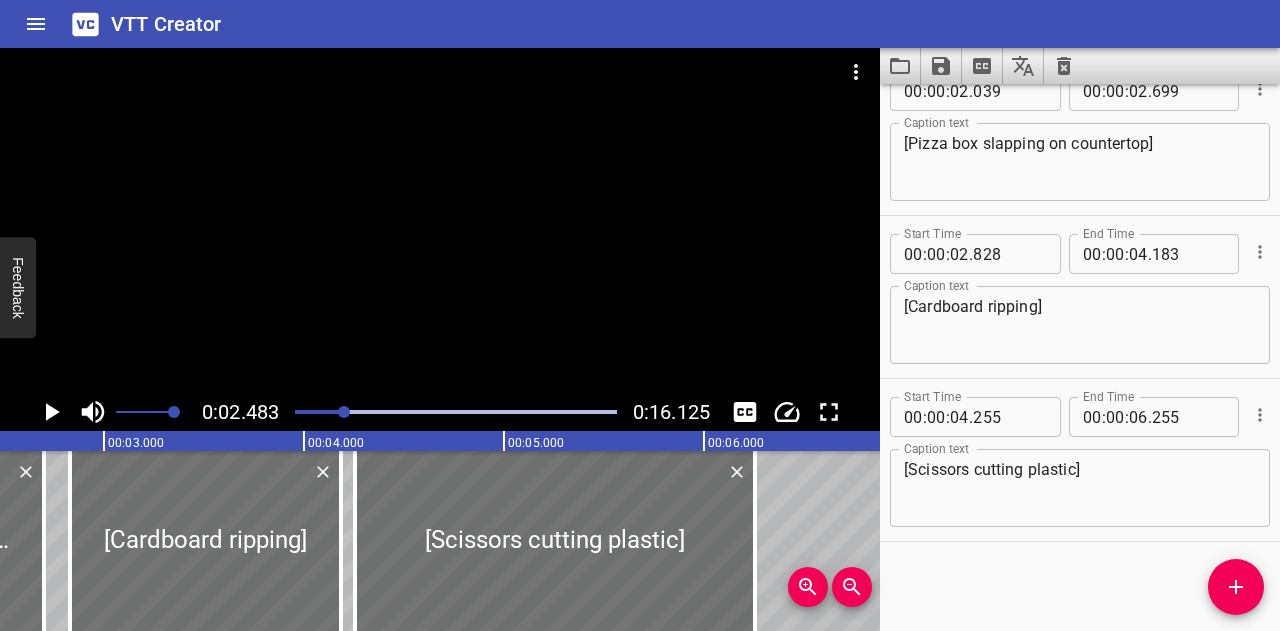 click at bounding box center (456, 412) 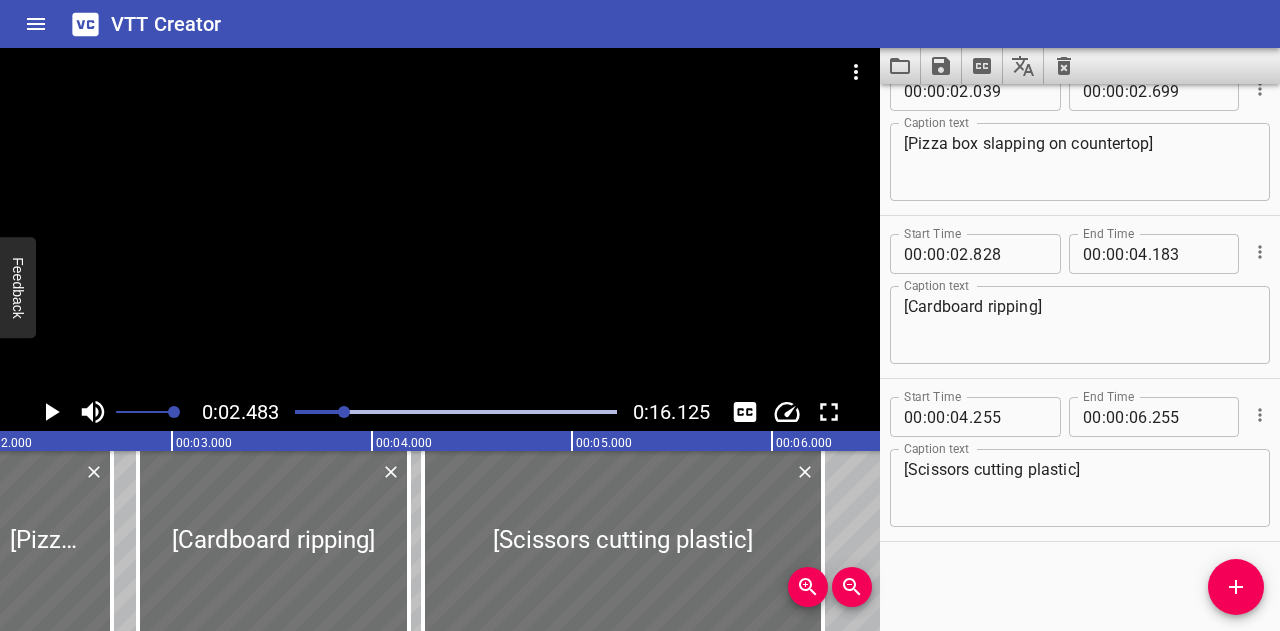 scroll, scrollTop: 163, scrollLeft: 0, axis: vertical 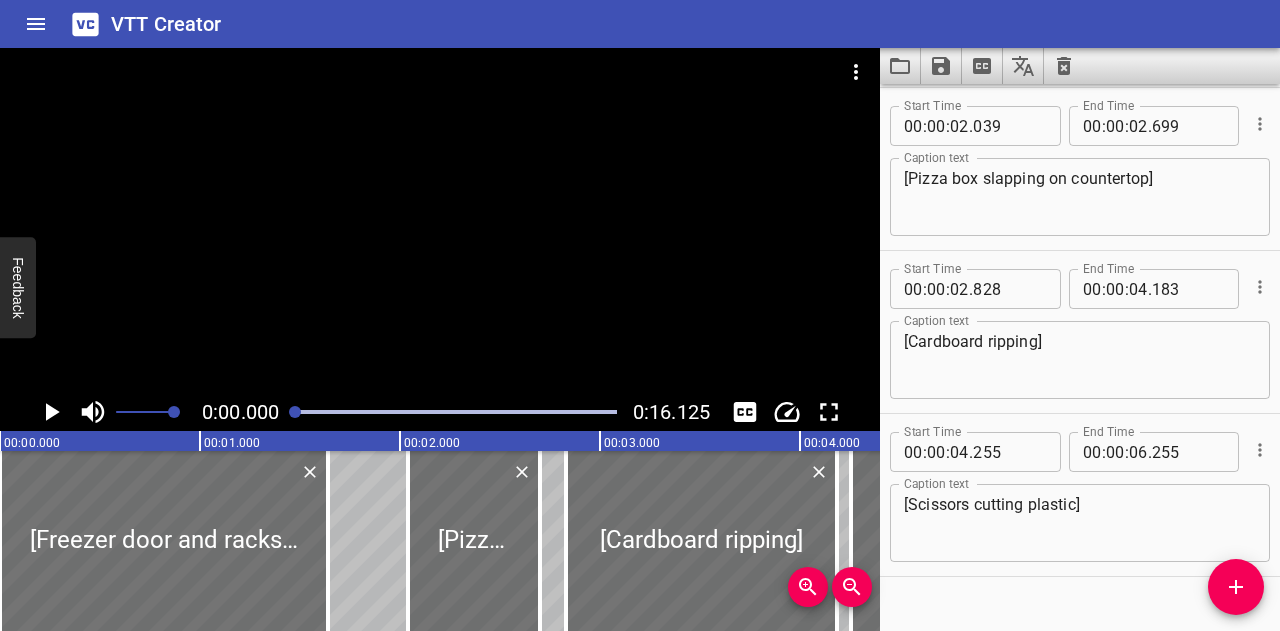 click 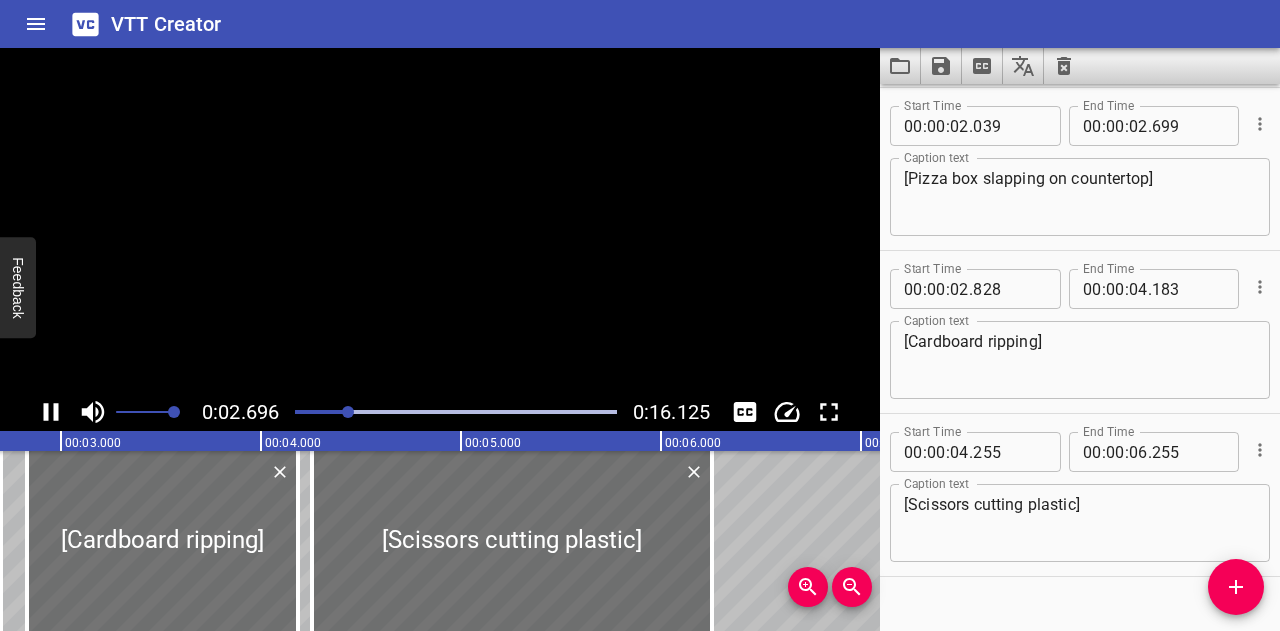 scroll, scrollTop: 0, scrollLeft: 587, axis: horizontal 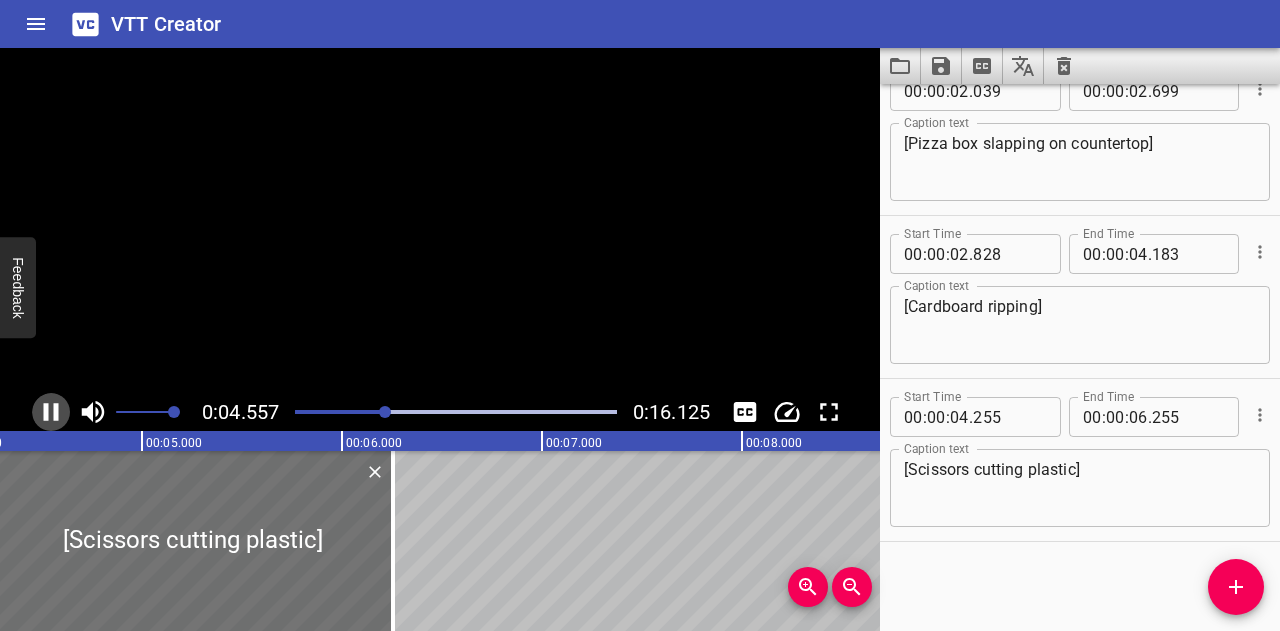 click 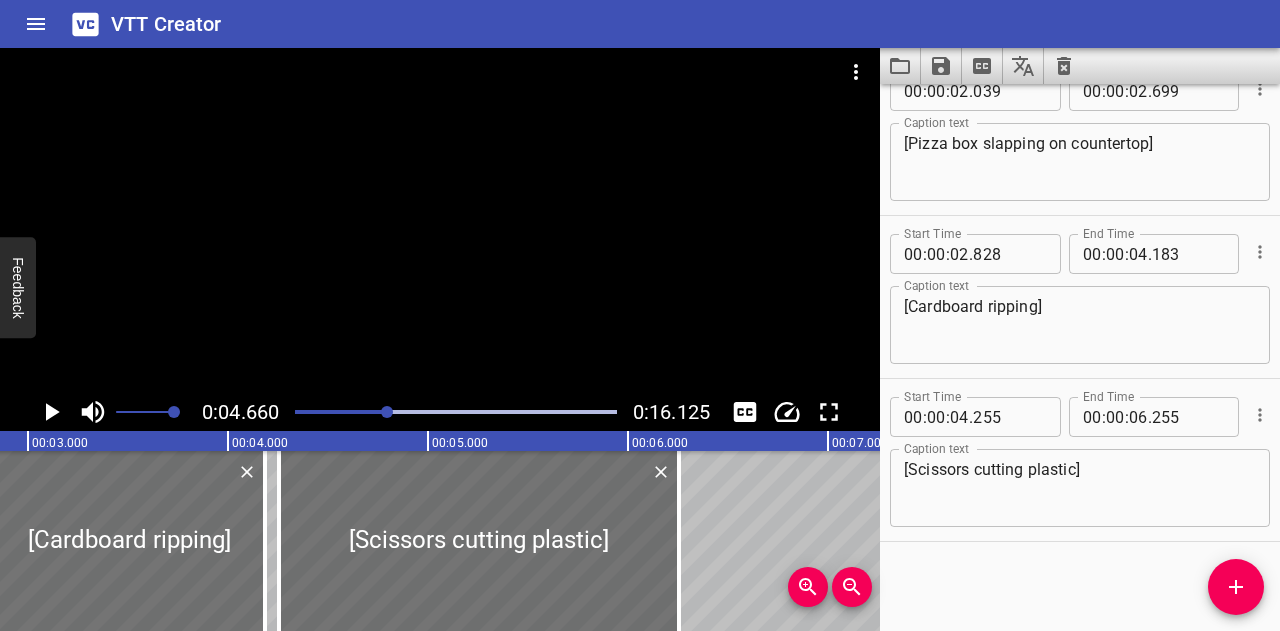 scroll, scrollTop: 0, scrollLeft: 420, axis: horizontal 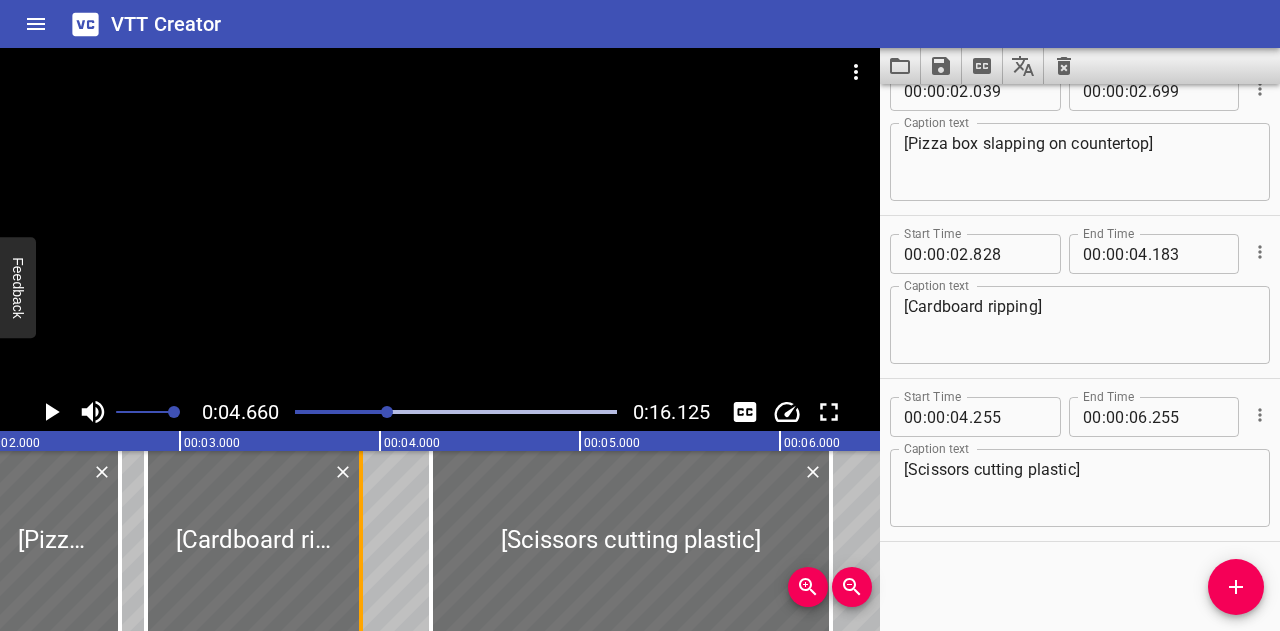 drag, startPoint x: 410, startPoint y: 548, endPoint x: 356, endPoint y: 544, distance: 54.147945 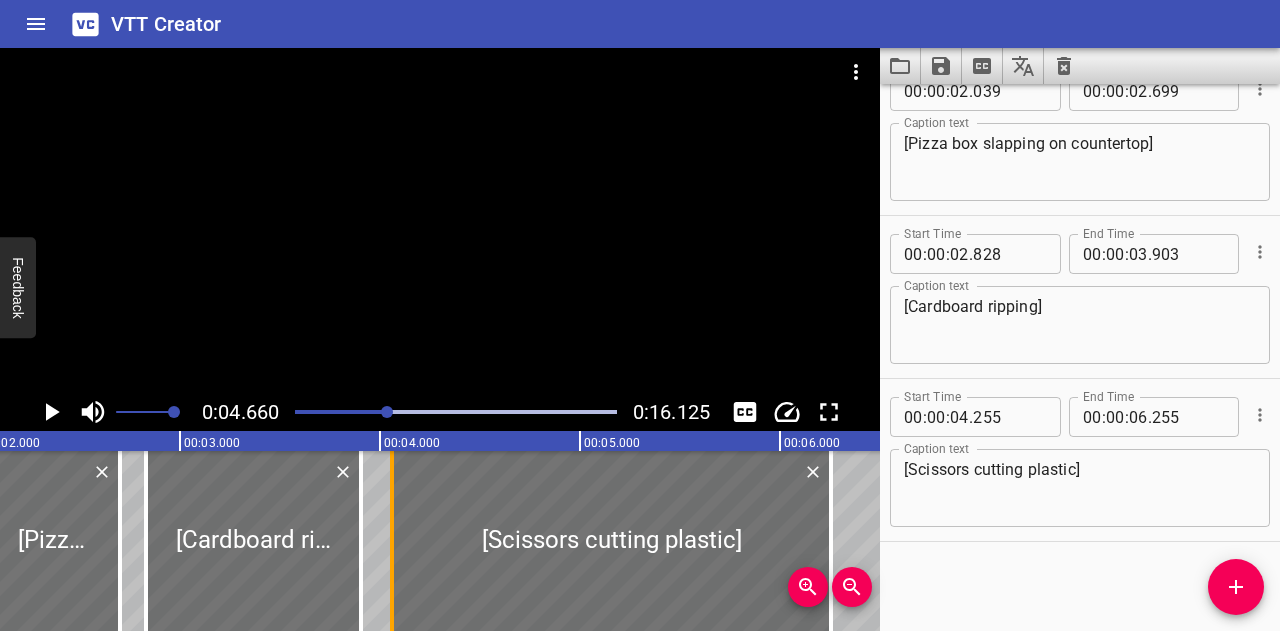 drag, startPoint x: 433, startPoint y: 549, endPoint x: 396, endPoint y: 549, distance: 37 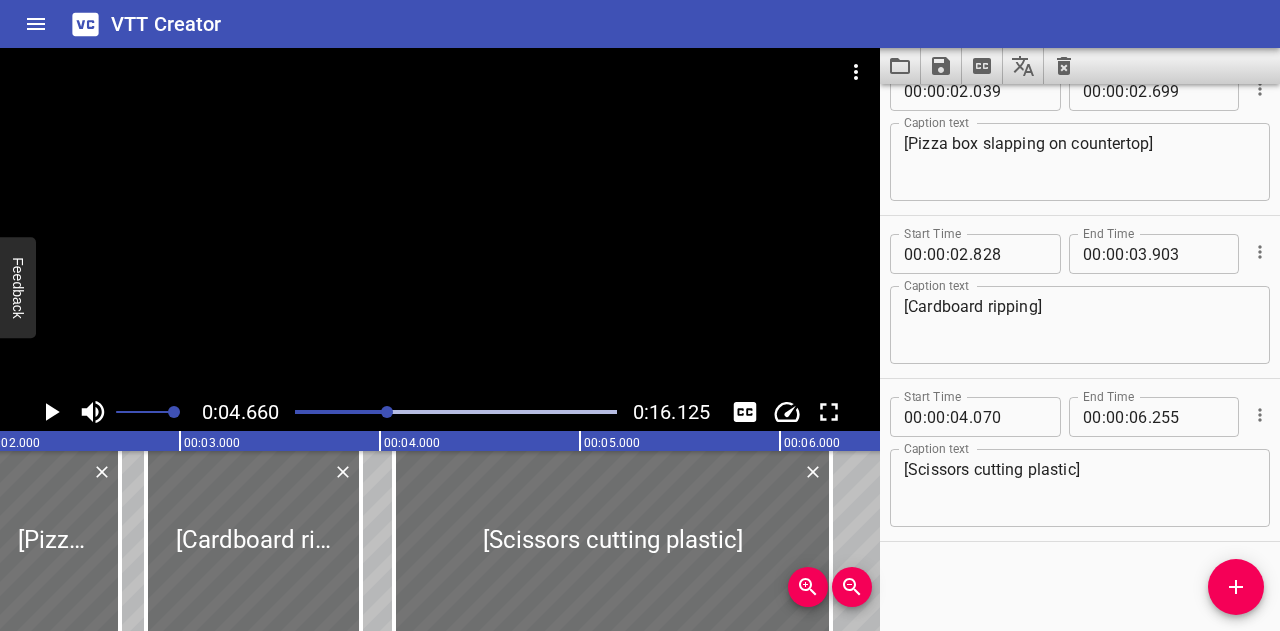 click at bounding box center (456, 412) 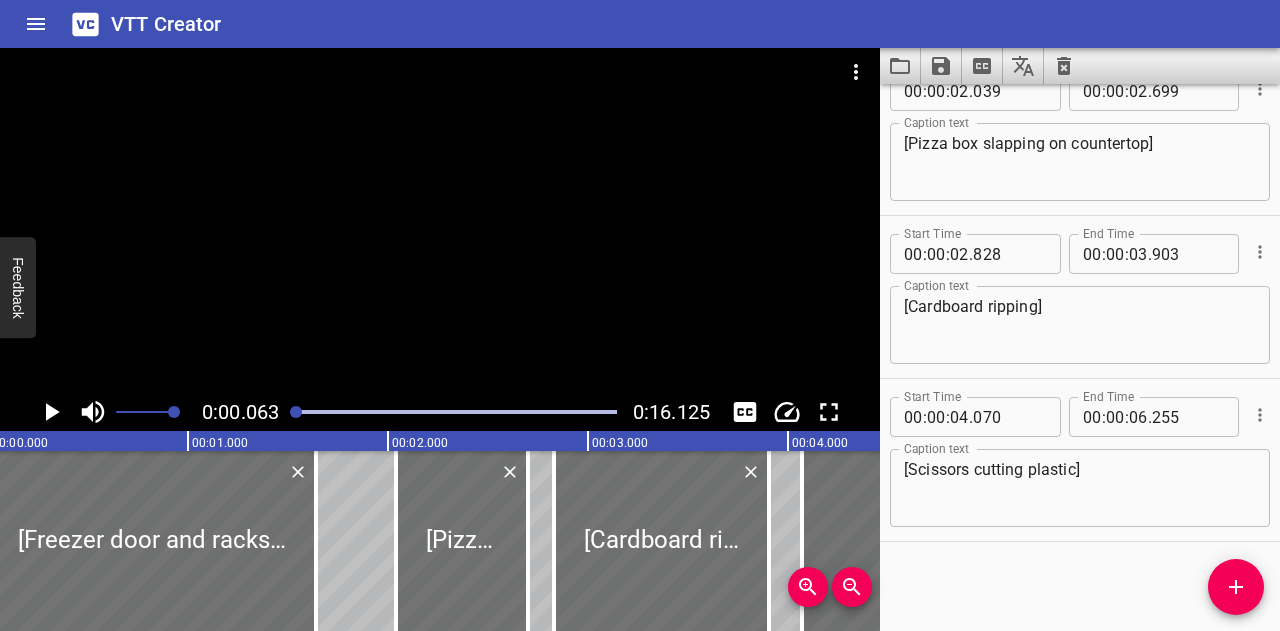 click 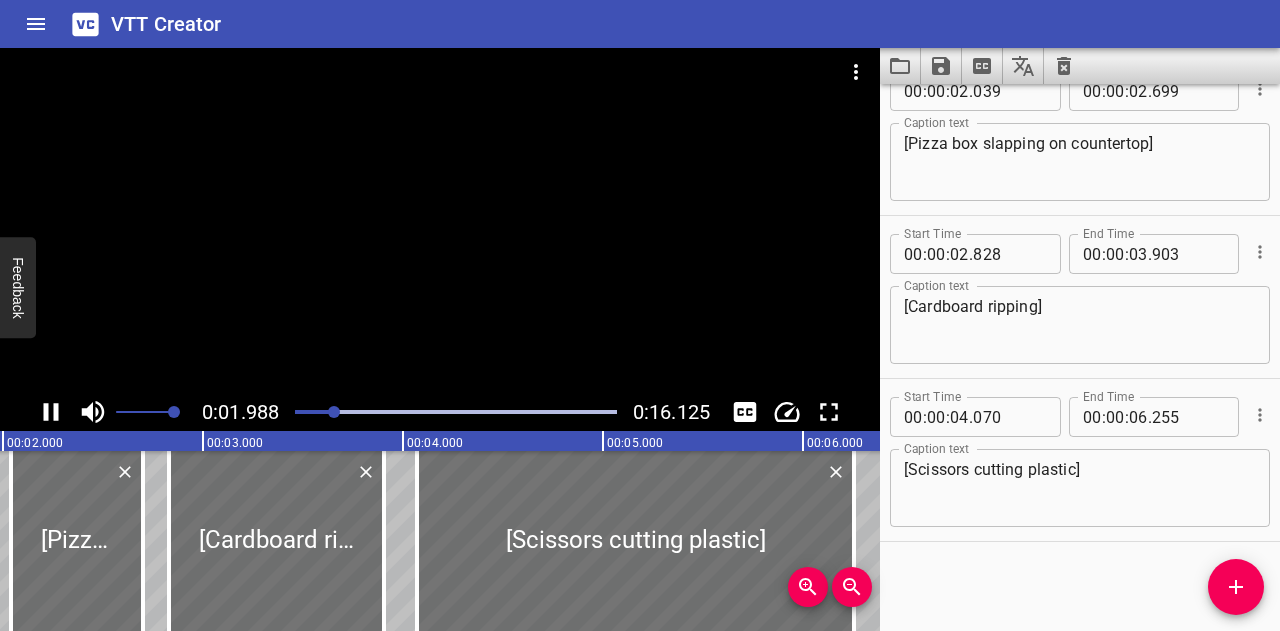 scroll, scrollTop: 0, scrollLeft: 445, axis: horizontal 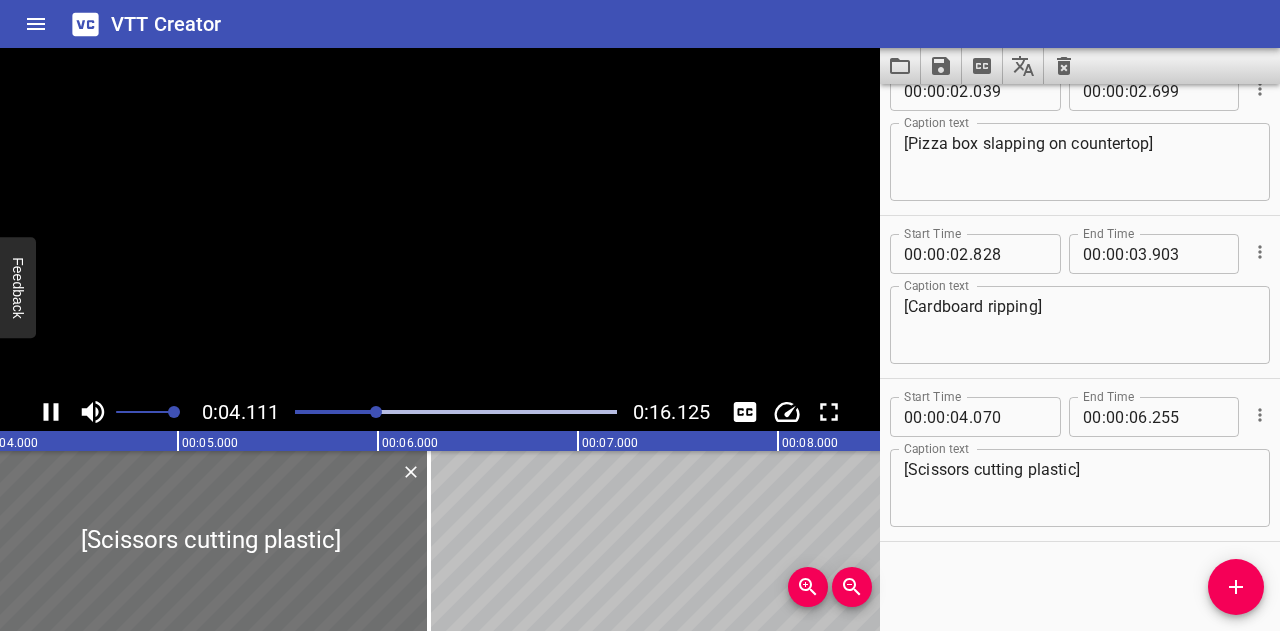 click 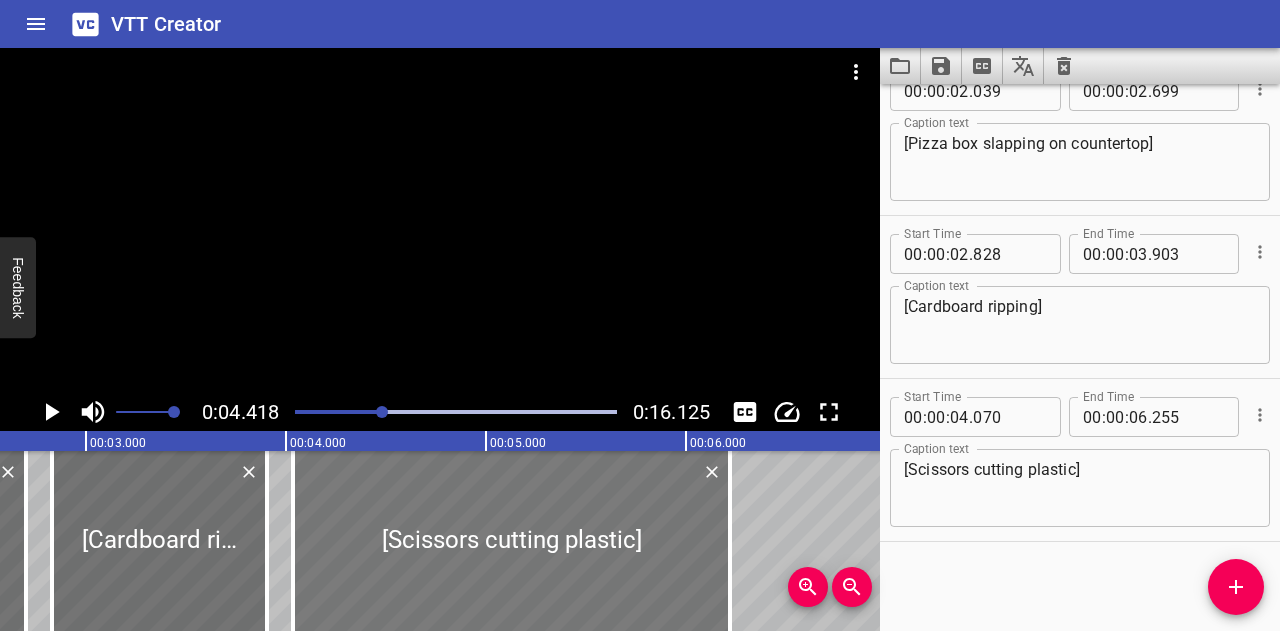 click at bounding box center [511, 541] 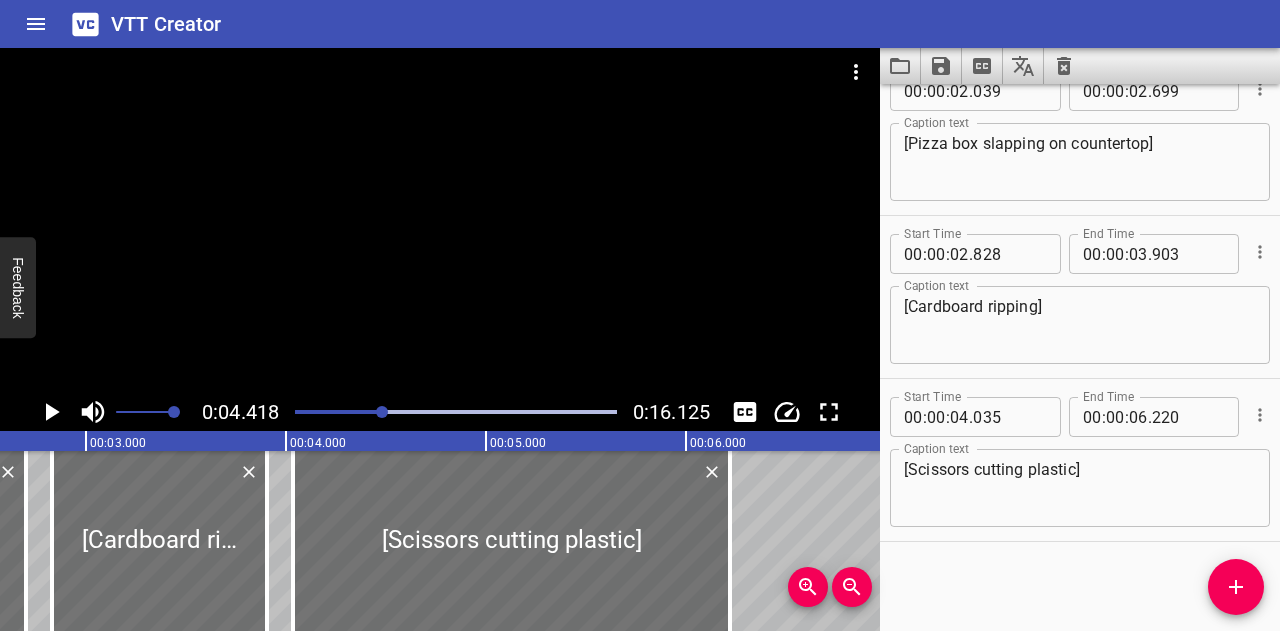 click 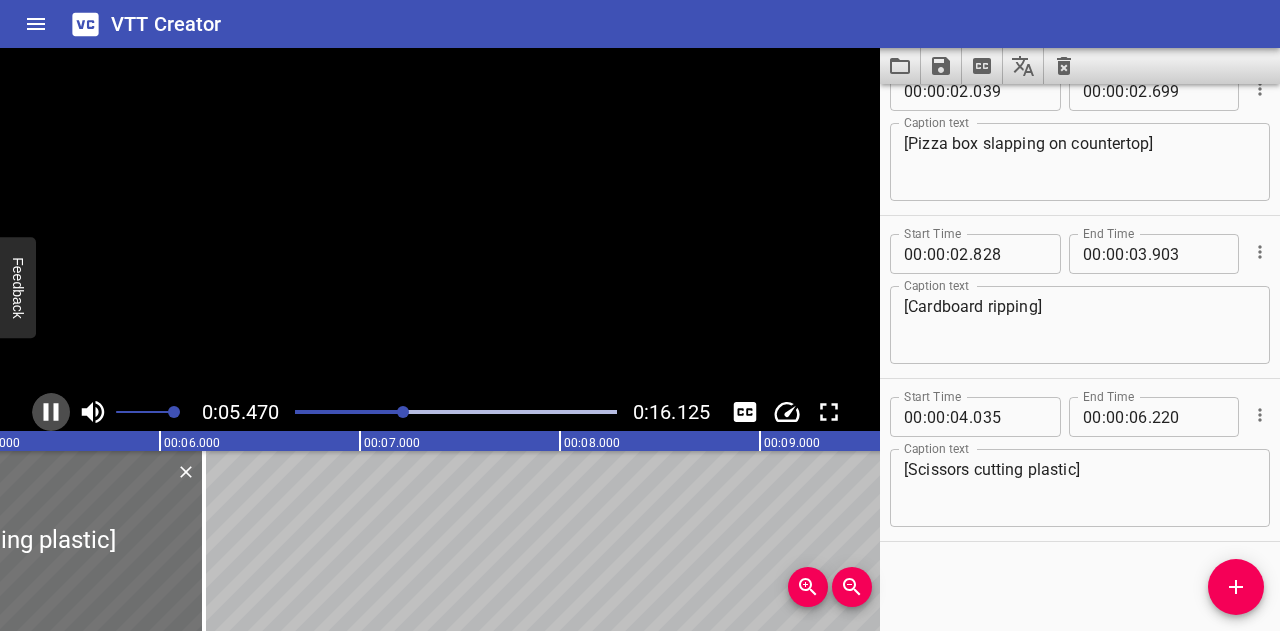 click 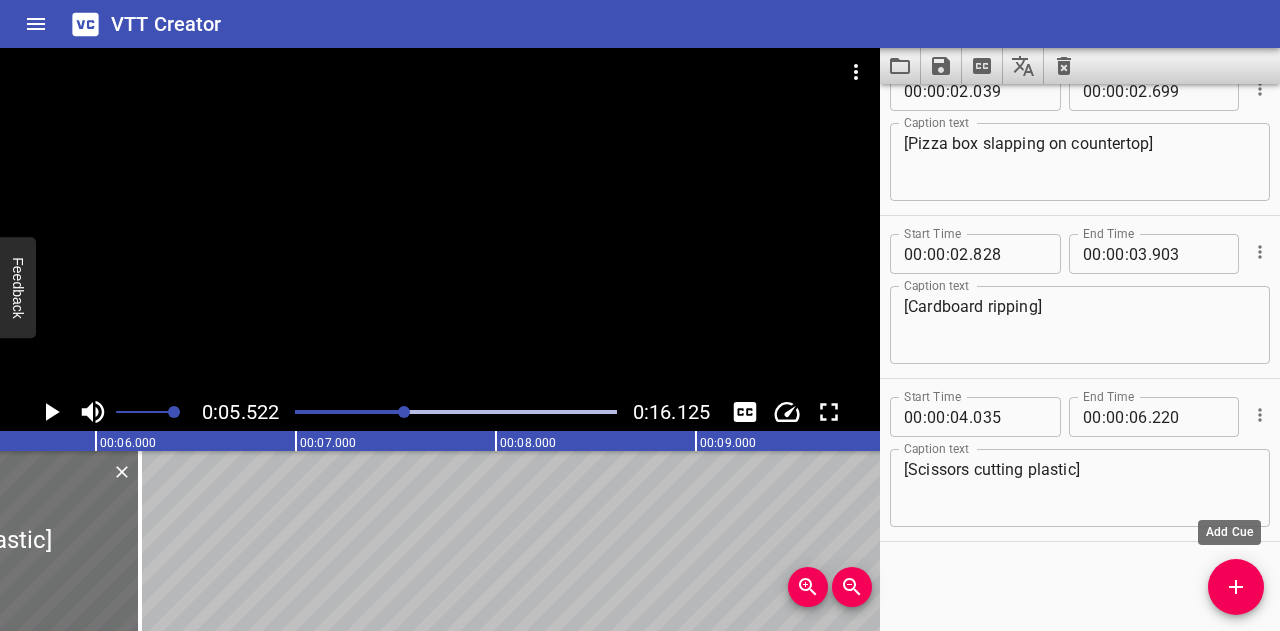 click 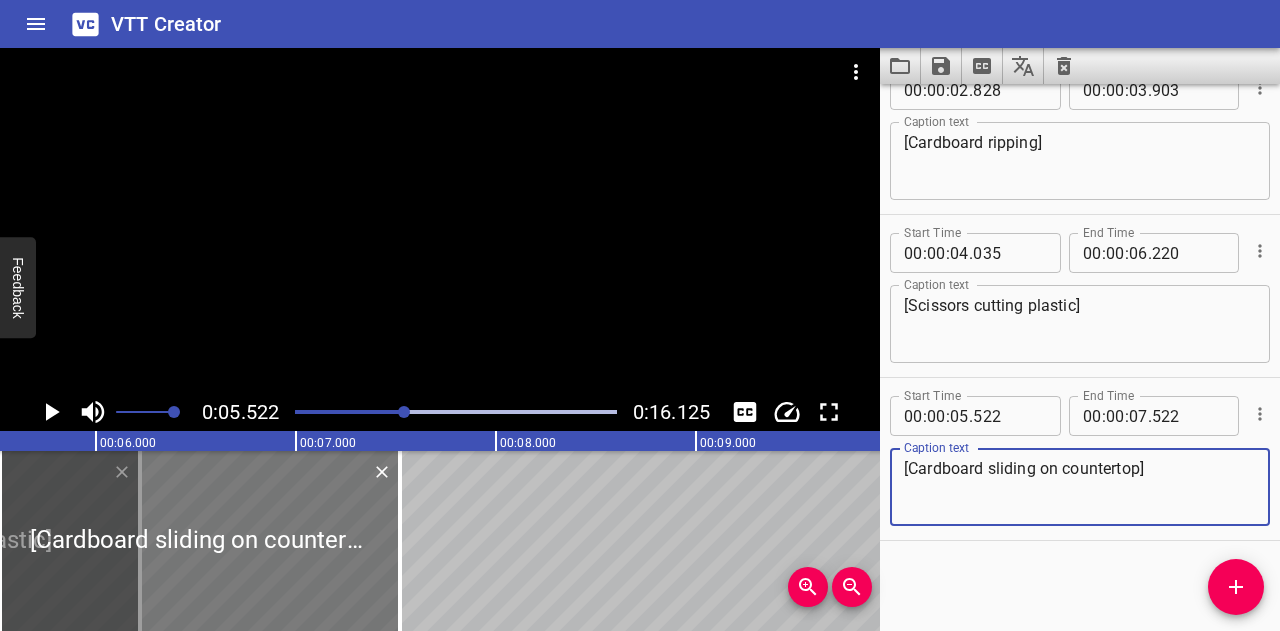 type on "[Cardboard sliding on countertop]" 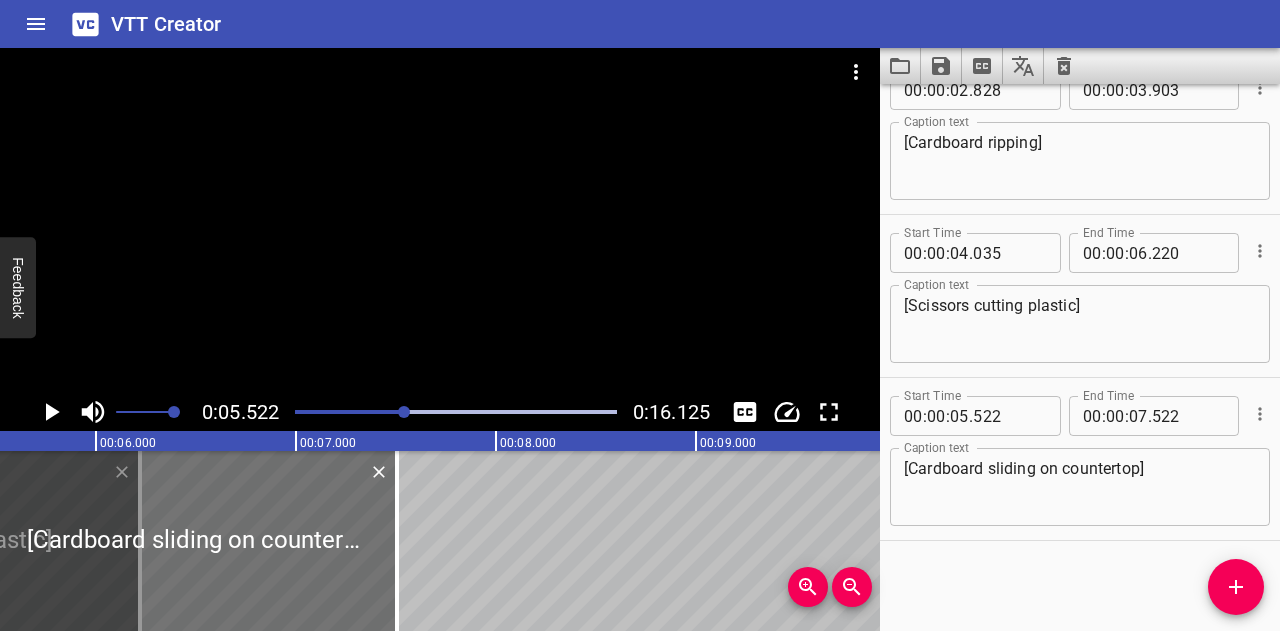 drag, startPoint x: 144, startPoint y: 613, endPoint x: 132, endPoint y: 617, distance: 12.649111 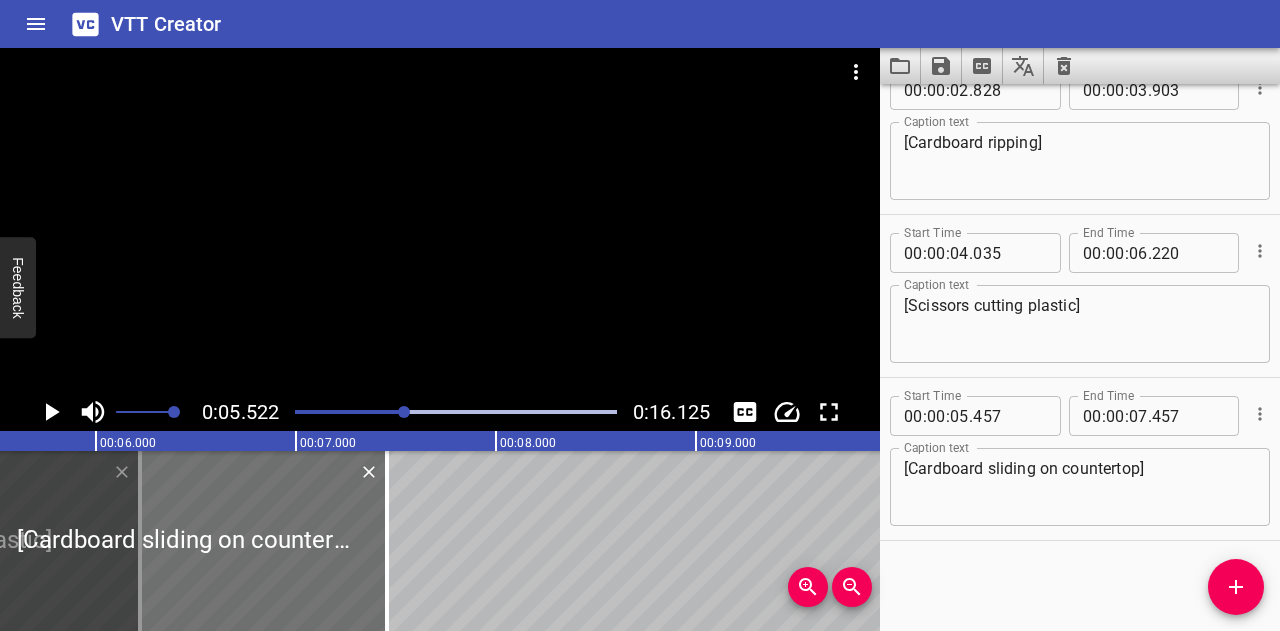 scroll, scrollTop: 0, scrollLeft: 763, axis: horizontal 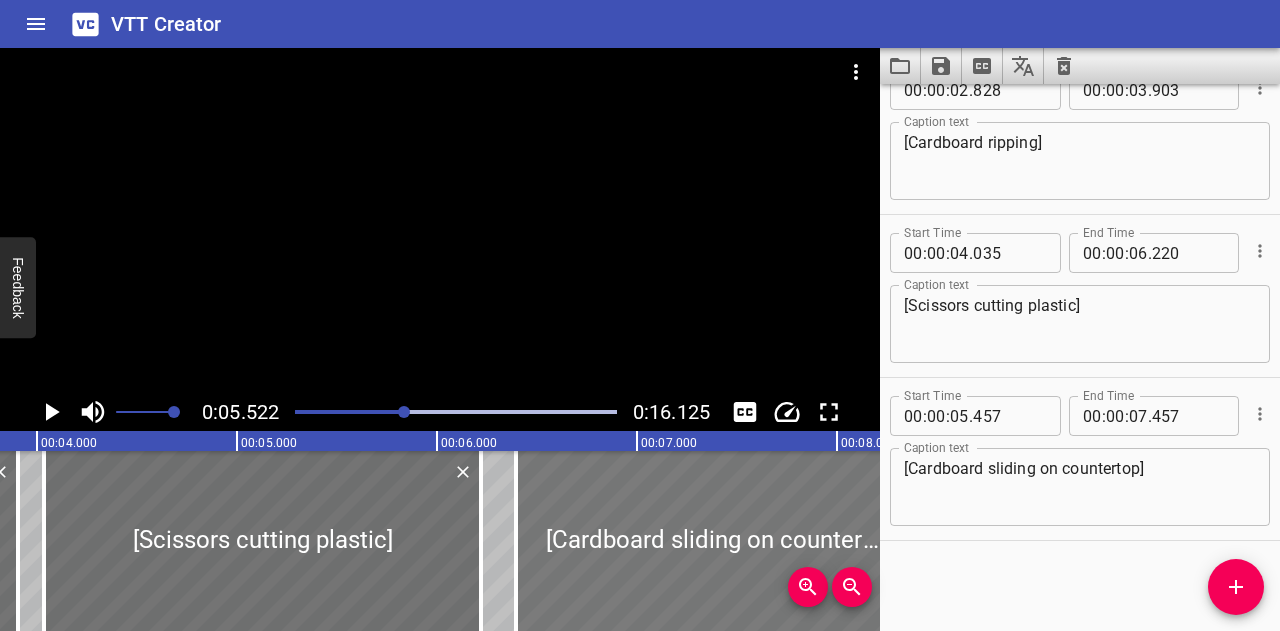 click at bounding box center (716, 541) 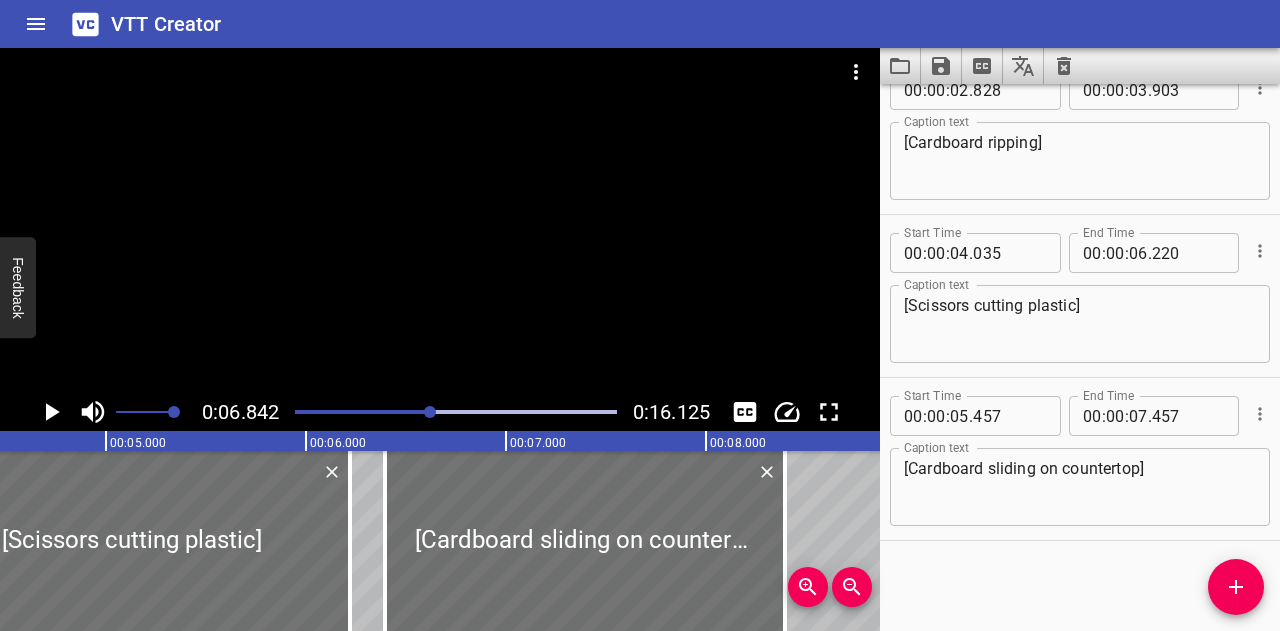 scroll, scrollTop: 0, scrollLeft: 818, axis: horizontal 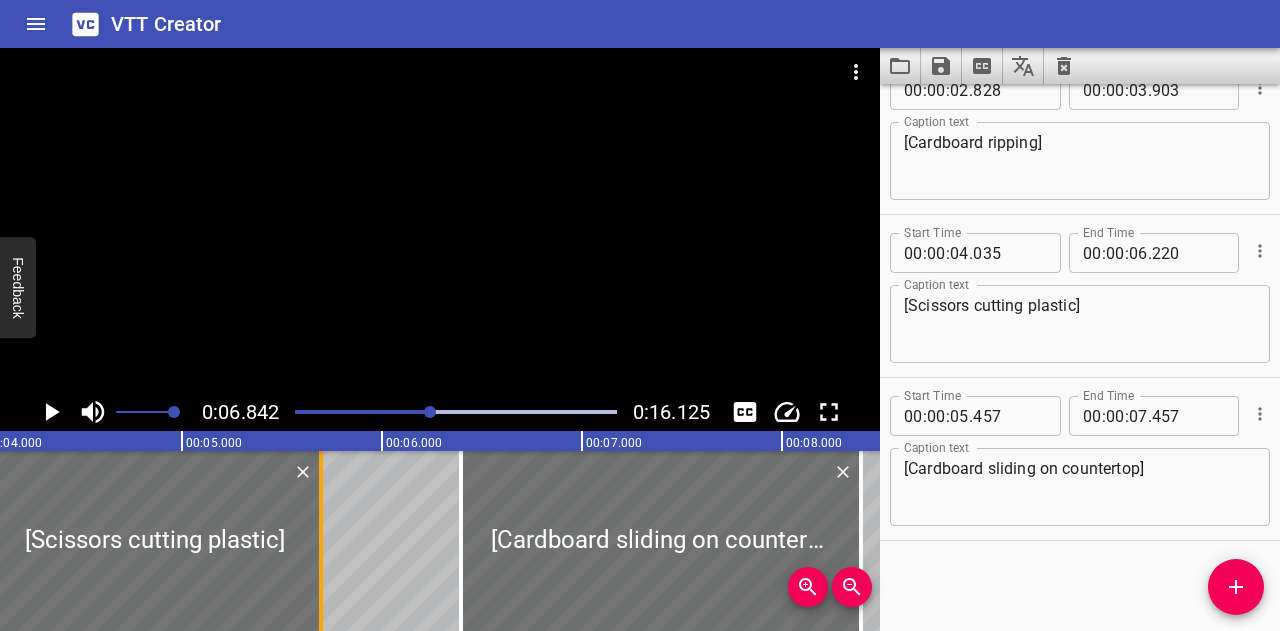 drag, startPoint x: 416, startPoint y: 540, endPoint x: 318, endPoint y: 550, distance: 98.50888 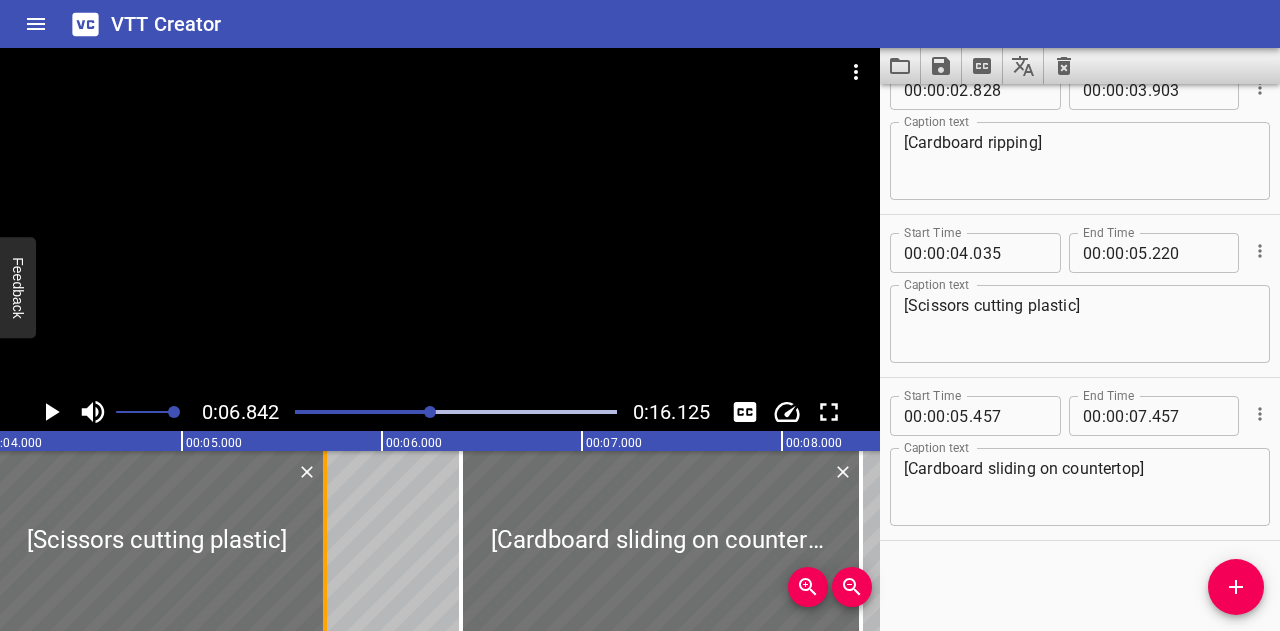 type on "05" 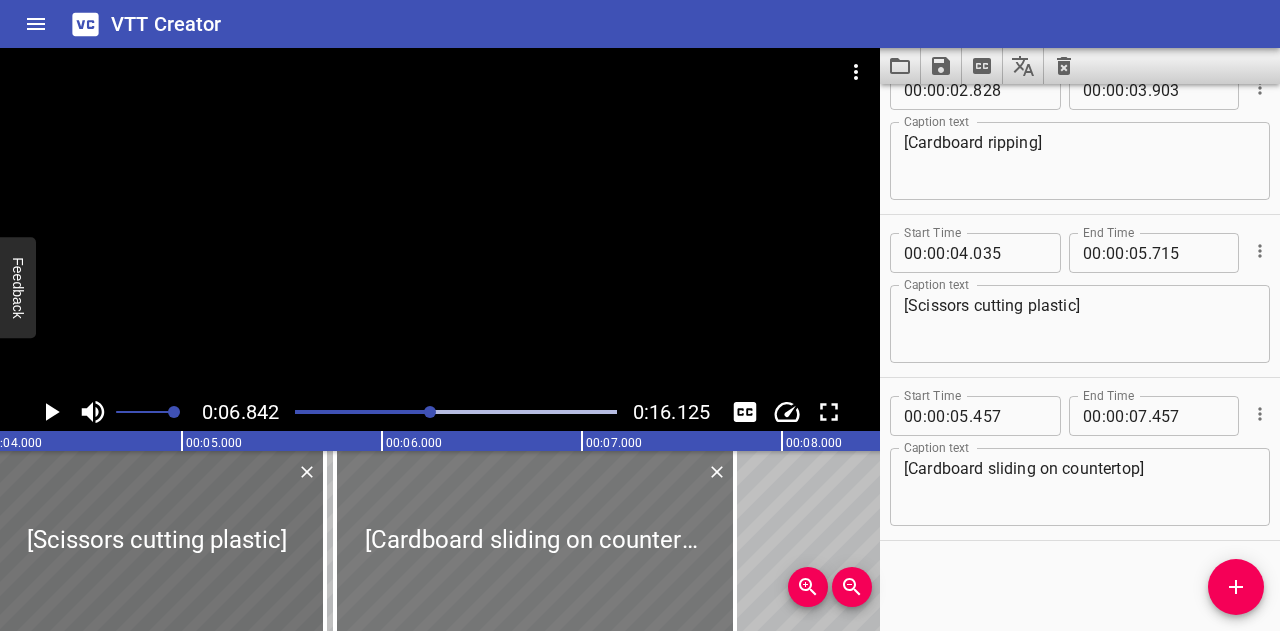 drag, startPoint x: 637, startPoint y: 509, endPoint x: 510, endPoint y: 514, distance: 127.09839 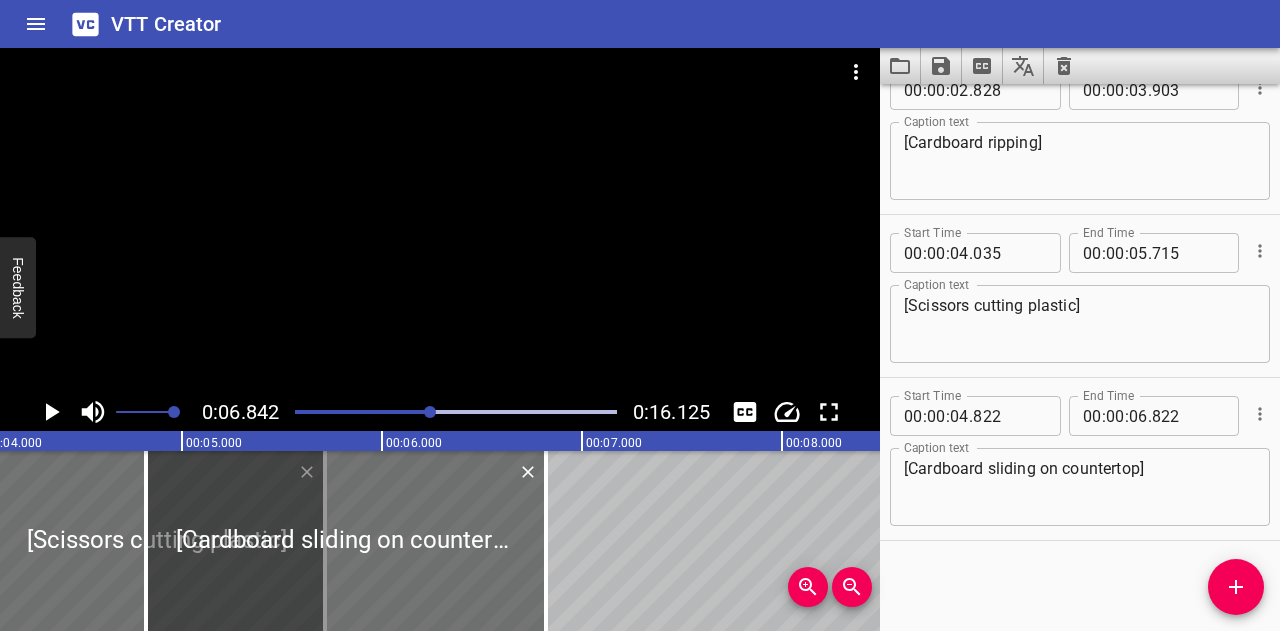 click at bounding box center (456, 412) 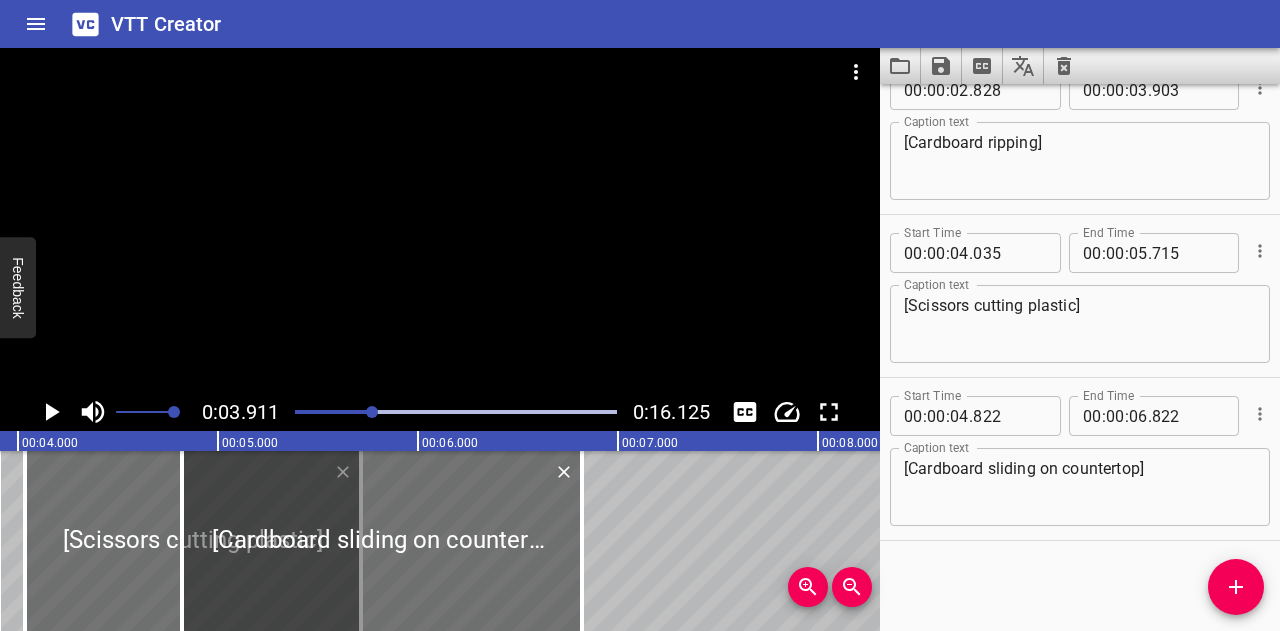 scroll, scrollTop: 0, scrollLeft: 782, axis: horizontal 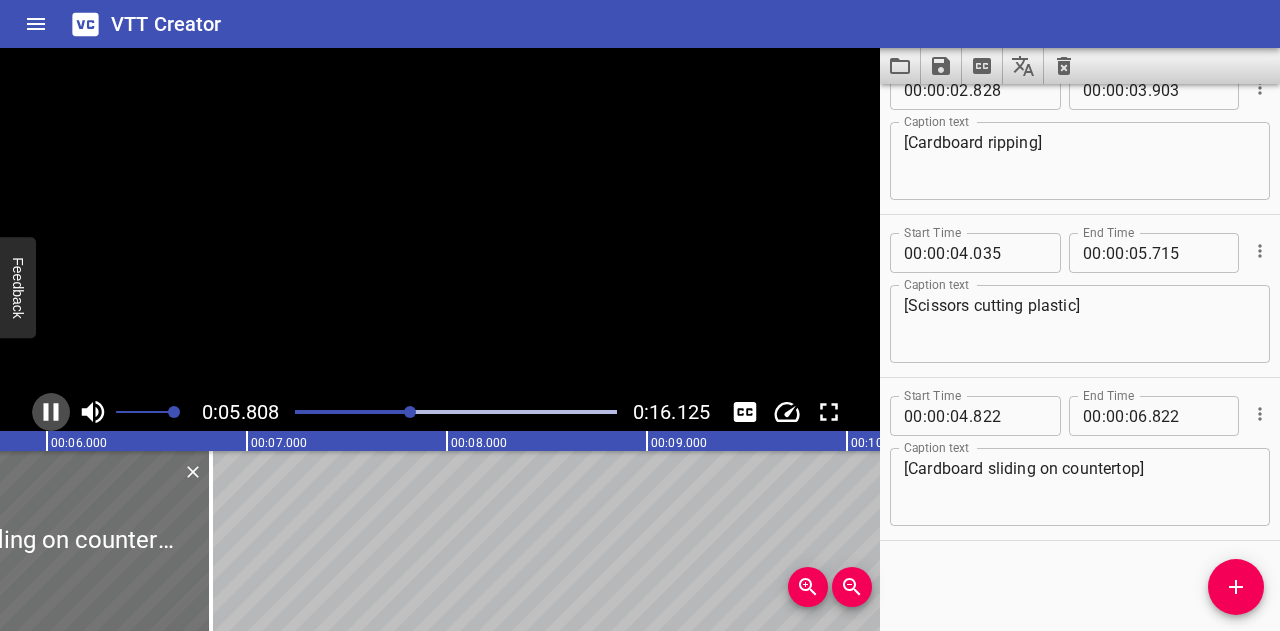 click 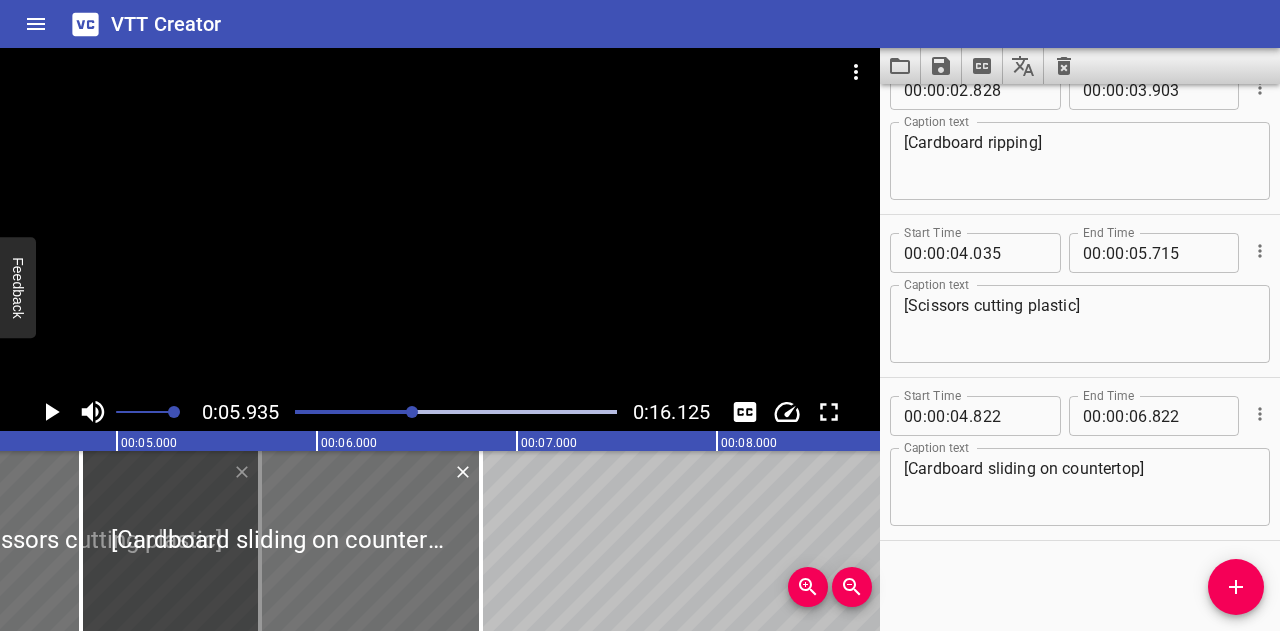 scroll, scrollTop: 0, scrollLeft: 874, axis: horizontal 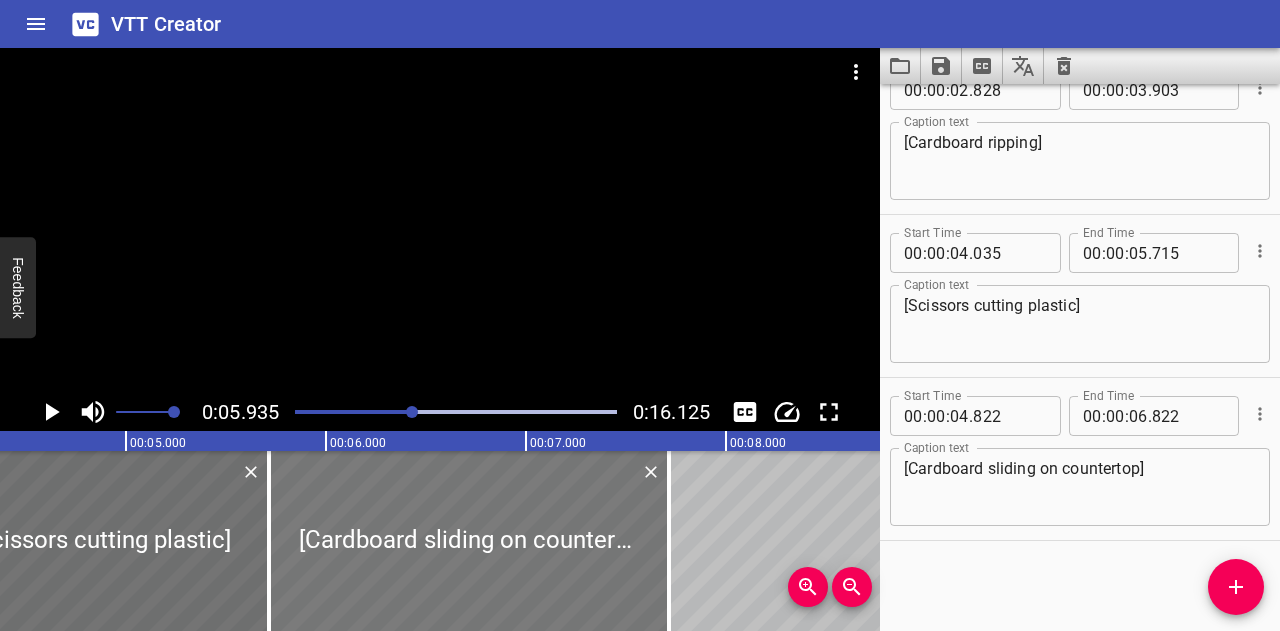 drag, startPoint x: 255, startPoint y: 531, endPoint x: 454, endPoint y: 526, distance: 199.0628 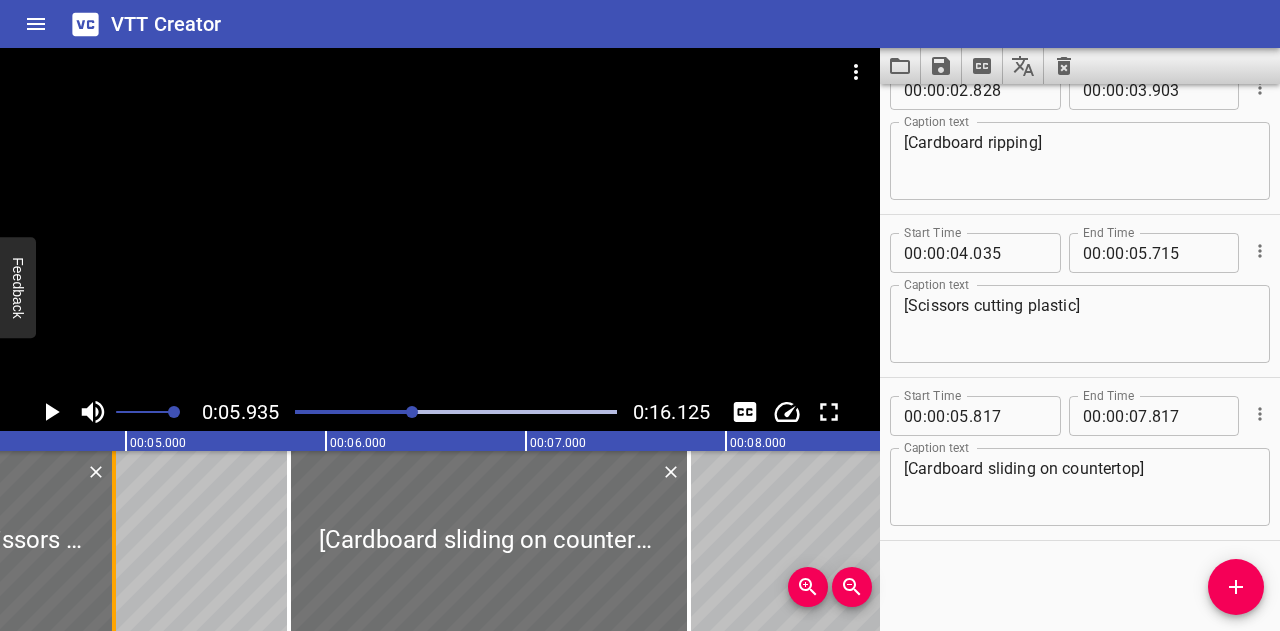 drag, startPoint x: 265, startPoint y: 547, endPoint x: 110, endPoint y: 545, distance: 155.01291 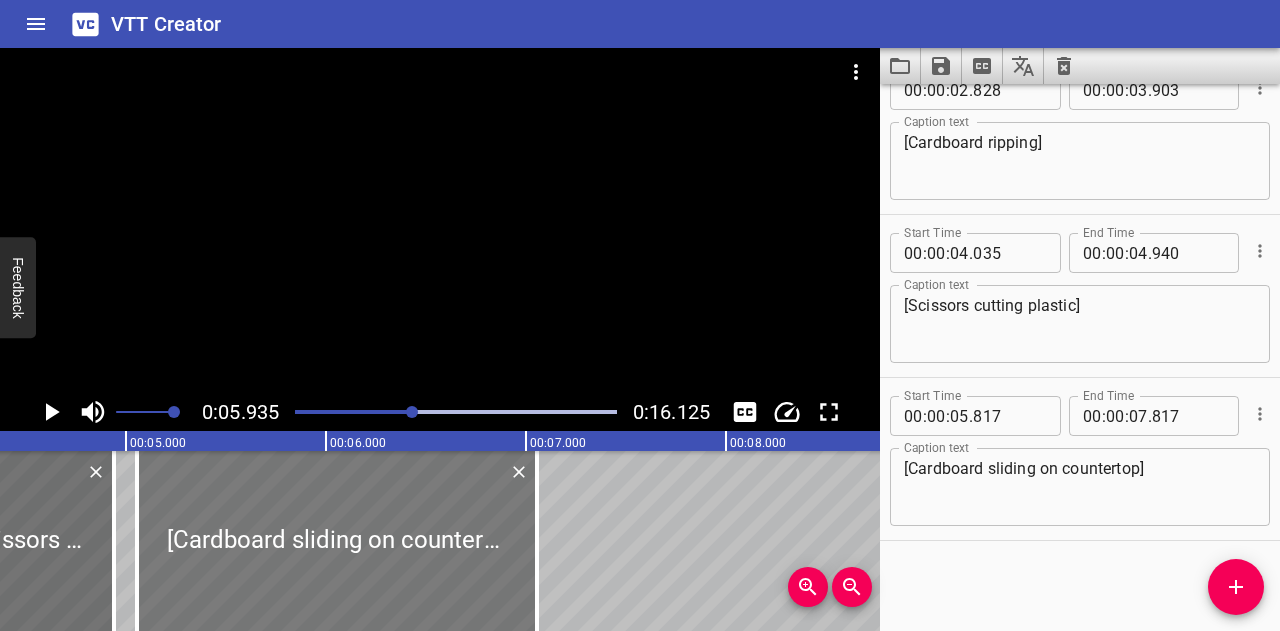 drag, startPoint x: 471, startPoint y: 506, endPoint x: 314, endPoint y: 512, distance: 157.11461 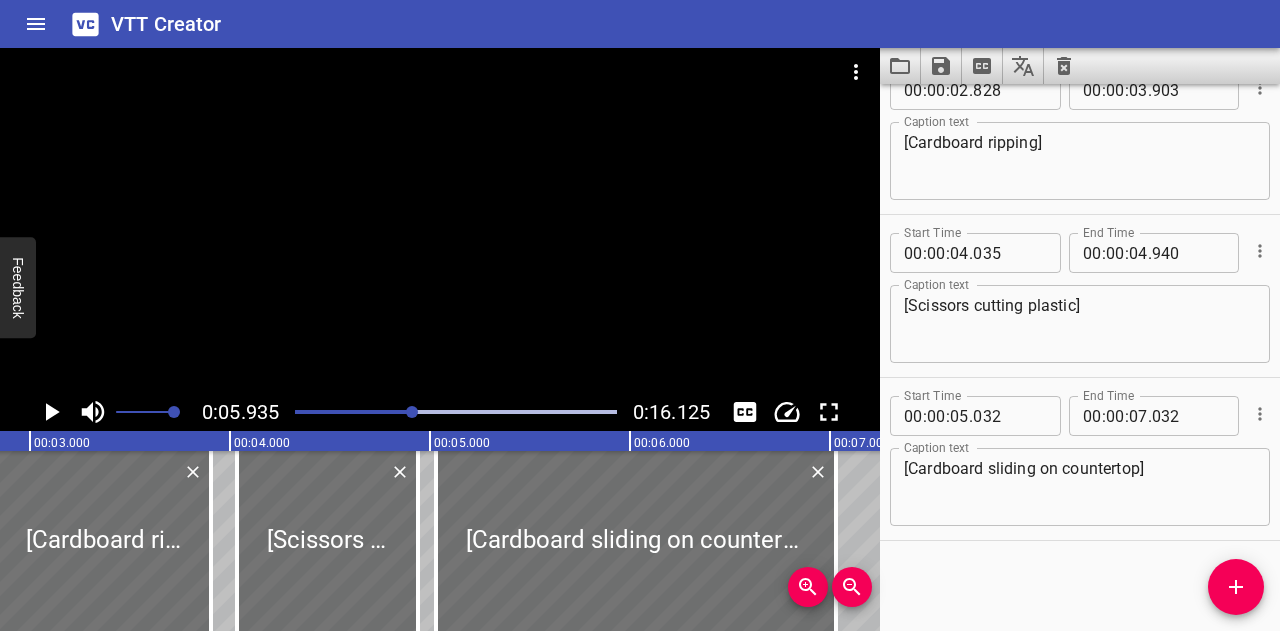 scroll, scrollTop: 0, scrollLeft: 532, axis: horizontal 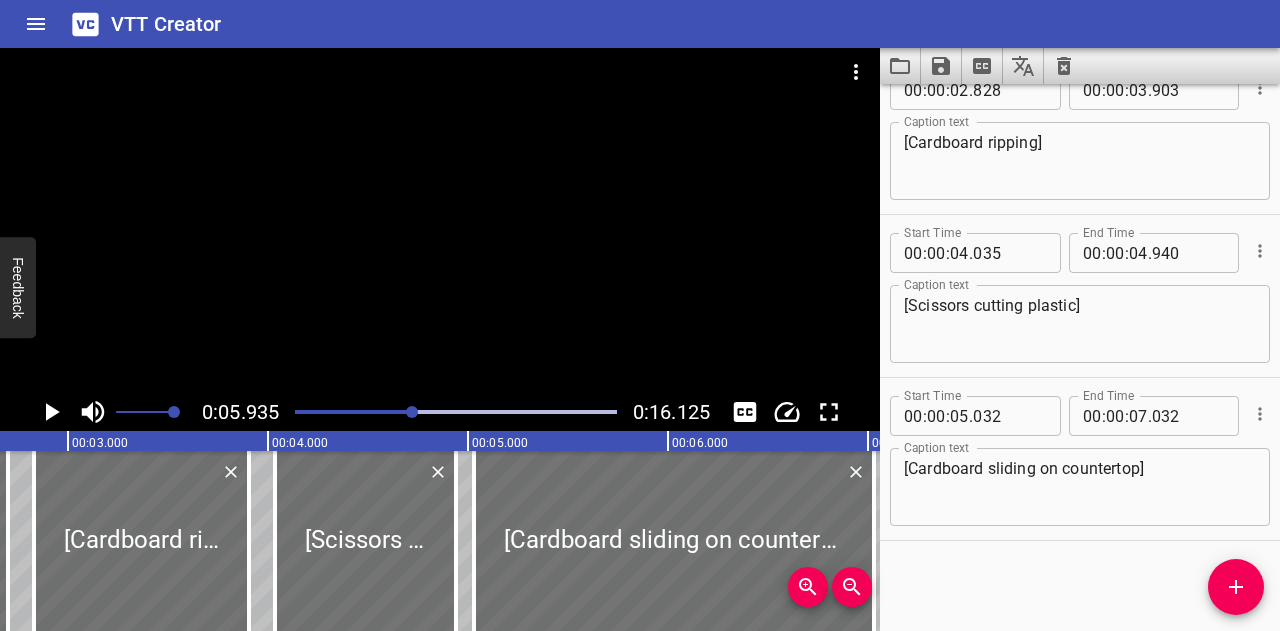 click at bounding box center (456, 412) 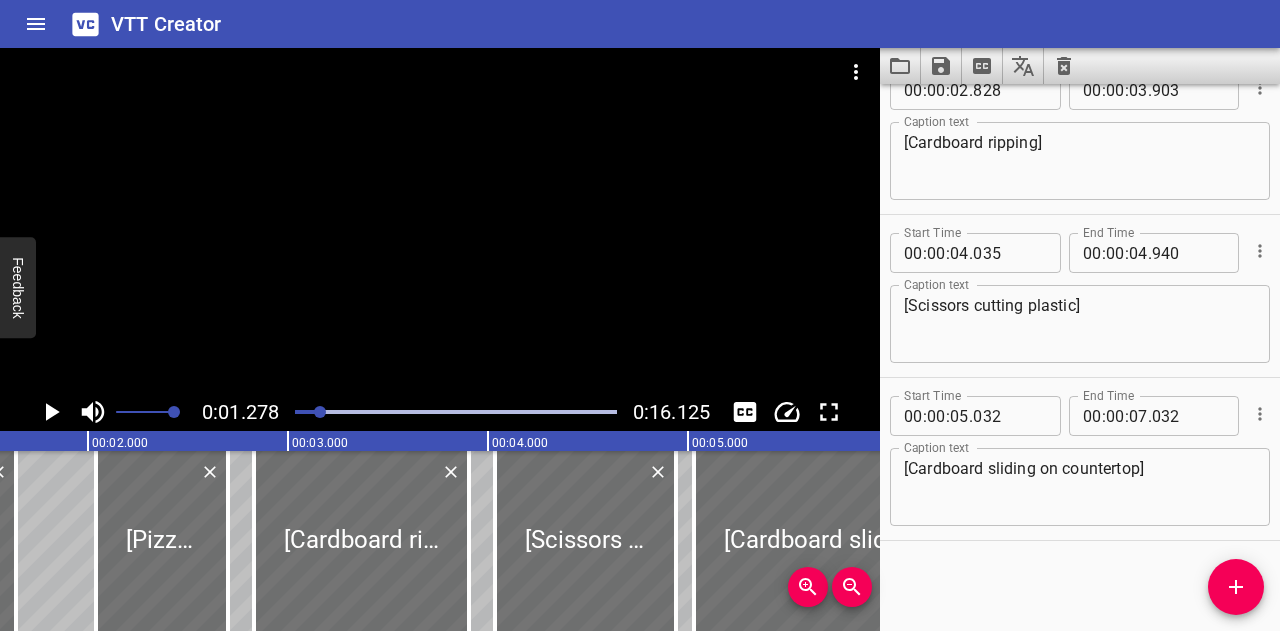 scroll, scrollTop: 0, scrollLeft: 255, axis: horizontal 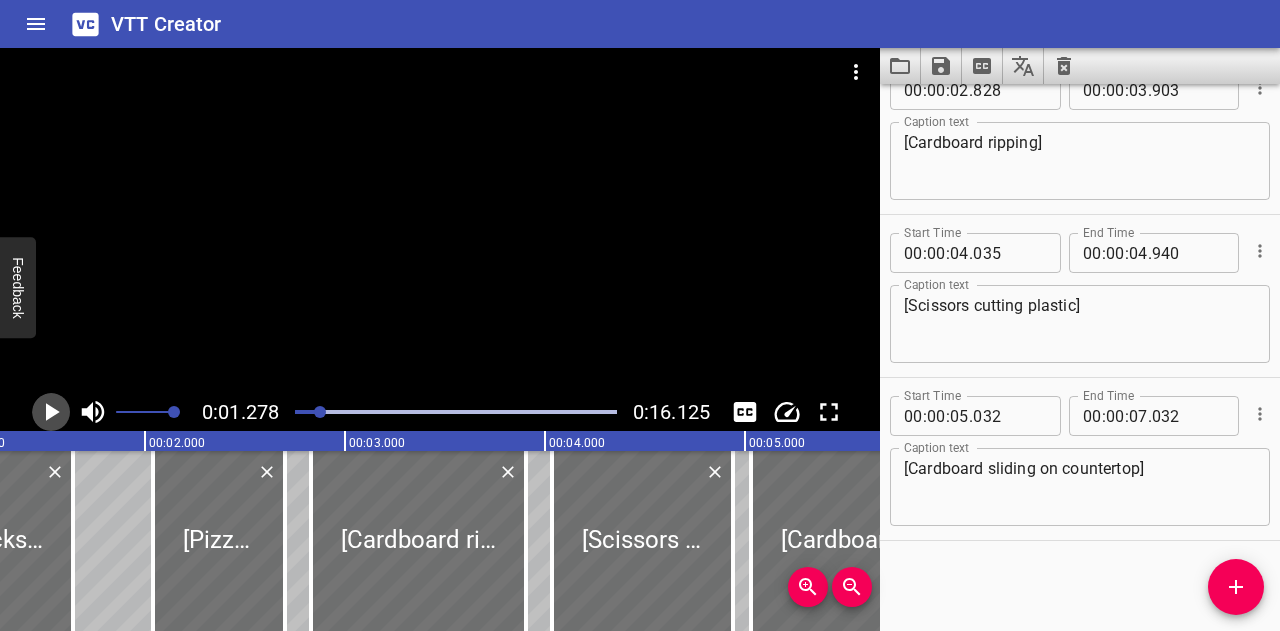 click 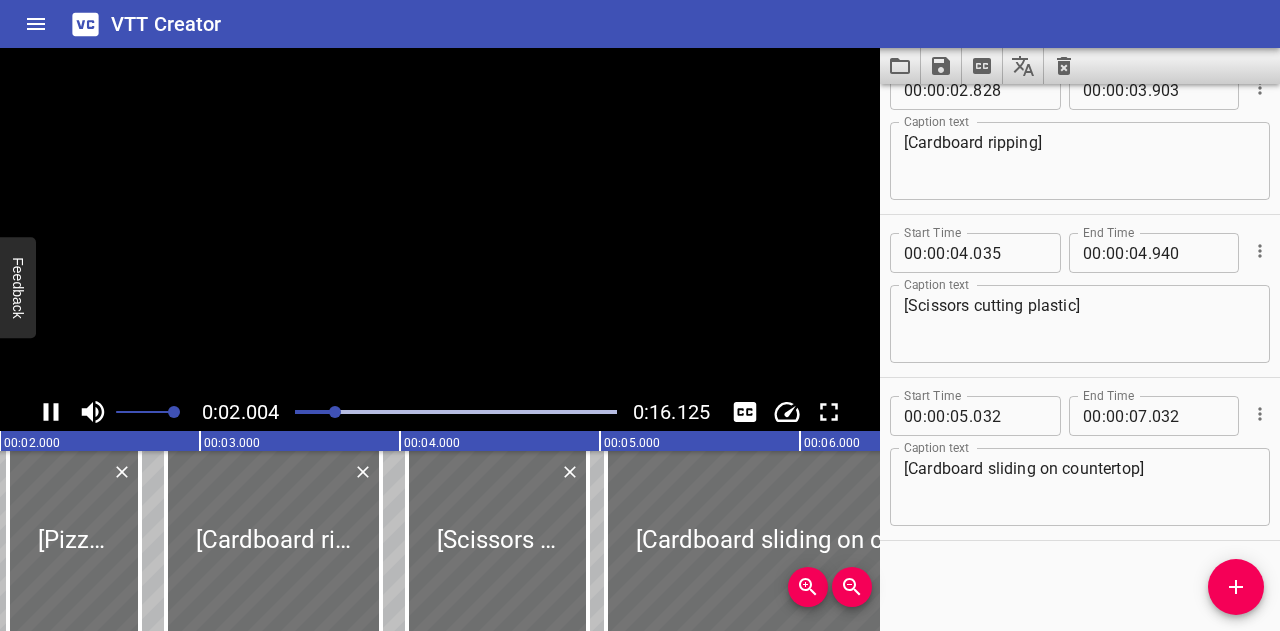 scroll, scrollTop: 0, scrollLeft: 449, axis: horizontal 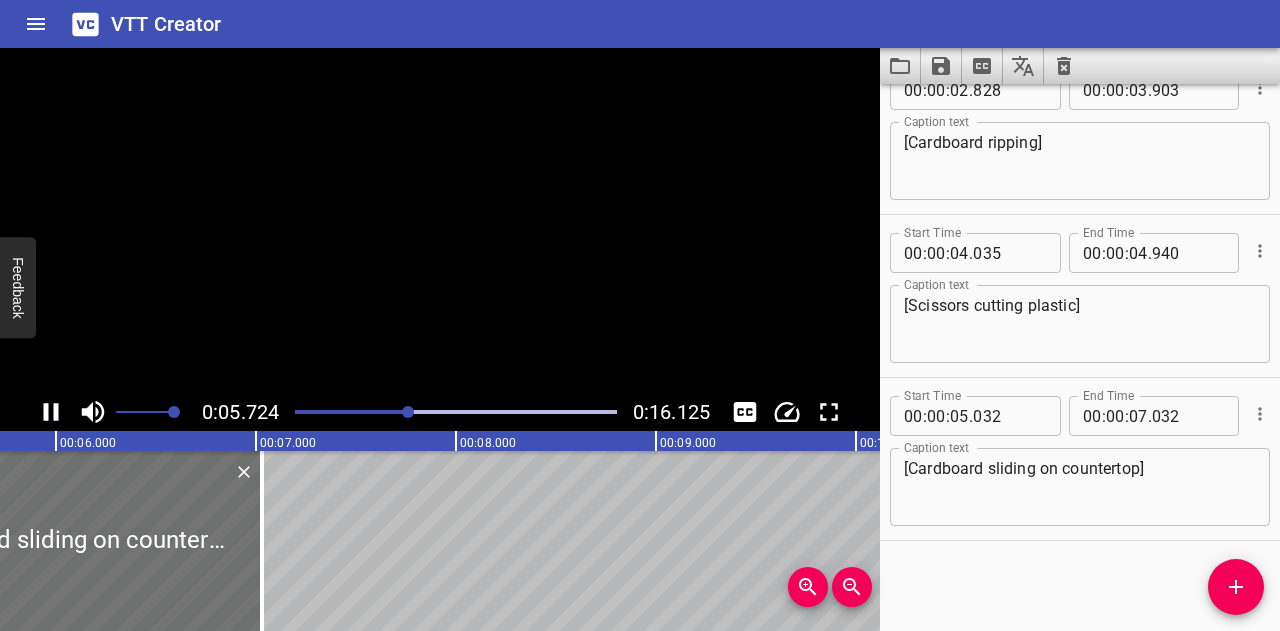 click 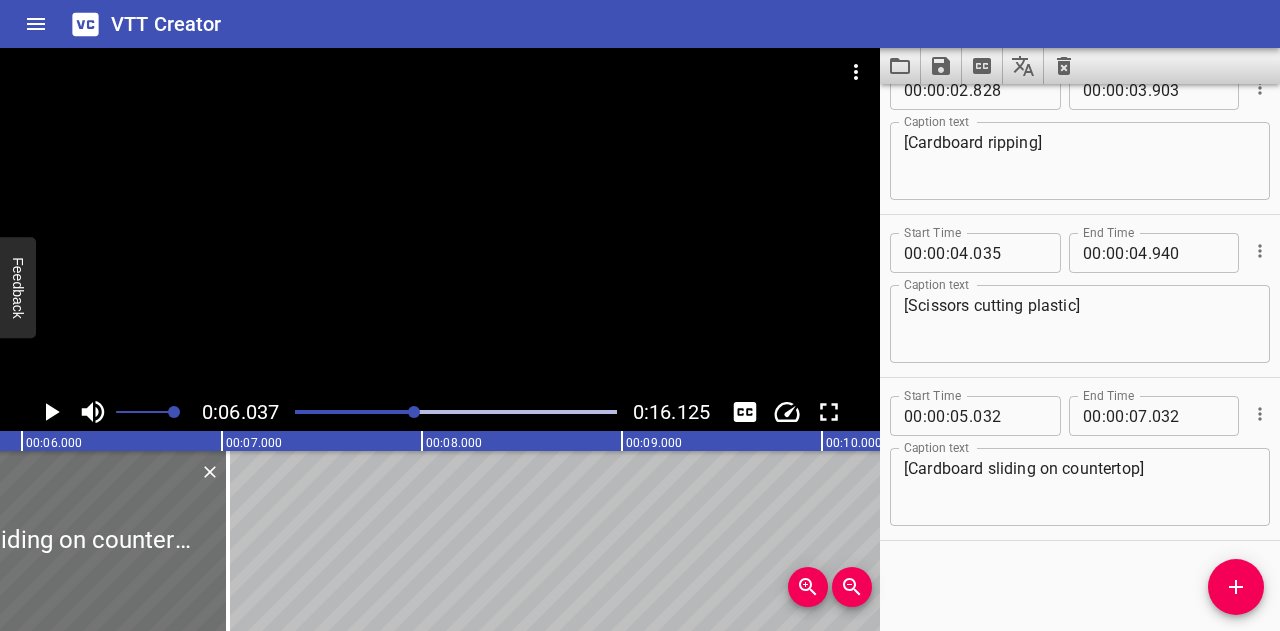 scroll, scrollTop: 0, scrollLeft: 1207, axis: horizontal 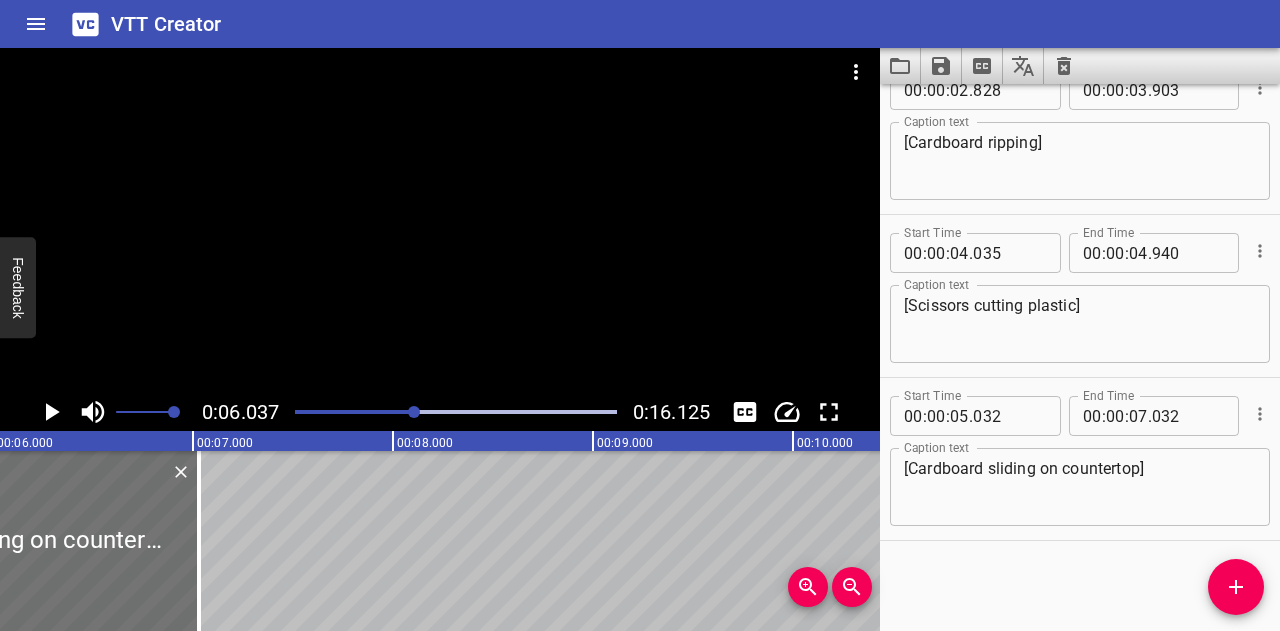 click 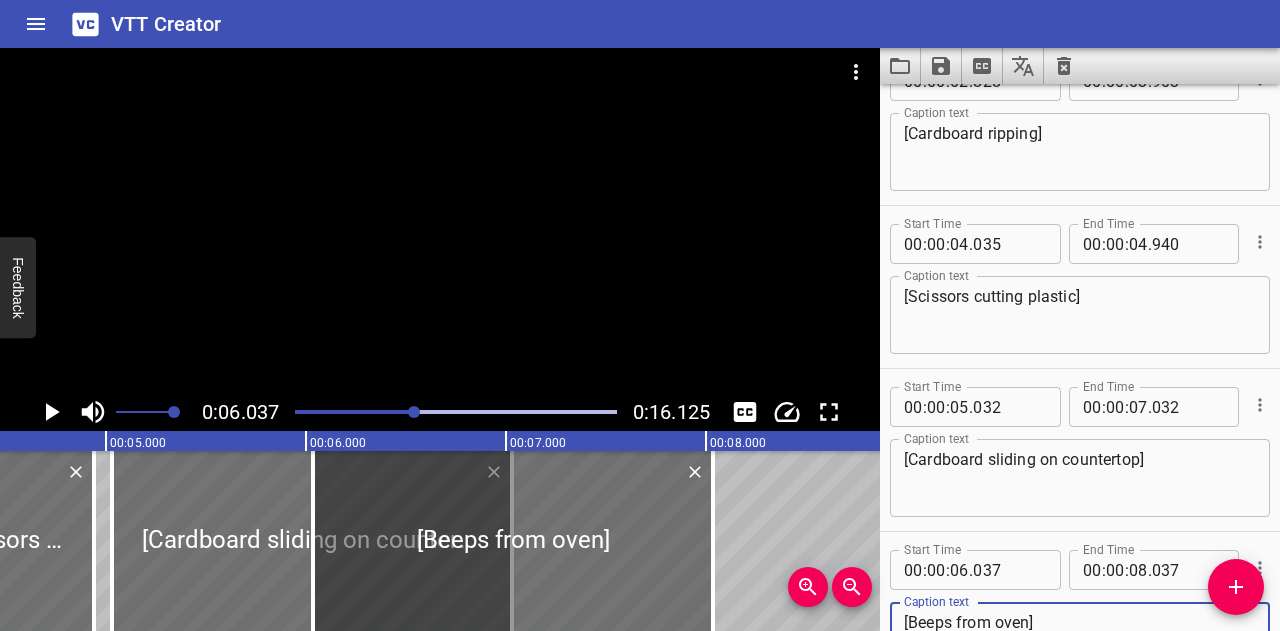 scroll, scrollTop: 0, scrollLeft: 932, axis: horizontal 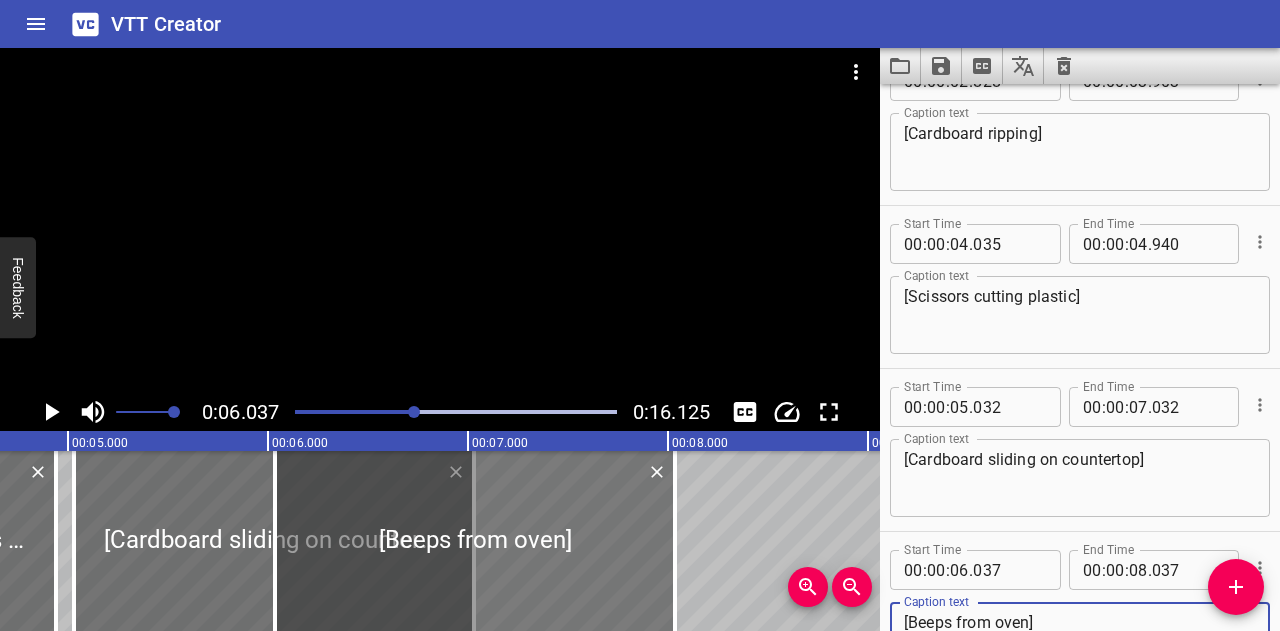 type on "[Beeps from oven]" 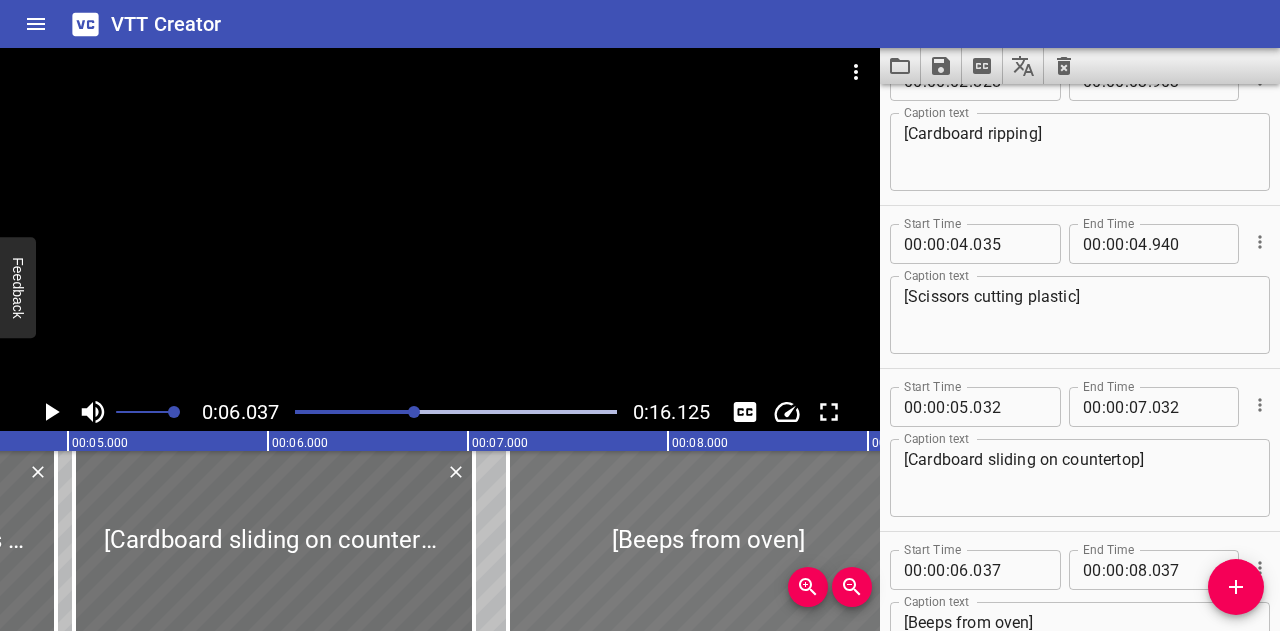 drag, startPoint x: 416, startPoint y: 549, endPoint x: 649, endPoint y: 538, distance: 233.2595 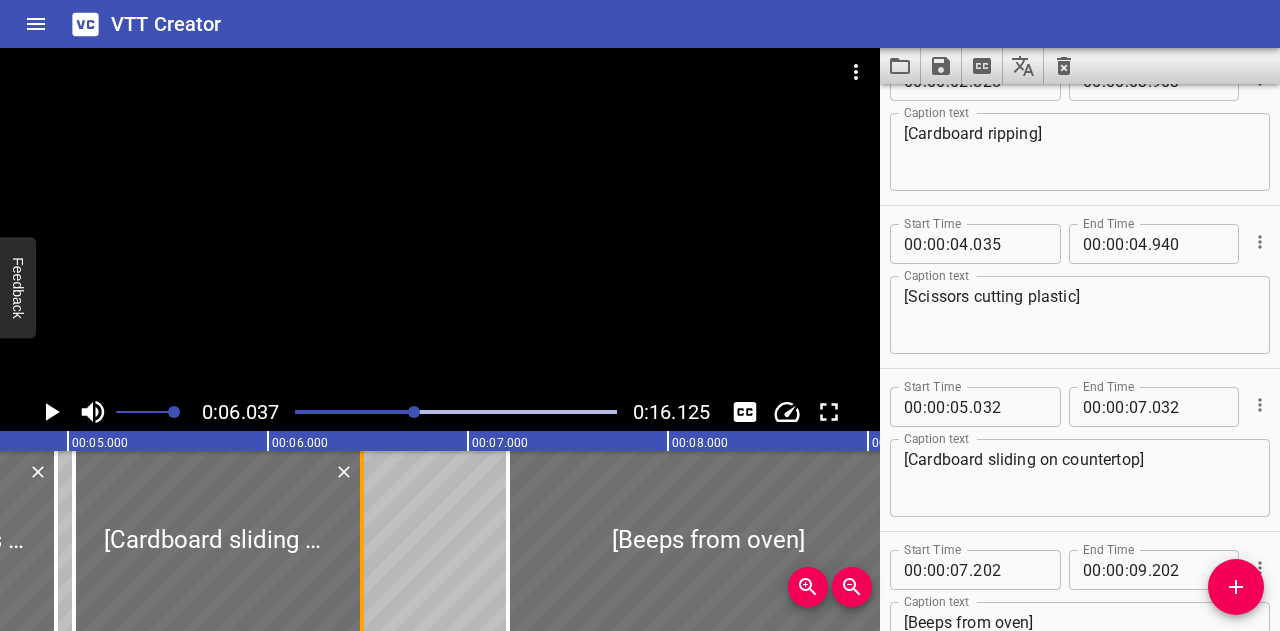 drag, startPoint x: 468, startPoint y: 541, endPoint x: 357, endPoint y: 555, distance: 111.8794 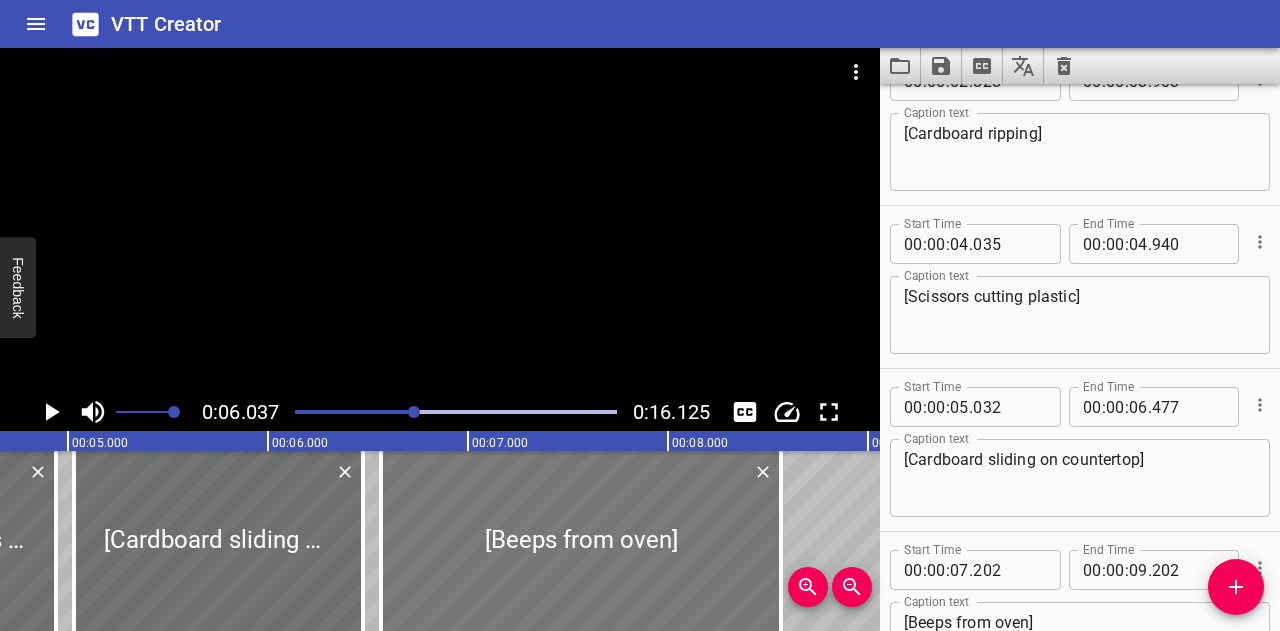 drag, startPoint x: 667, startPoint y: 531, endPoint x: 540, endPoint y: 534, distance: 127.03543 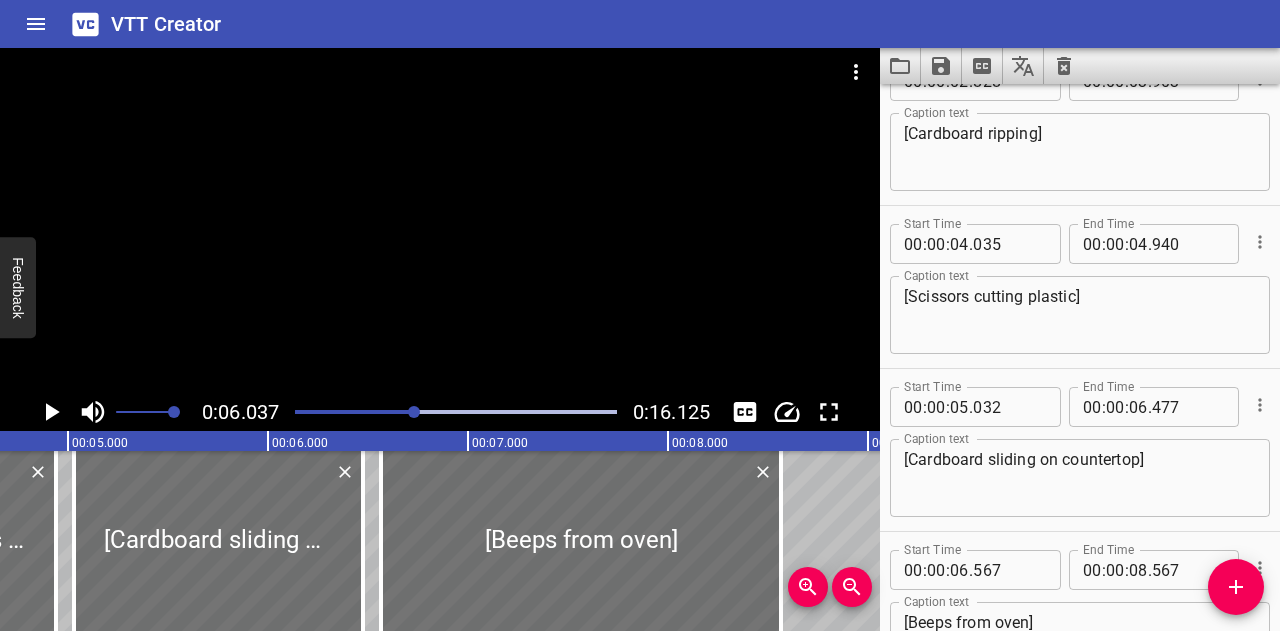 click at bounding box center (255, 412) 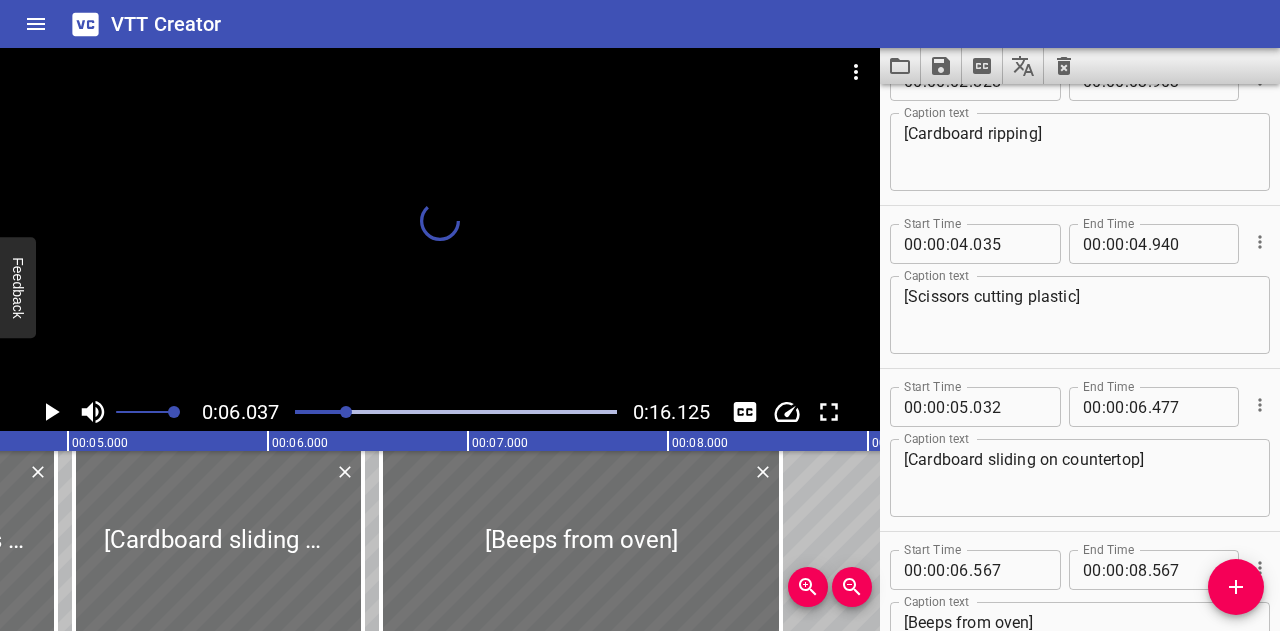 scroll, scrollTop: 0, scrollLeft: 864, axis: horizontal 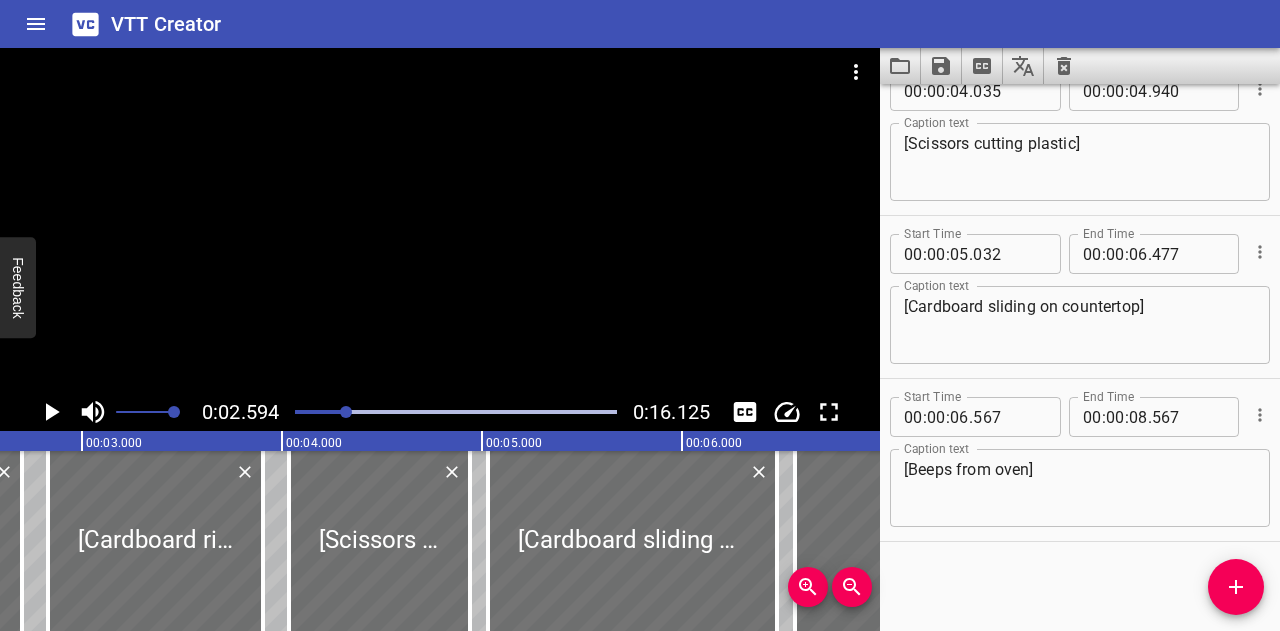 click at bounding box center [186, 412] 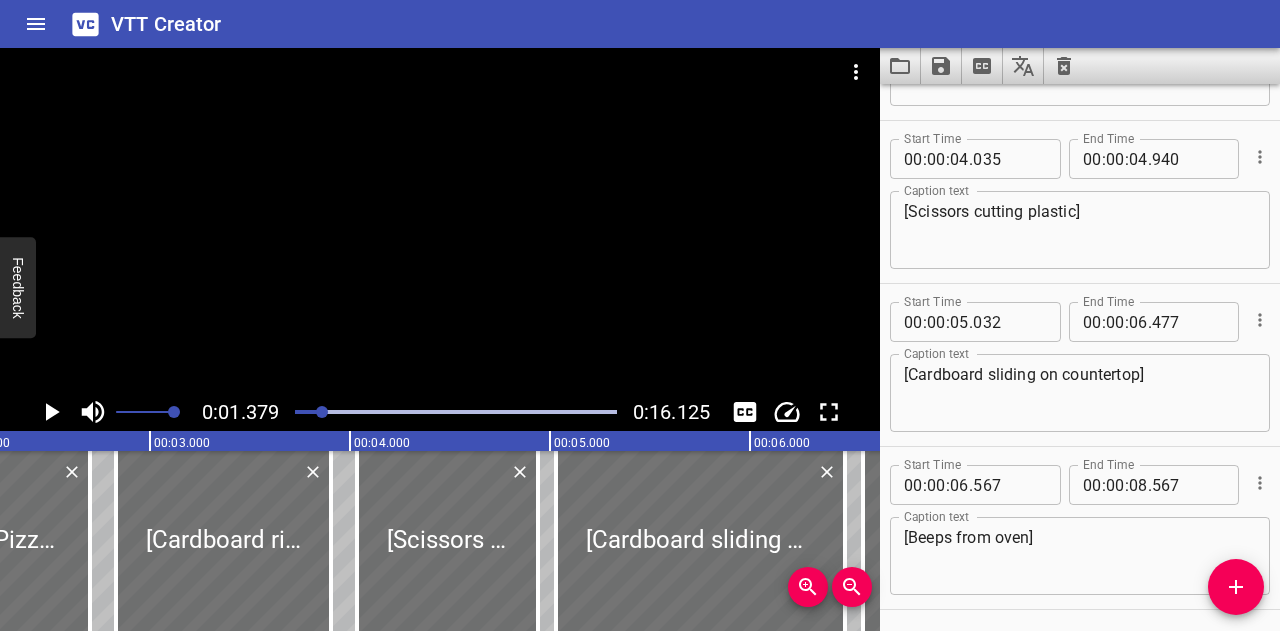 scroll, scrollTop: 0, scrollLeft: 276, axis: horizontal 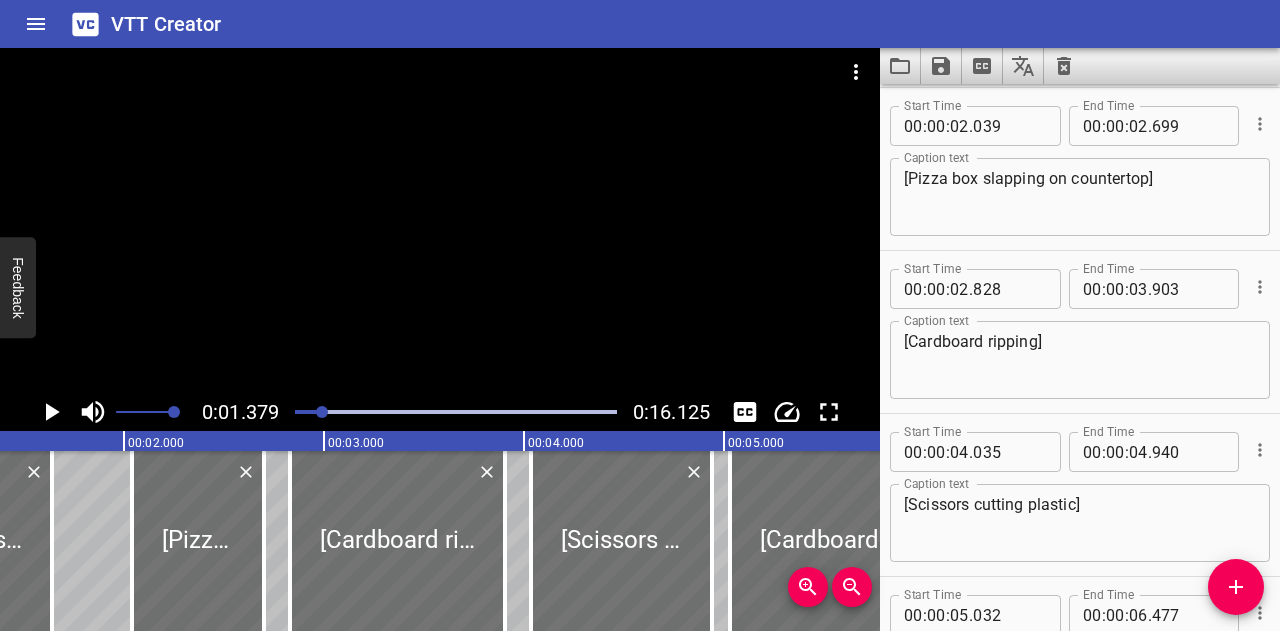 click 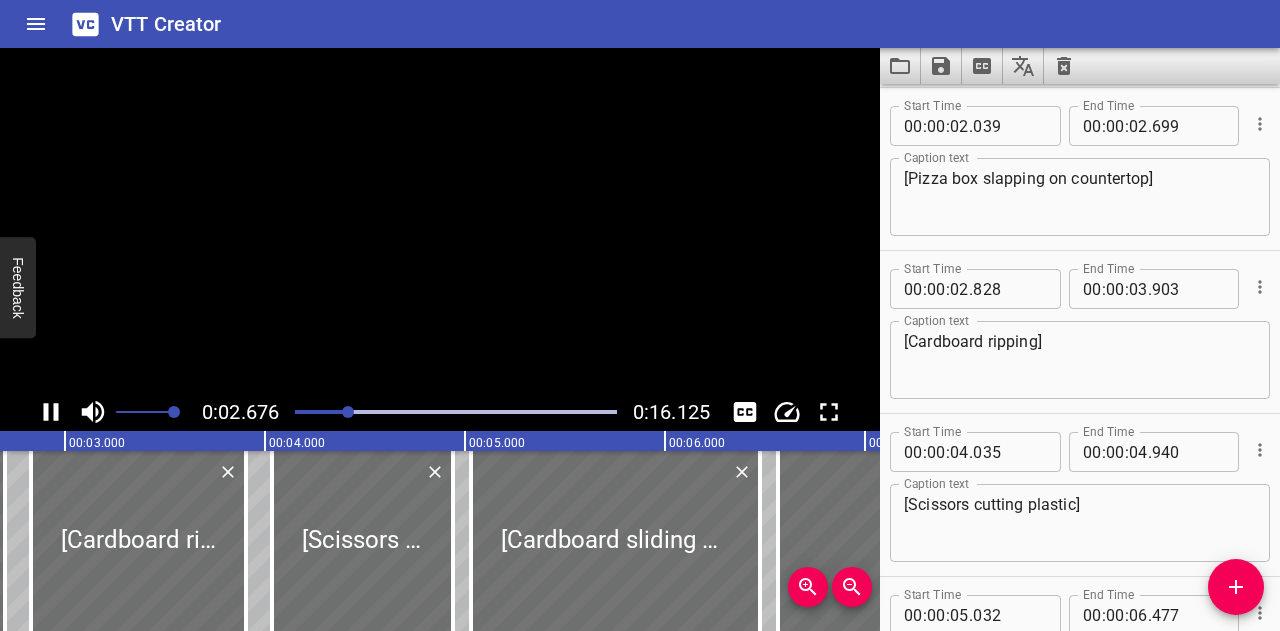 scroll, scrollTop: 0, scrollLeft: 584, axis: horizontal 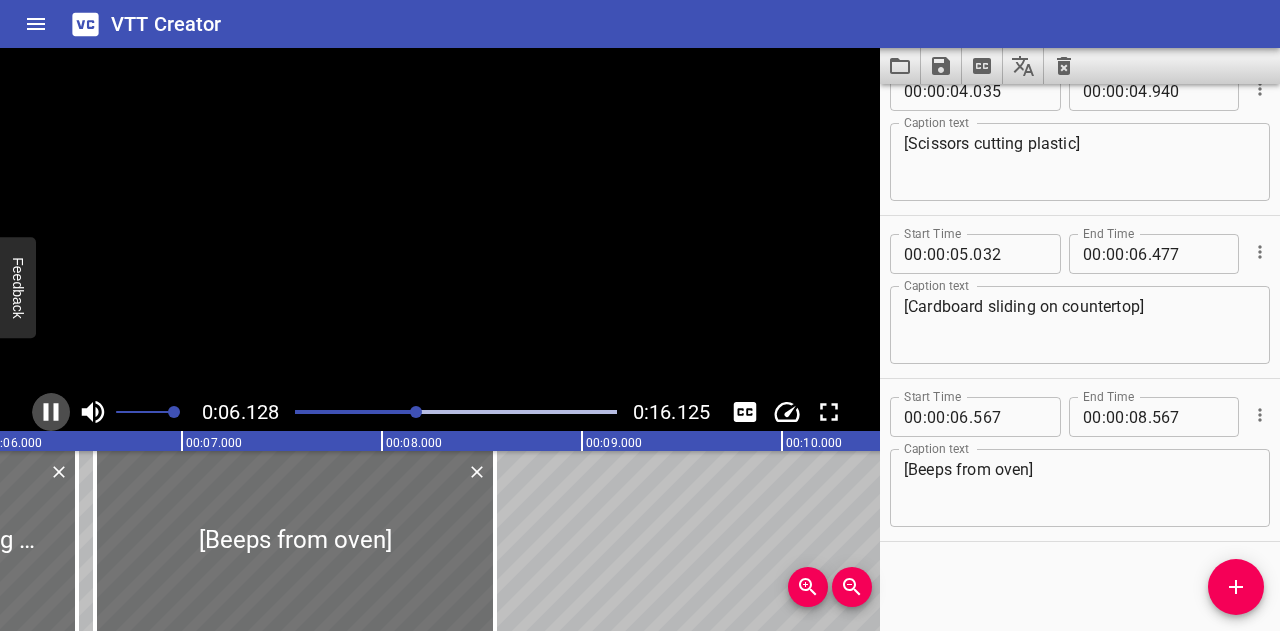 click 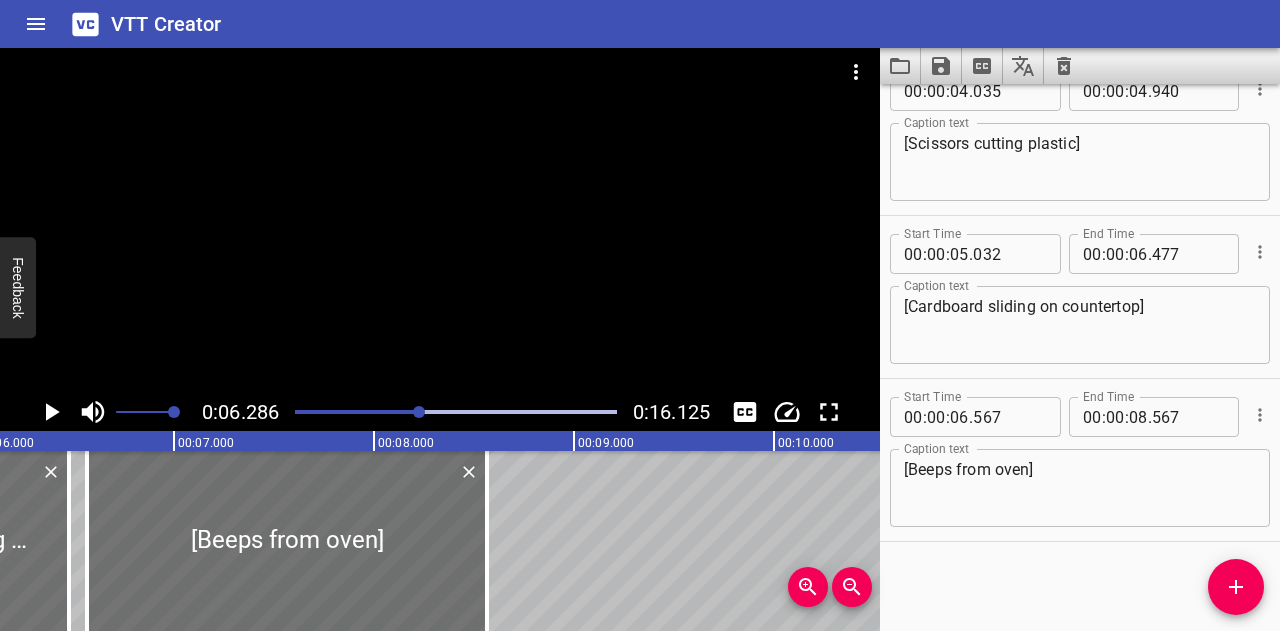 scroll, scrollTop: 0, scrollLeft: 1257, axis: horizontal 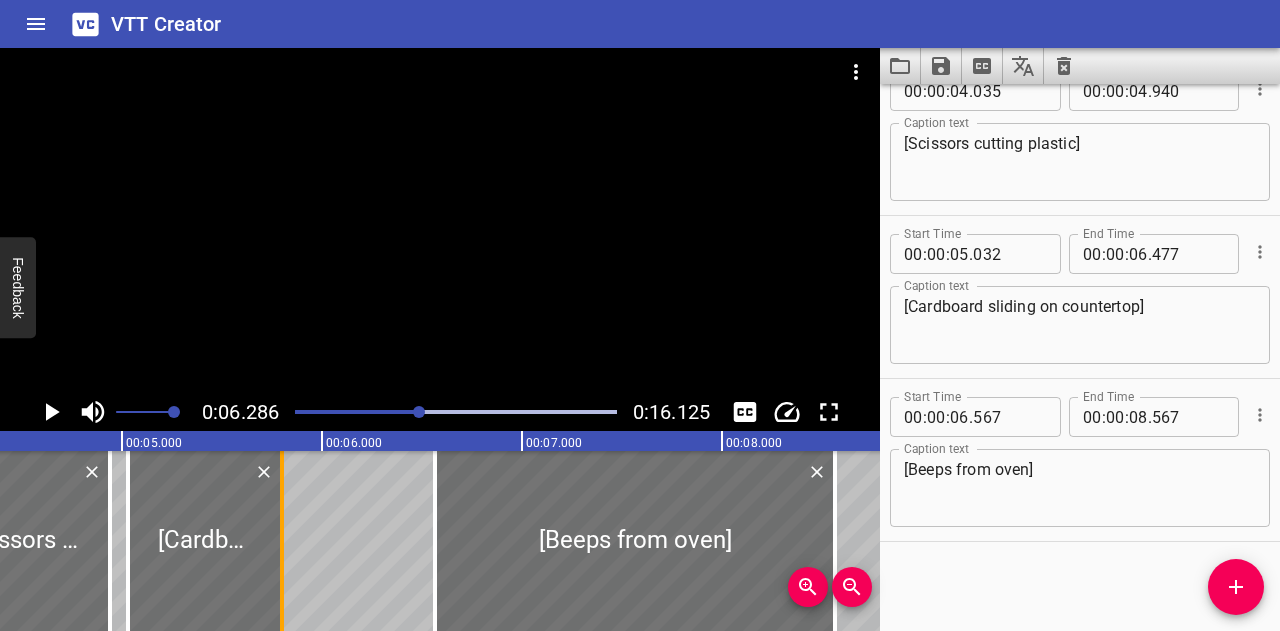 drag, startPoint x: 416, startPoint y: 566, endPoint x: 281, endPoint y: 565, distance: 135.00371 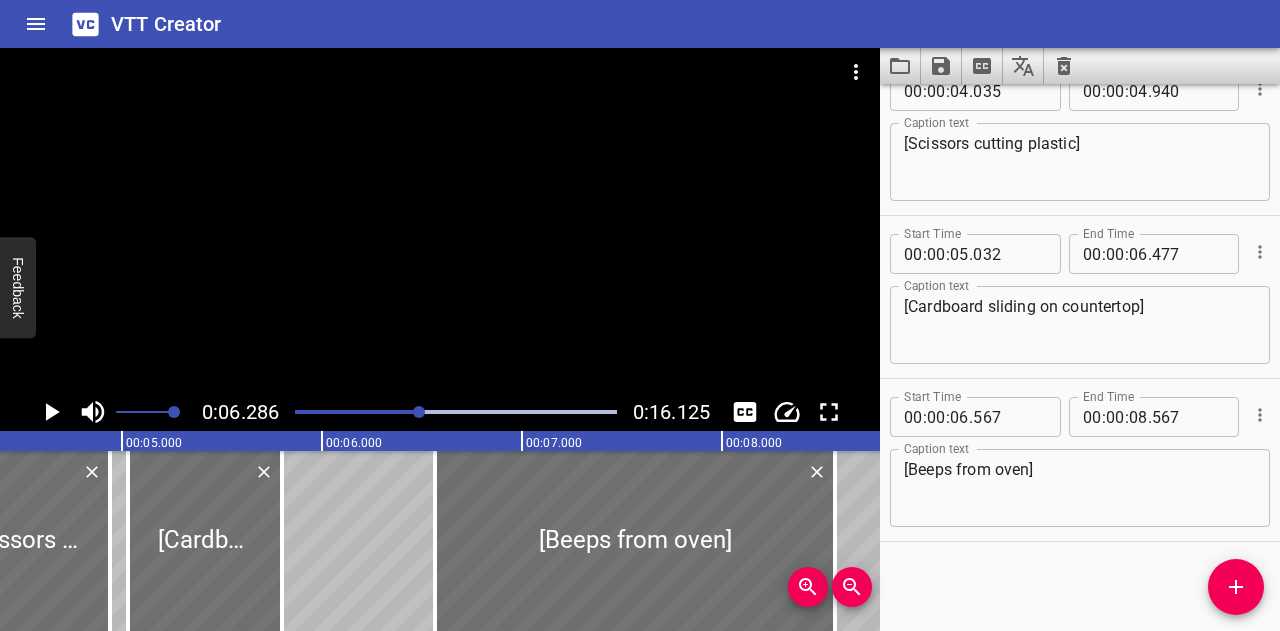 type on "05" 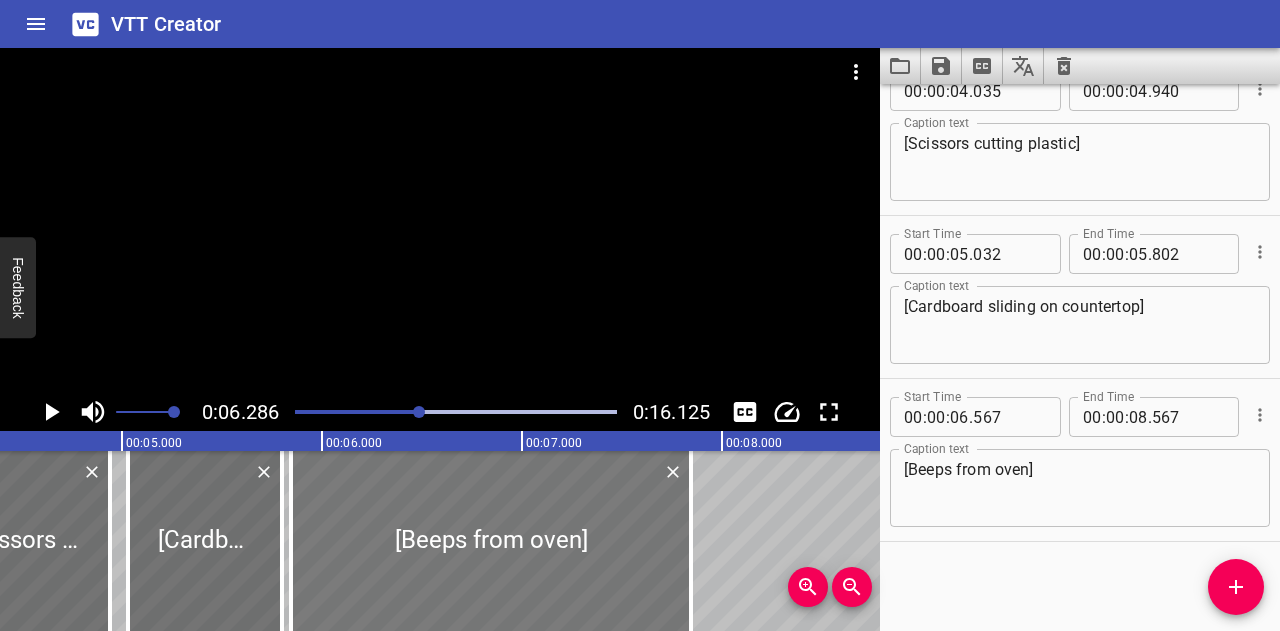 drag, startPoint x: 514, startPoint y: 539, endPoint x: 370, endPoint y: 543, distance: 144.05554 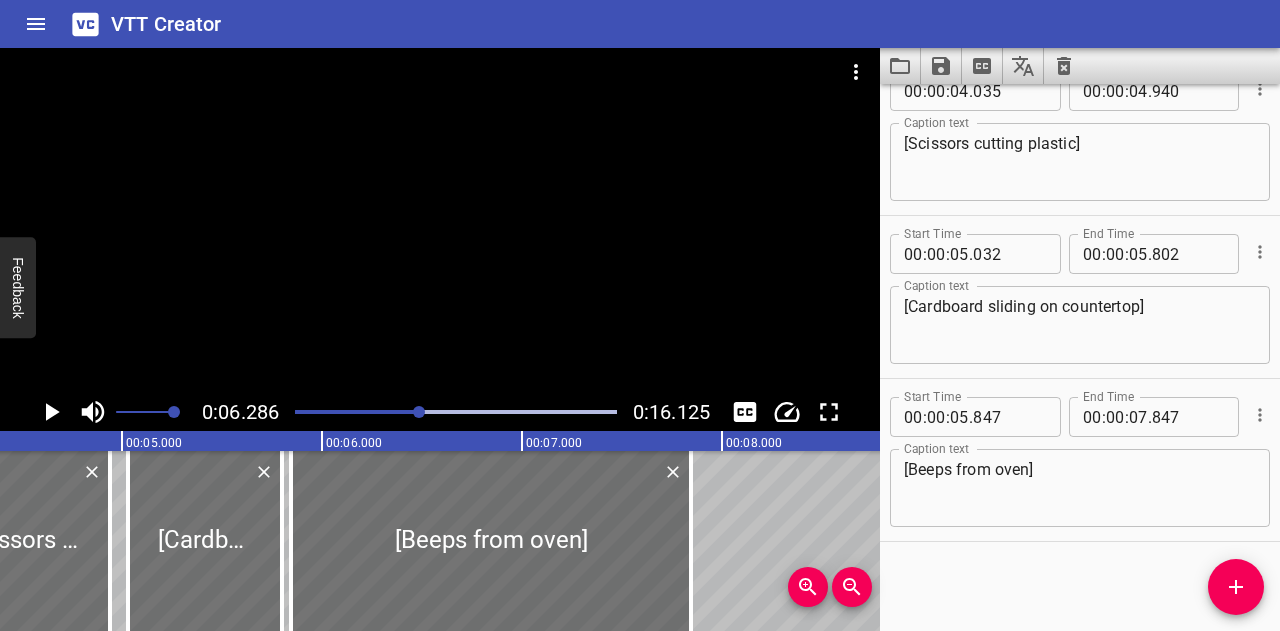 click at bounding box center [456, 412] 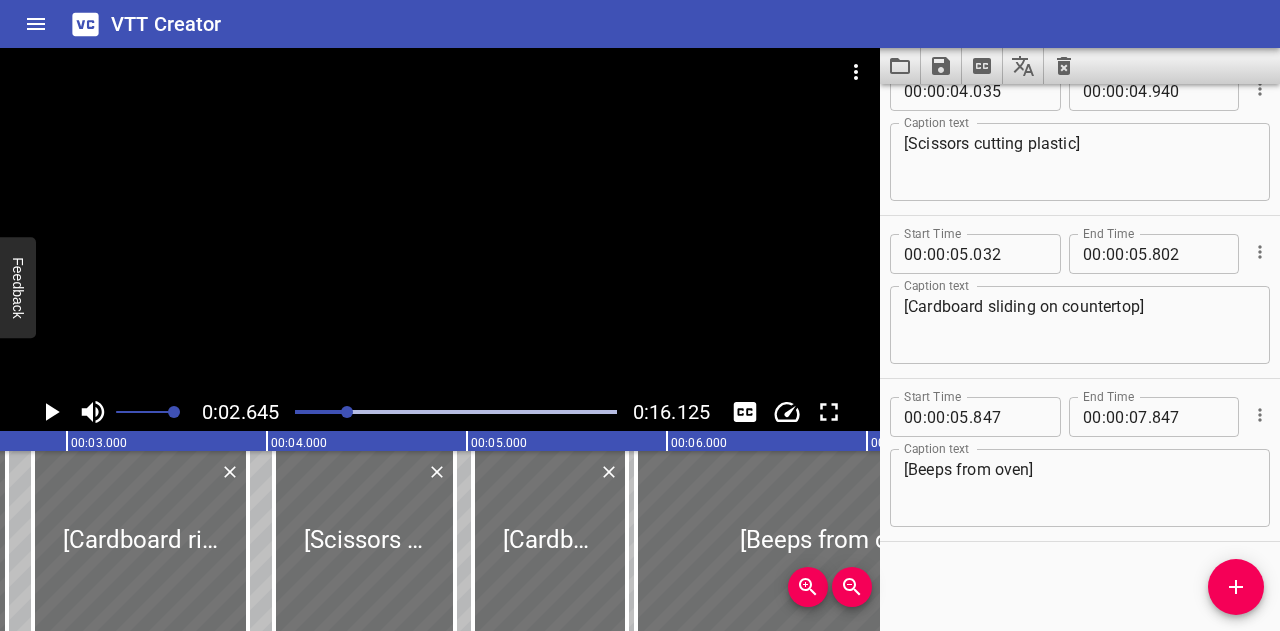scroll, scrollTop: 0, scrollLeft: 528, axis: horizontal 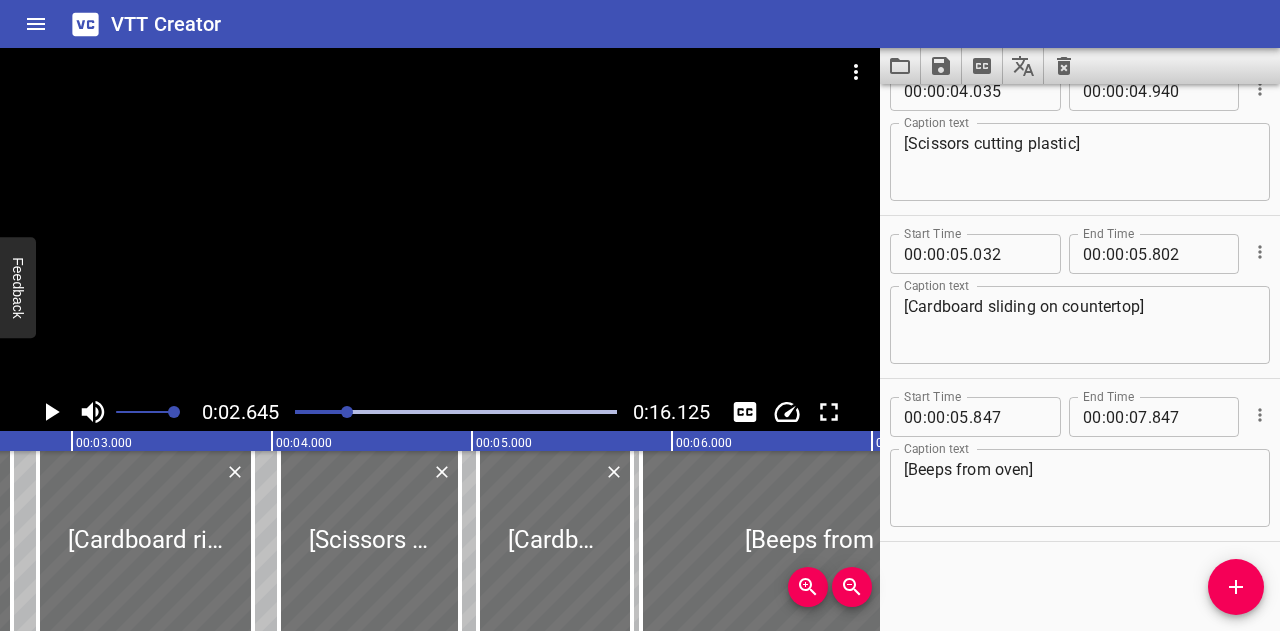 drag, startPoint x: 48, startPoint y: 415, endPoint x: 25, endPoint y: 415, distance: 23 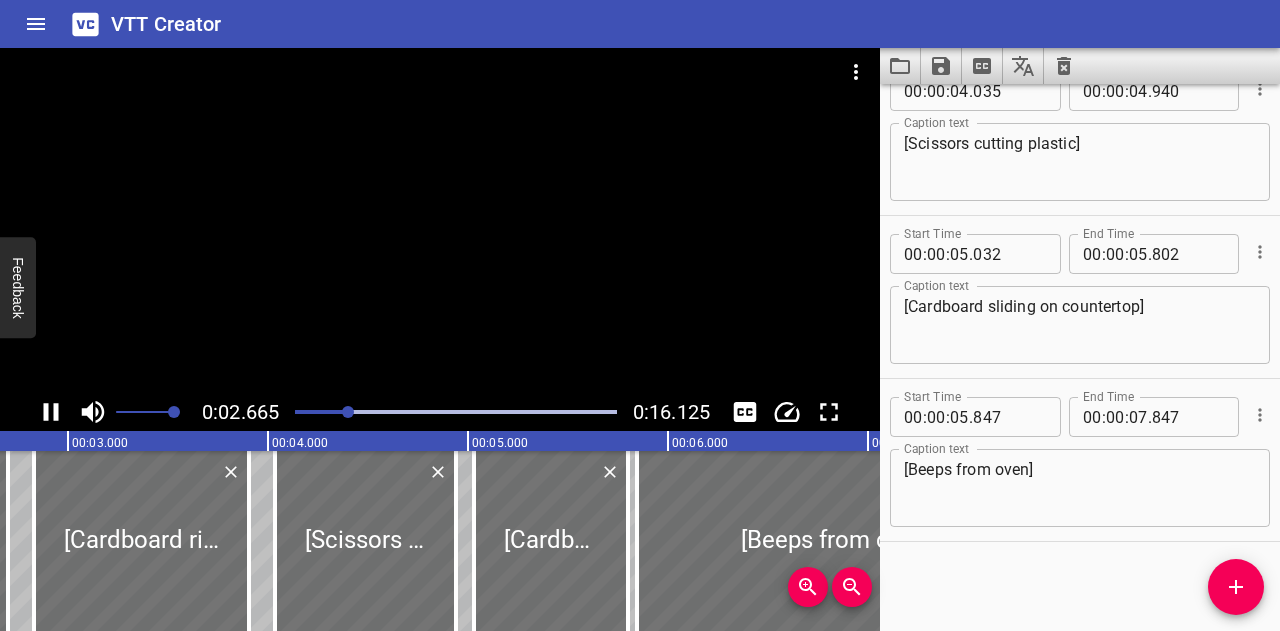 scroll, scrollTop: 0, scrollLeft: 572, axis: horizontal 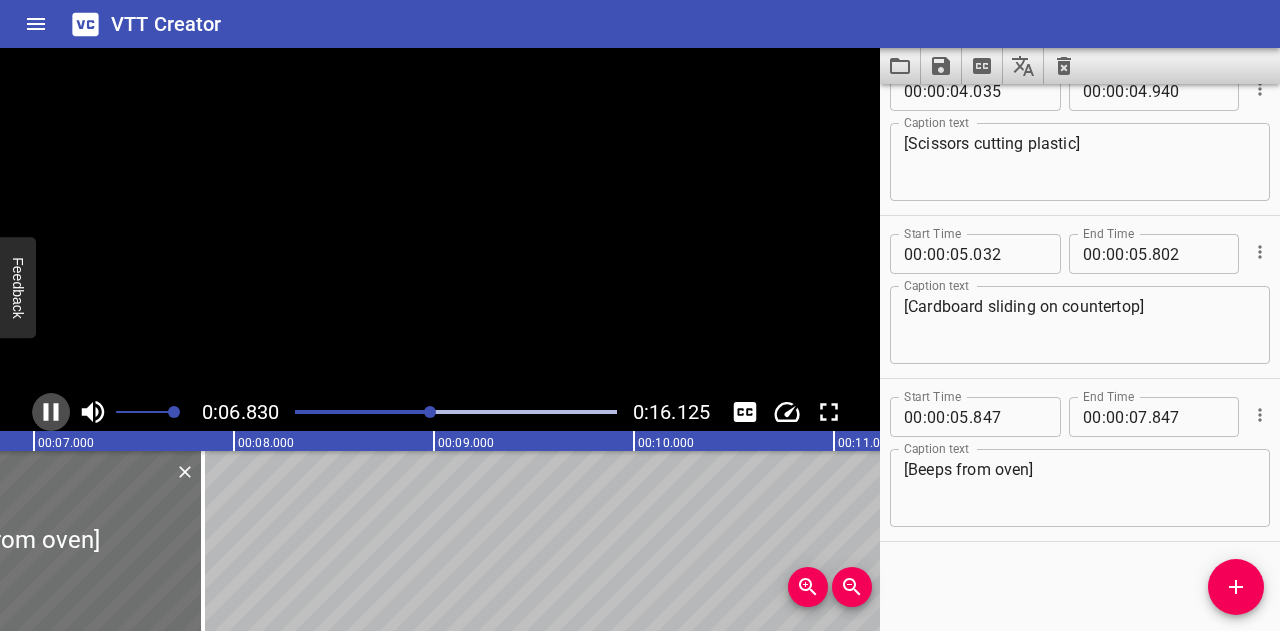 click 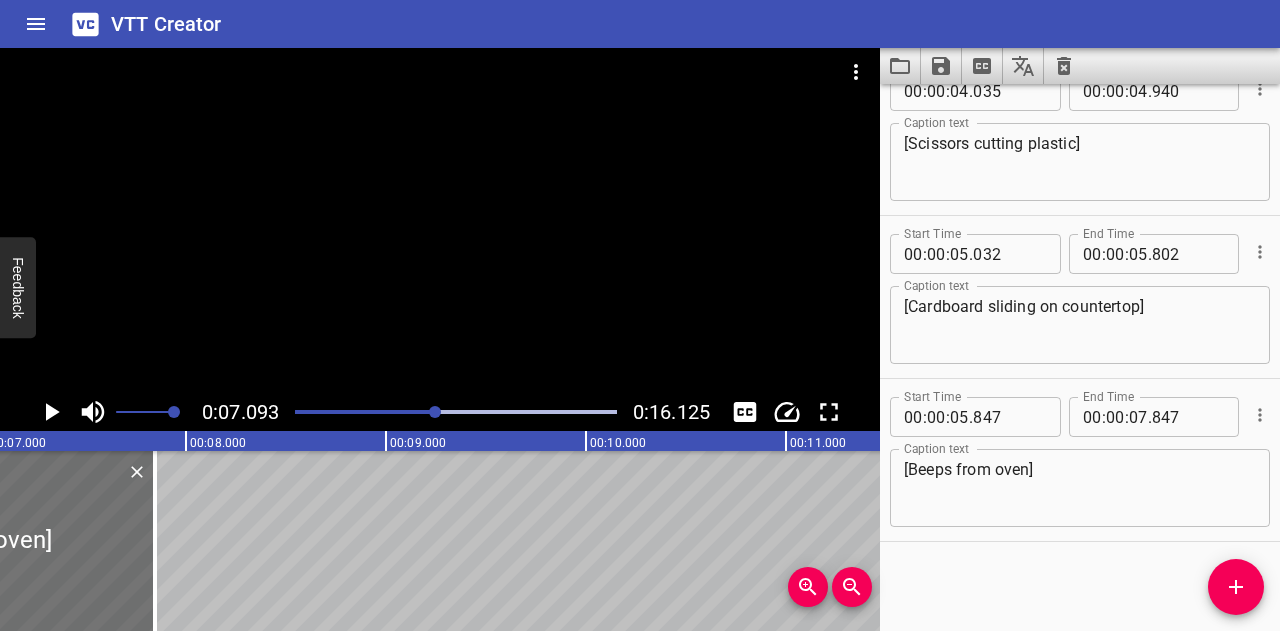scroll, scrollTop: 0, scrollLeft: 1418, axis: horizontal 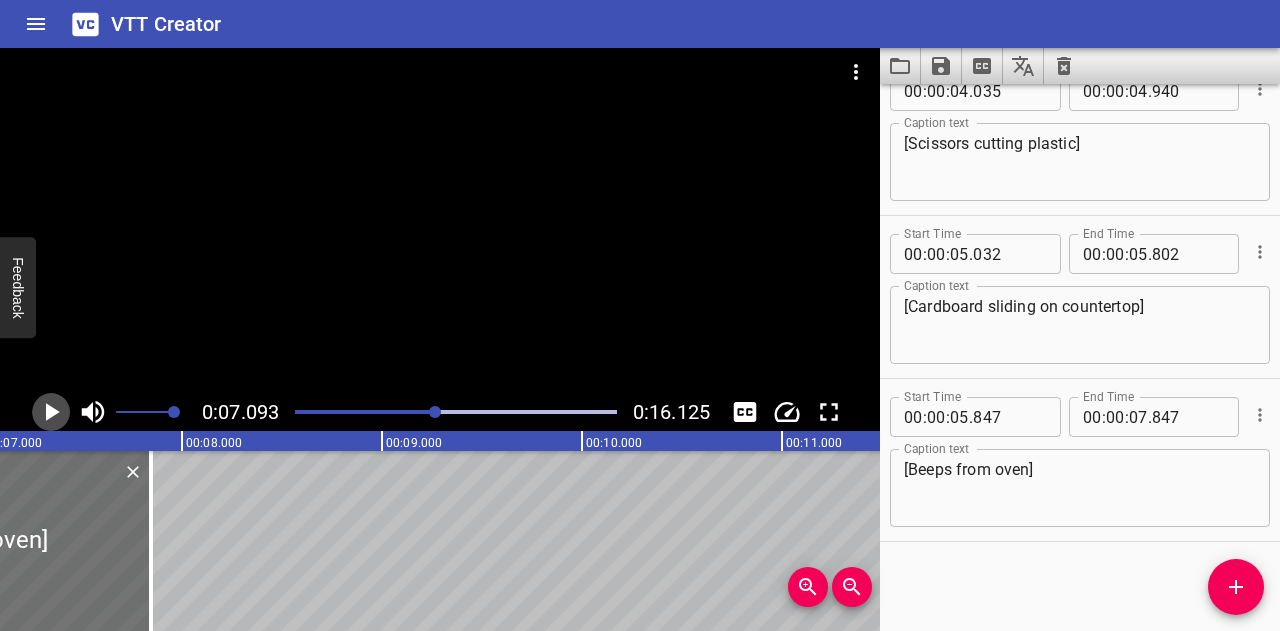 click 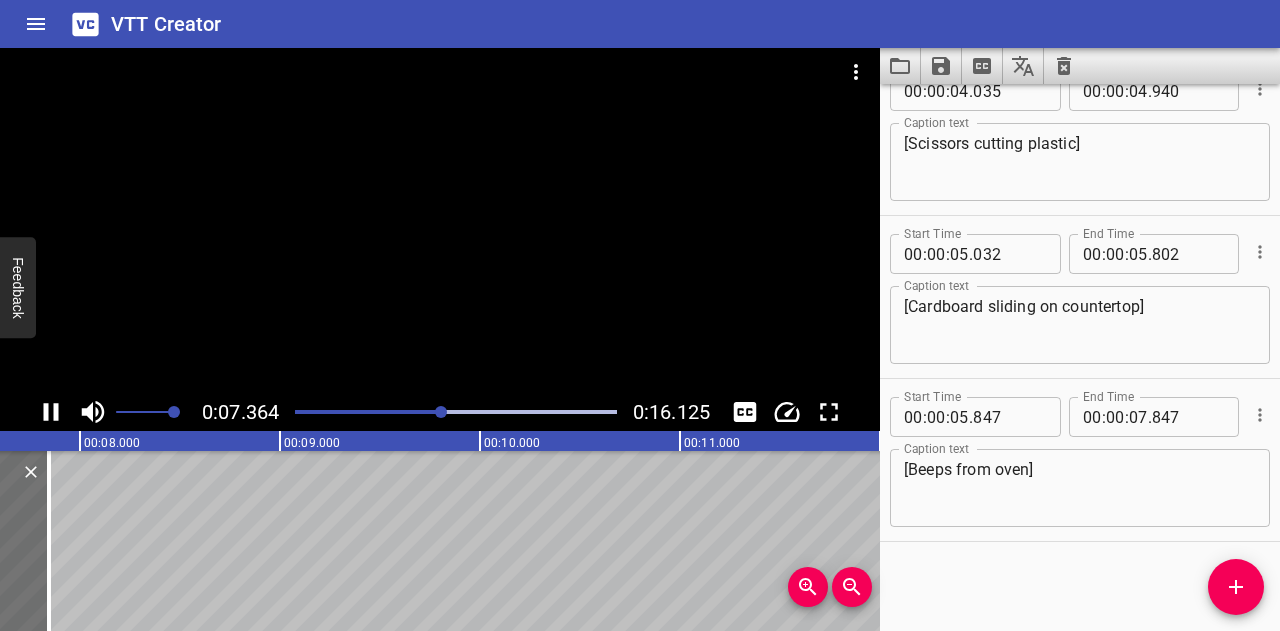 click 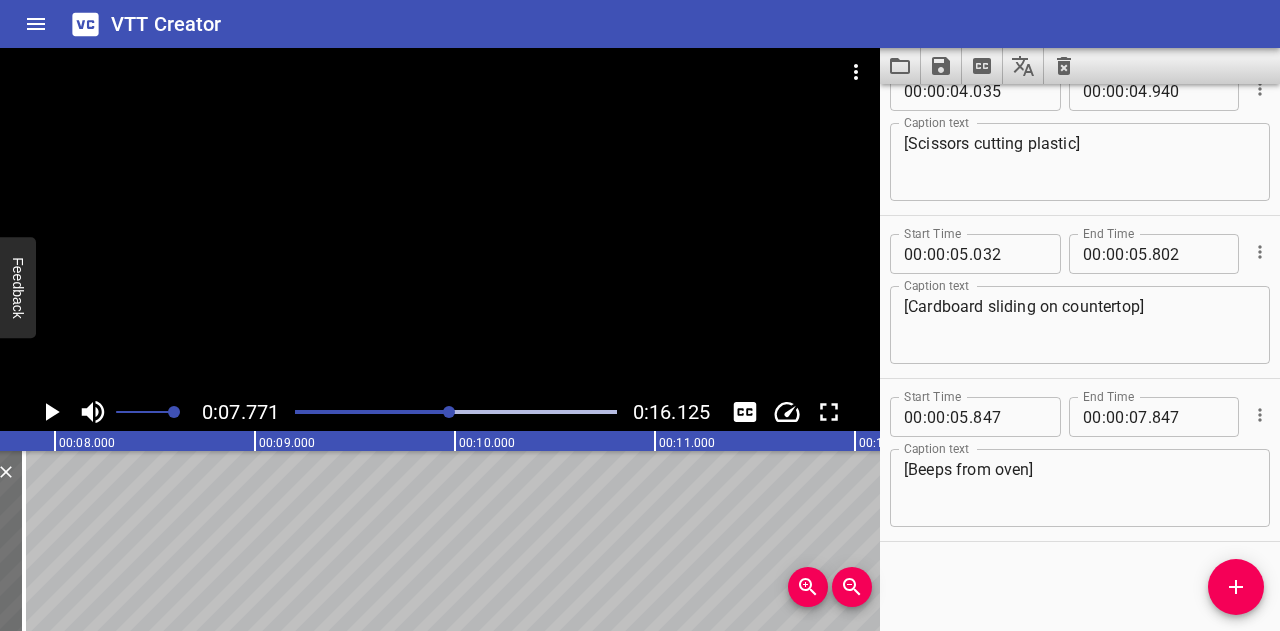 scroll, scrollTop: 0, scrollLeft: 1554, axis: horizontal 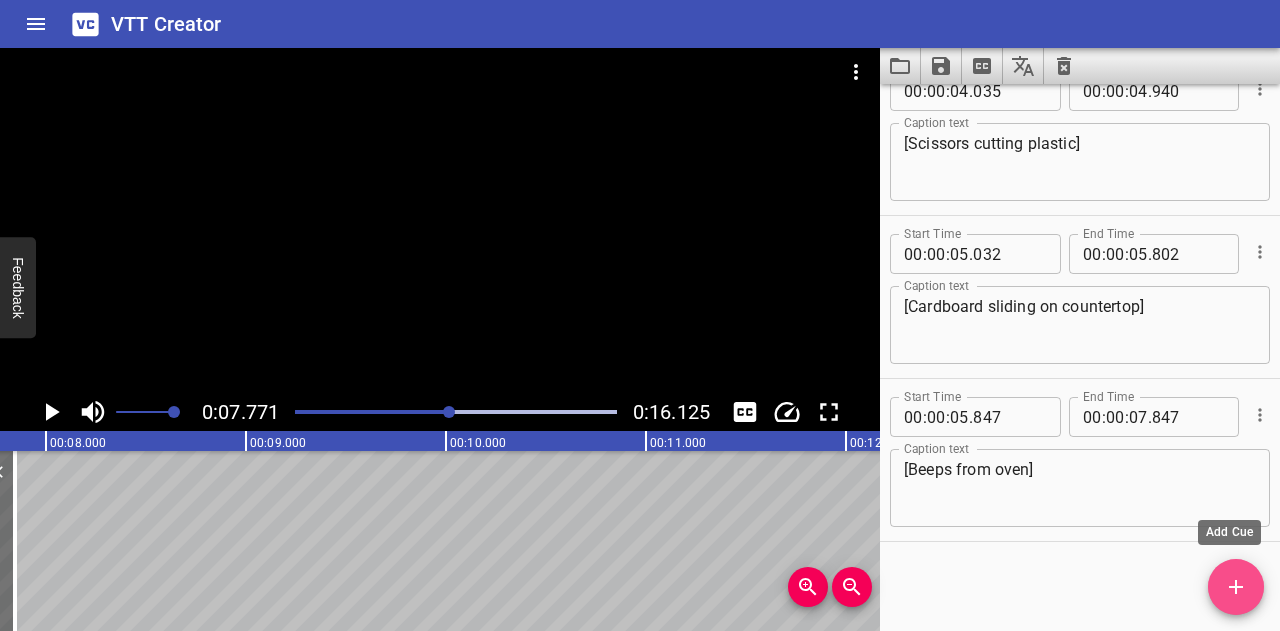 click 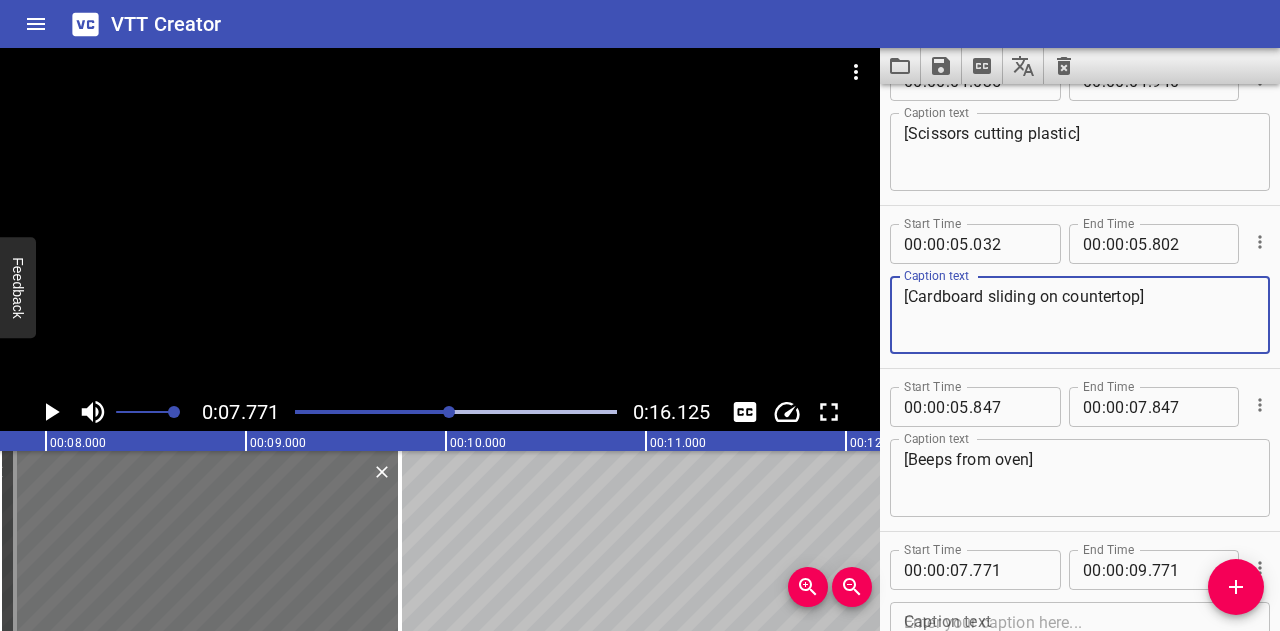 drag, startPoint x: 986, startPoint y: 297, endPoint x: 906, endPoint y: 297, distance: 80 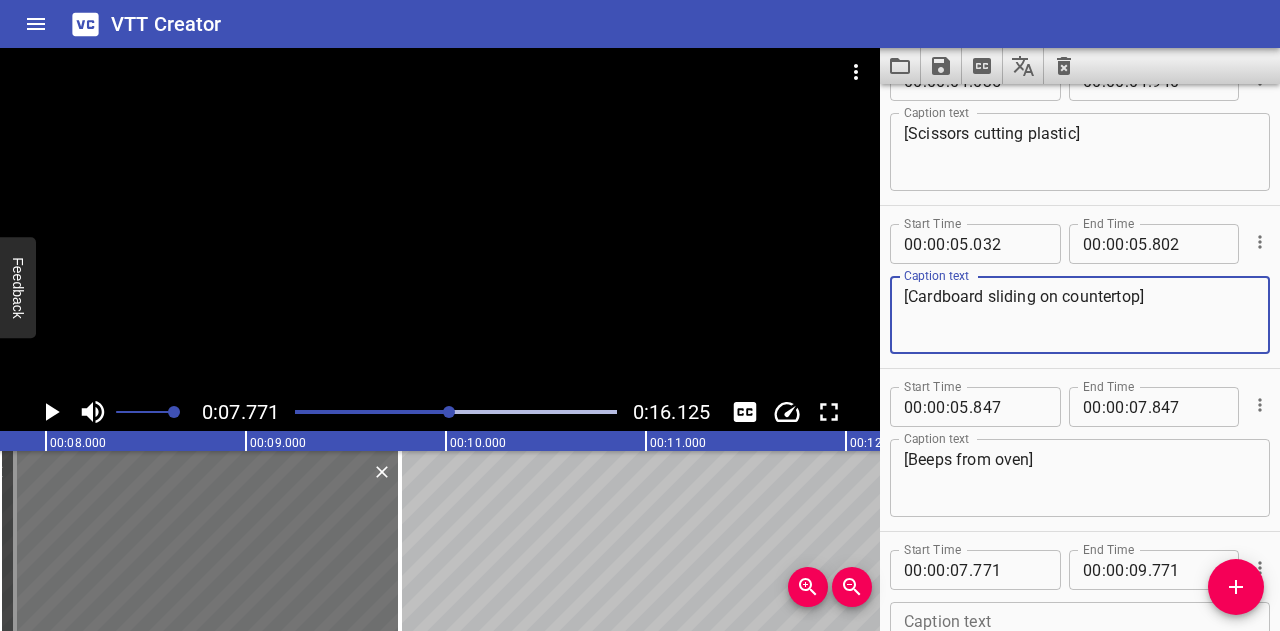 click on "[Cardboard sliding on countertop]" at bounding box center [1080, 315] 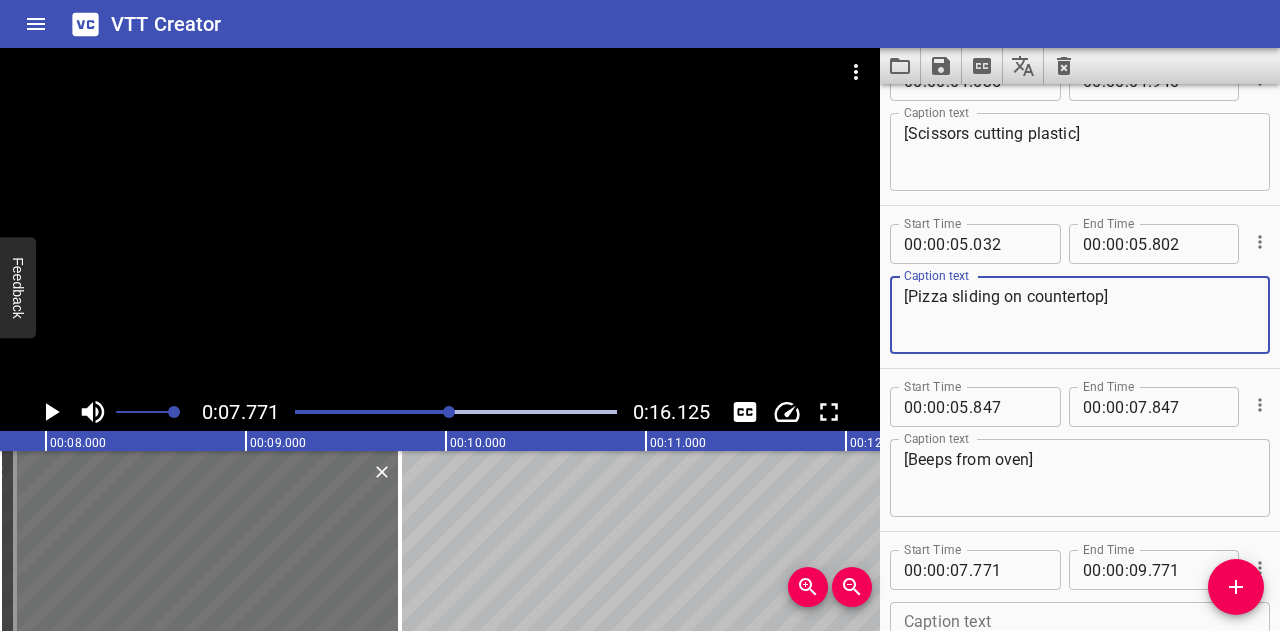 type on "[Pizza sliding on countertop]" 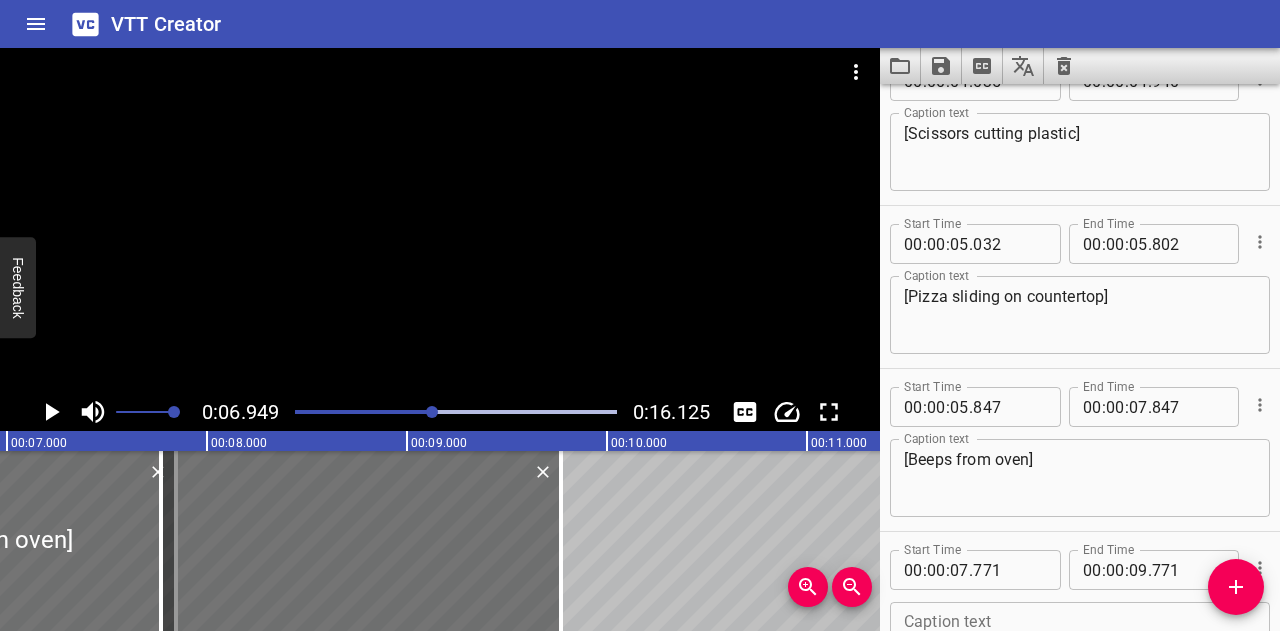 scroll, scrollTop: 0, scrollLeft: 1390, axis: horizontal 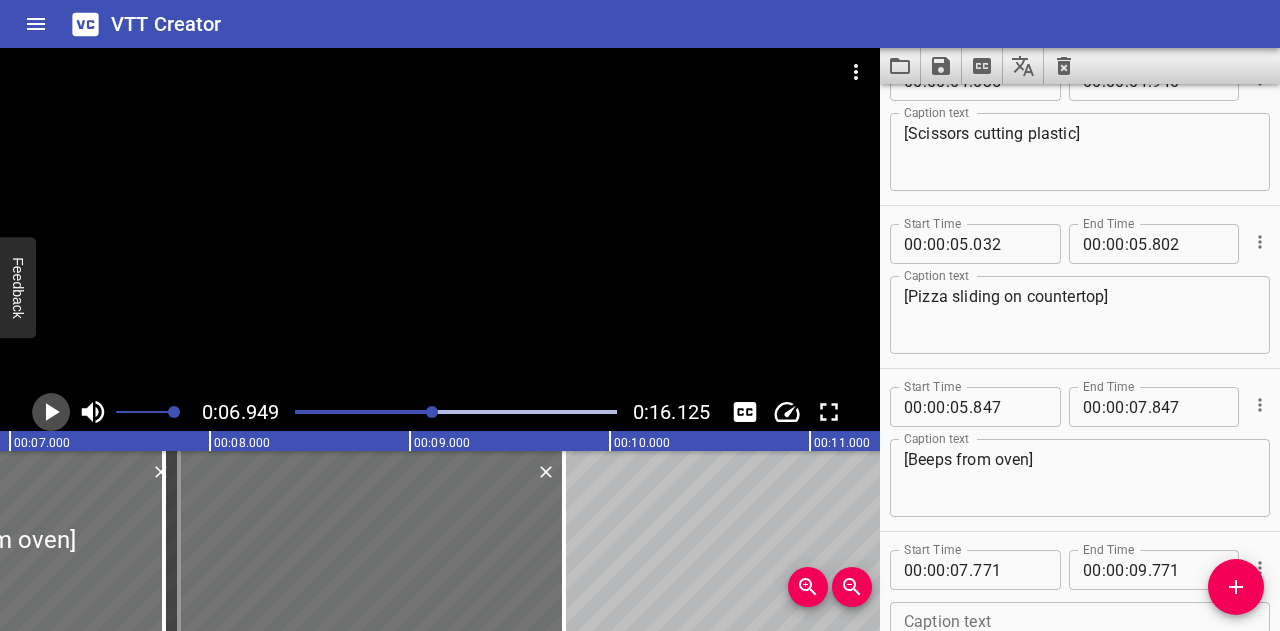 click 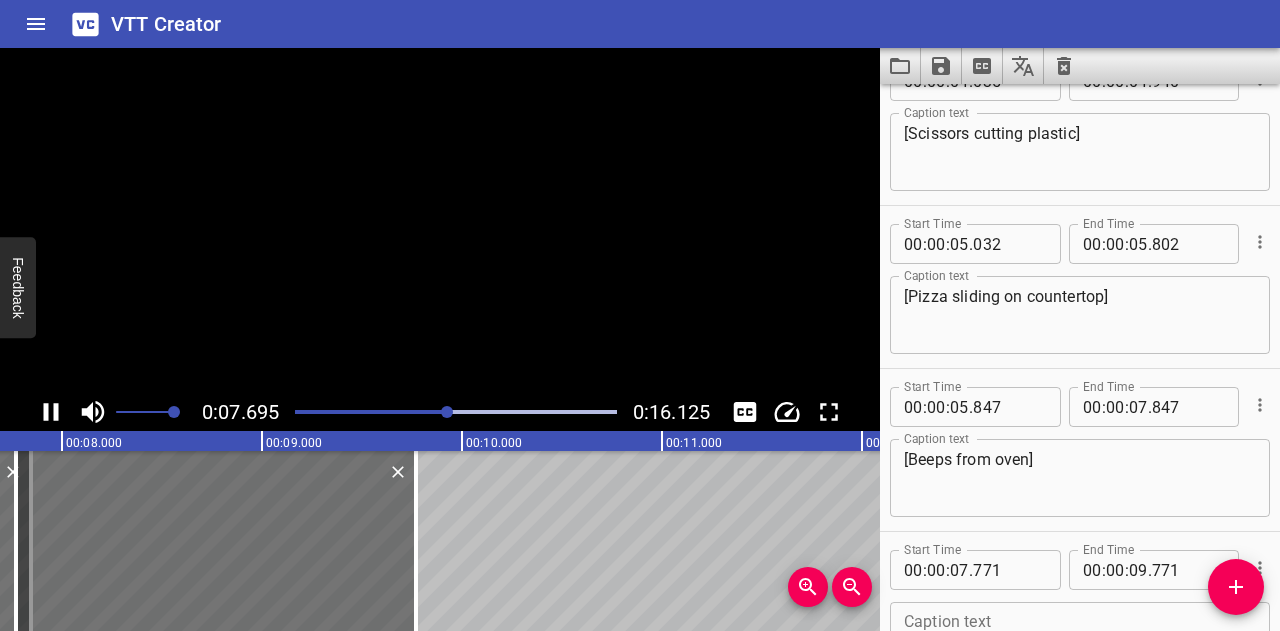 click 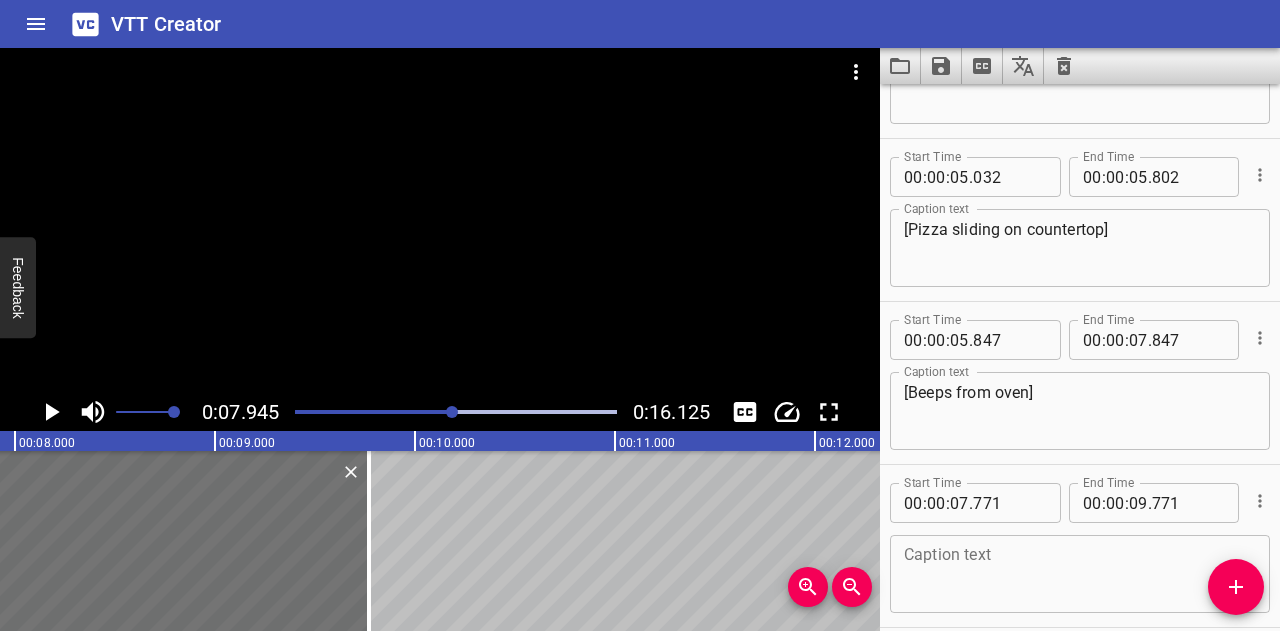 scroll, scrollTop: 0, scrollLeft: 1588, axis: horizontal 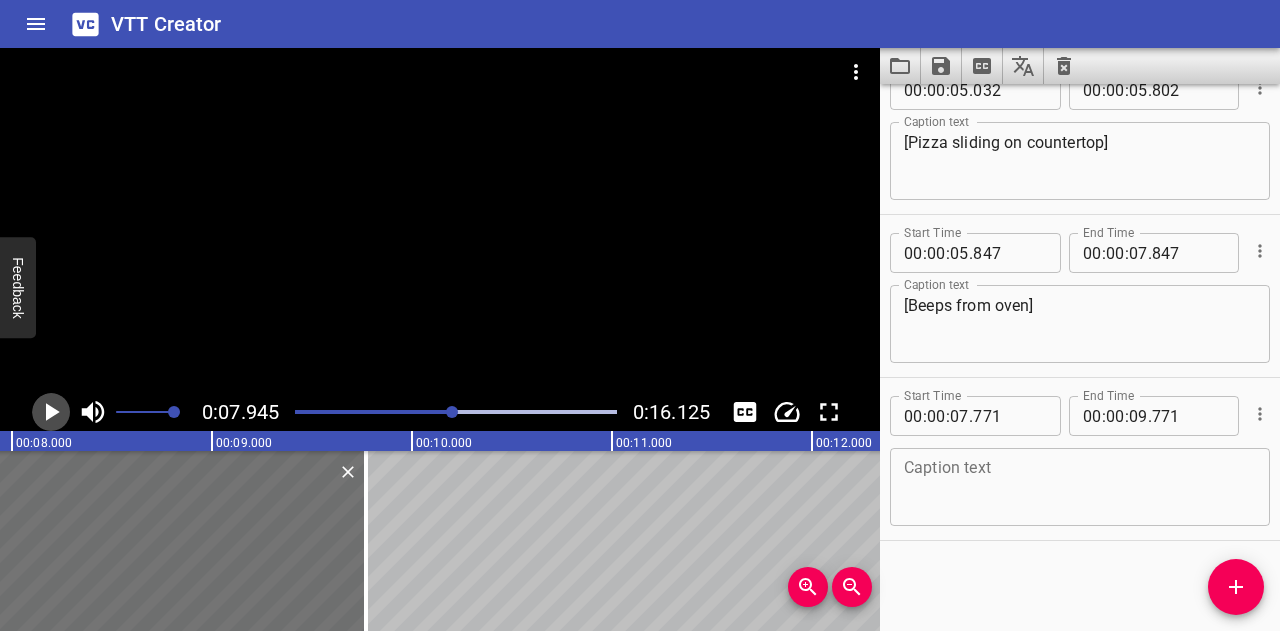 click 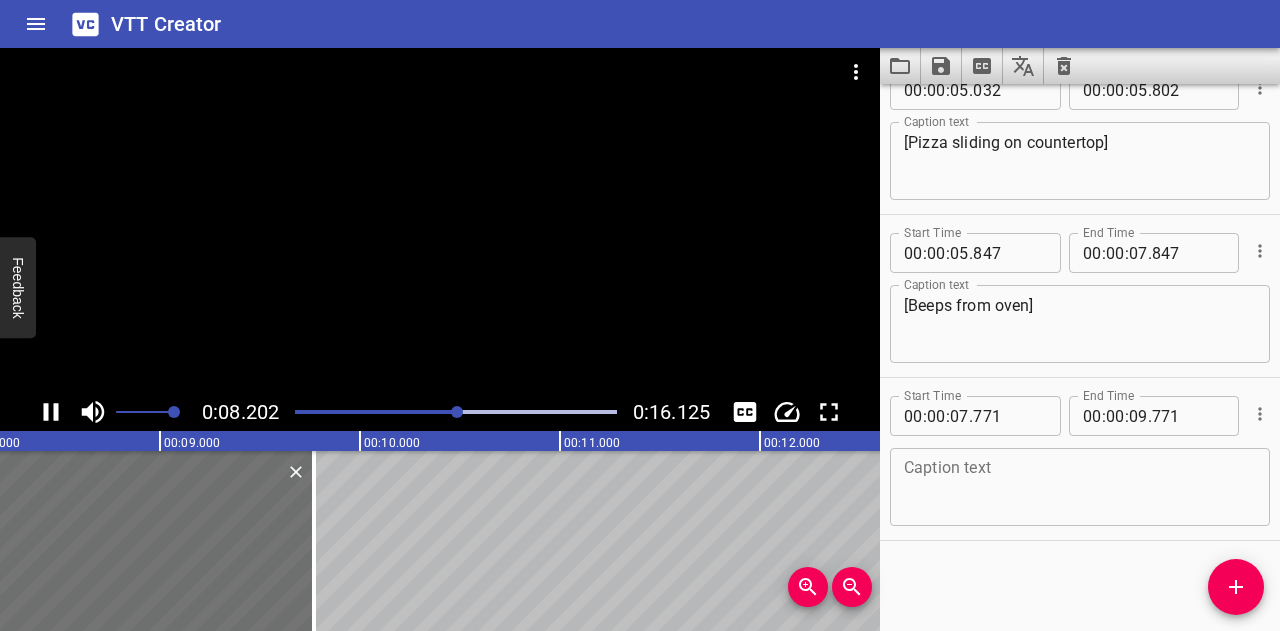 click 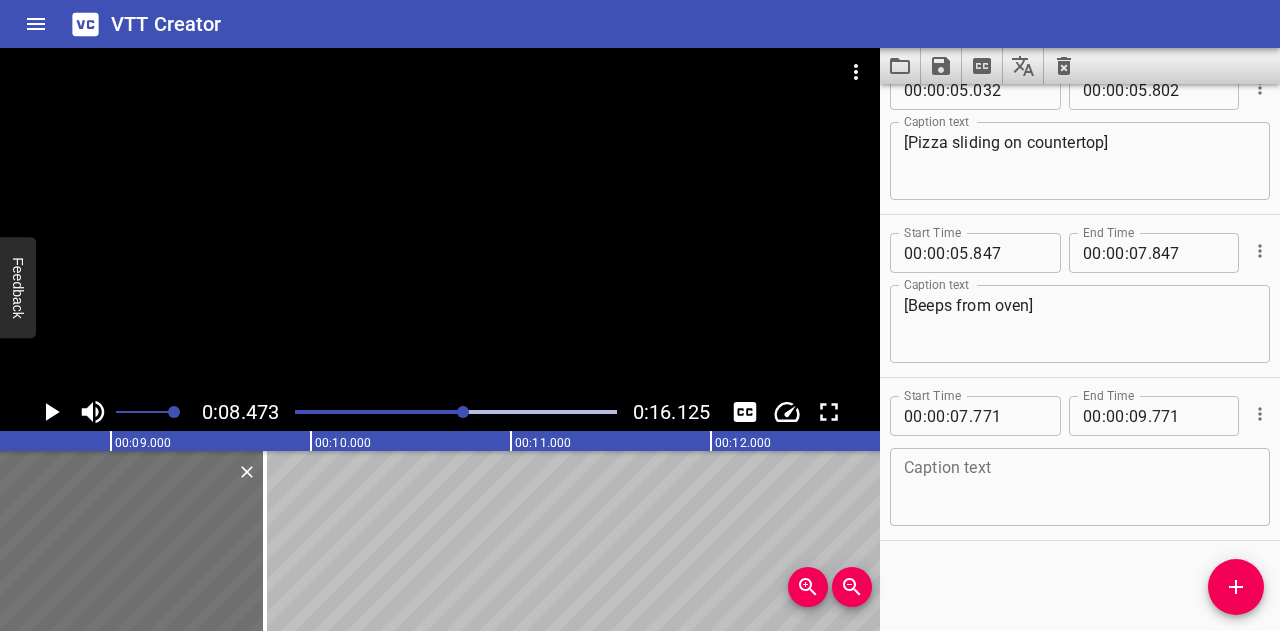 scroll, scrollTop: 0, scrollLeft: 1694, axis: horizontal 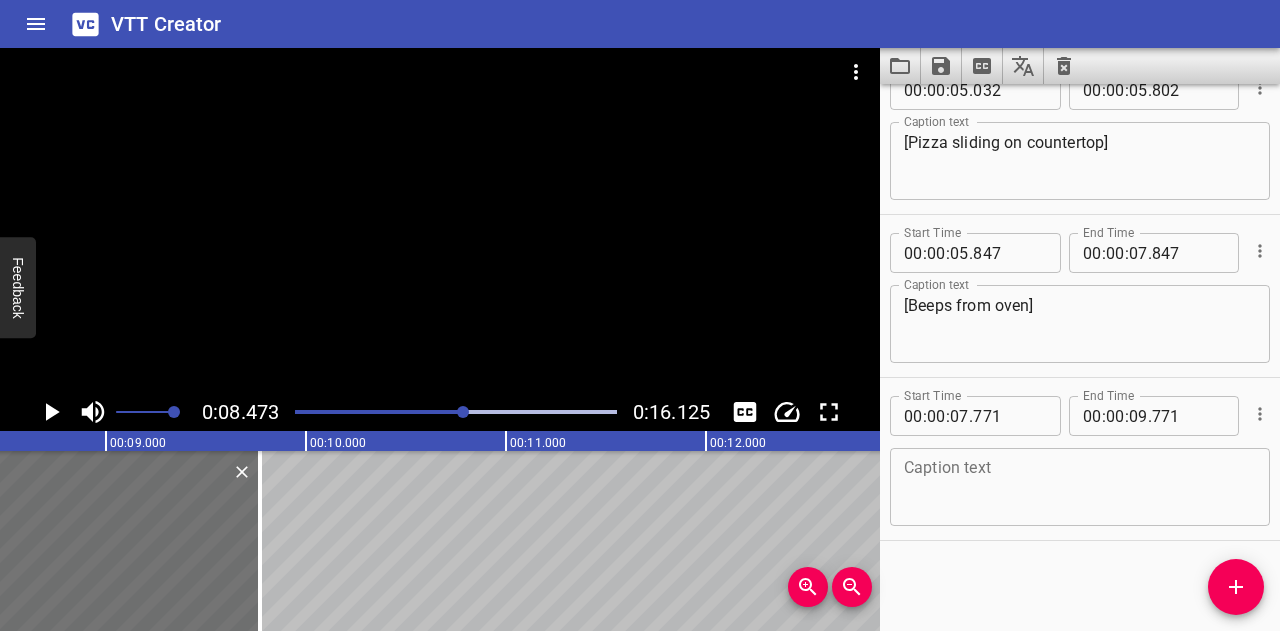 drag, startPoint x: 1135, startPoint y: 520, endPoint x: 1124, endPoint y: 507, distance: 17.029387 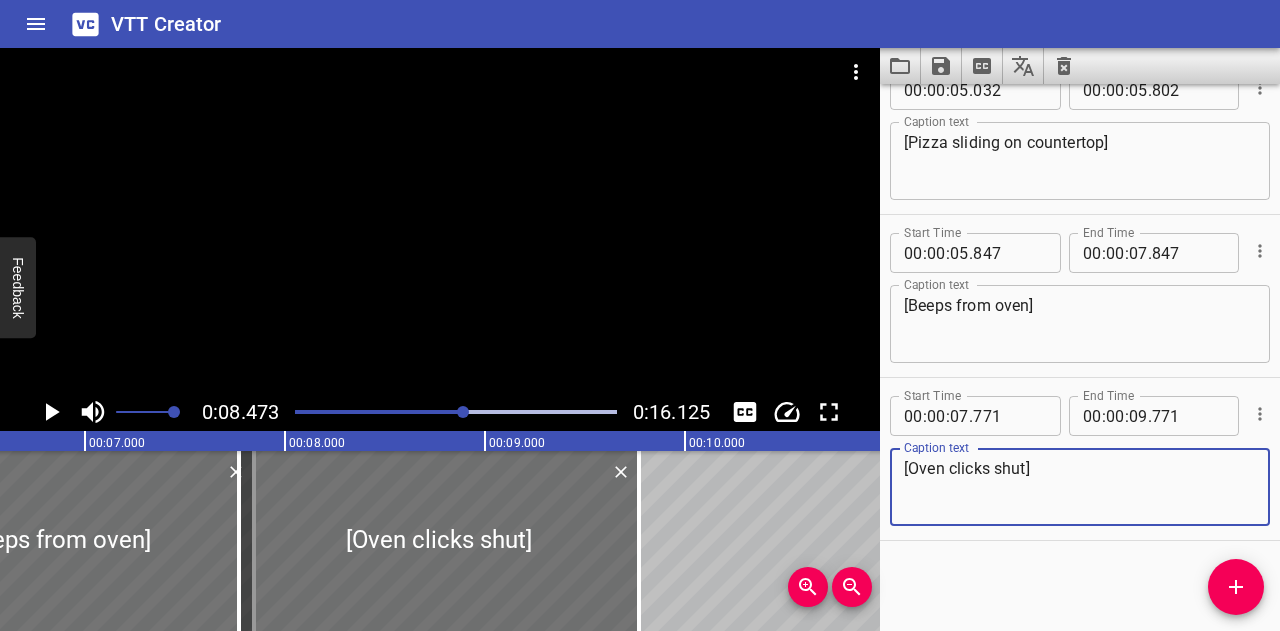 scroll, scrollTop: 0, scrollLeft: 1258, axis: horizontal 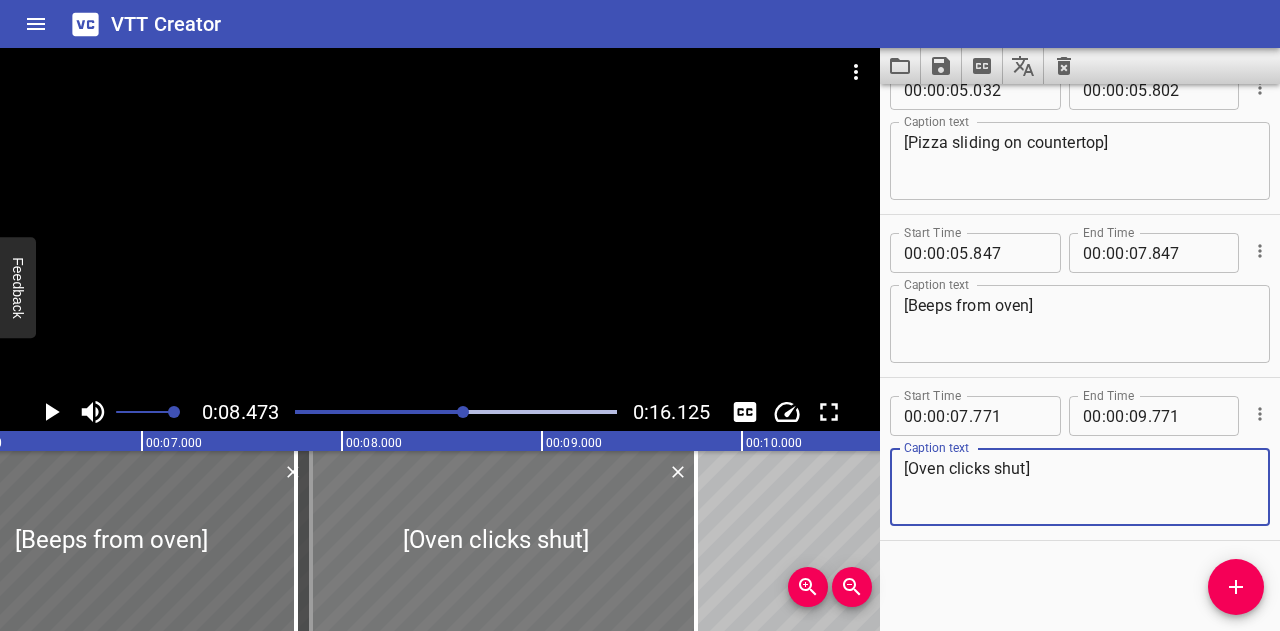 type on "[Oven clicks shut]" 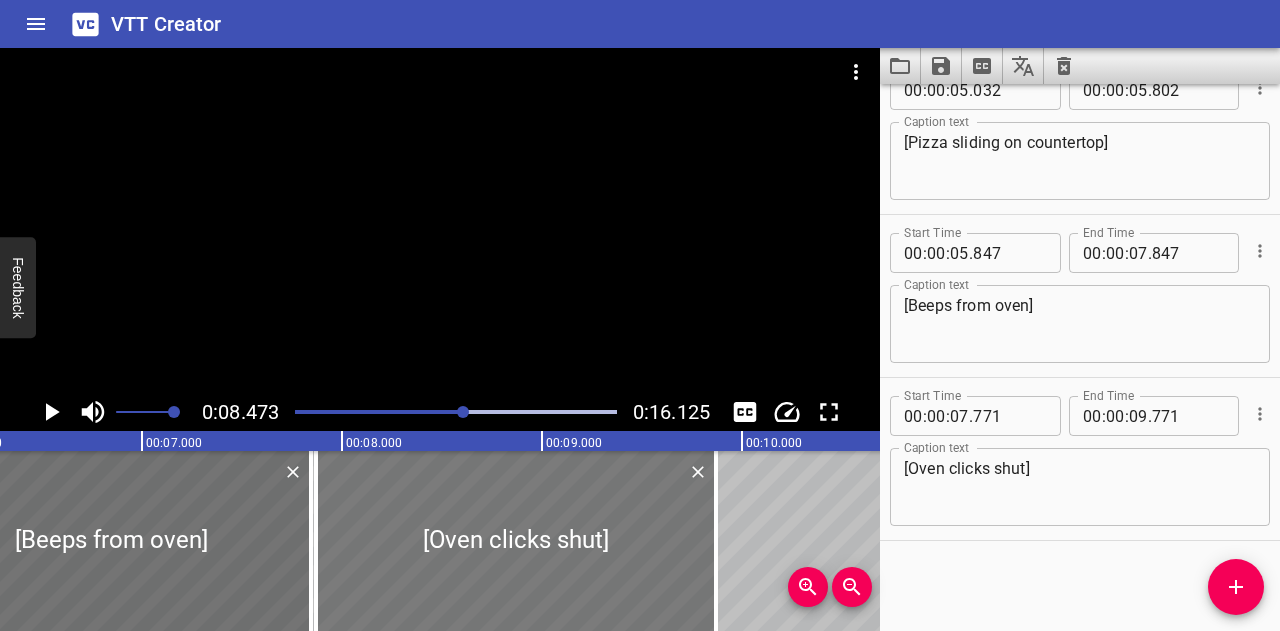 drag, startPoint x: 342, startPoint y: 531, endPoint x: 362, endPoint y: 531, distance: 20 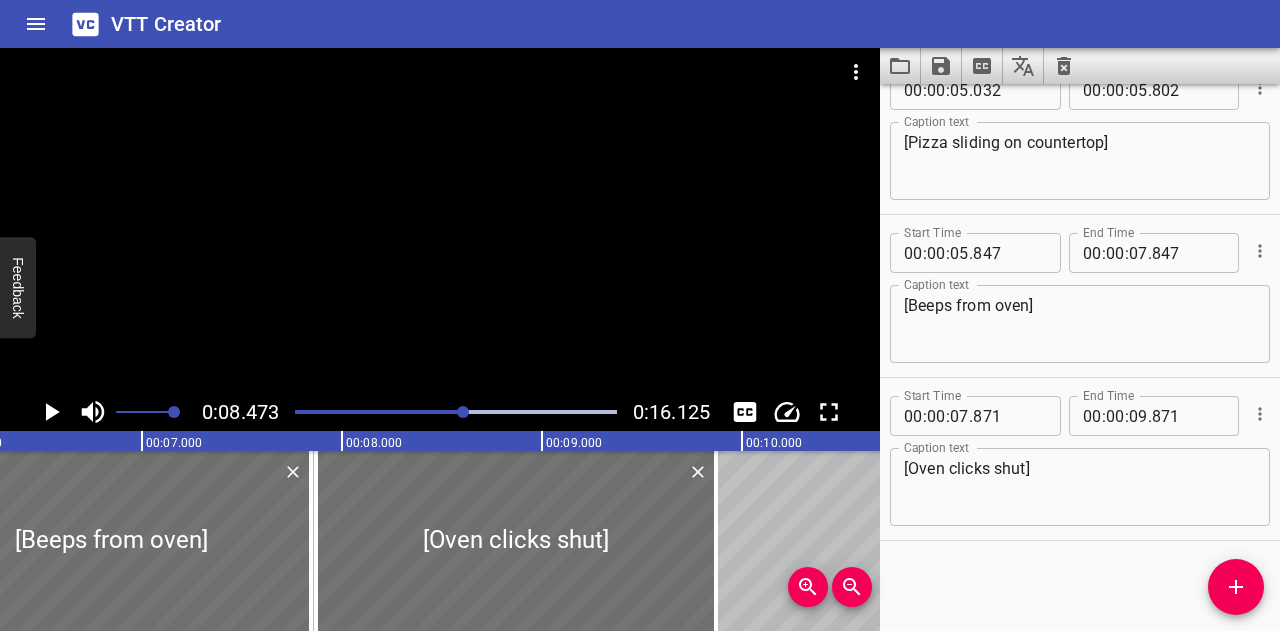 click at bounding box center [456, 412] 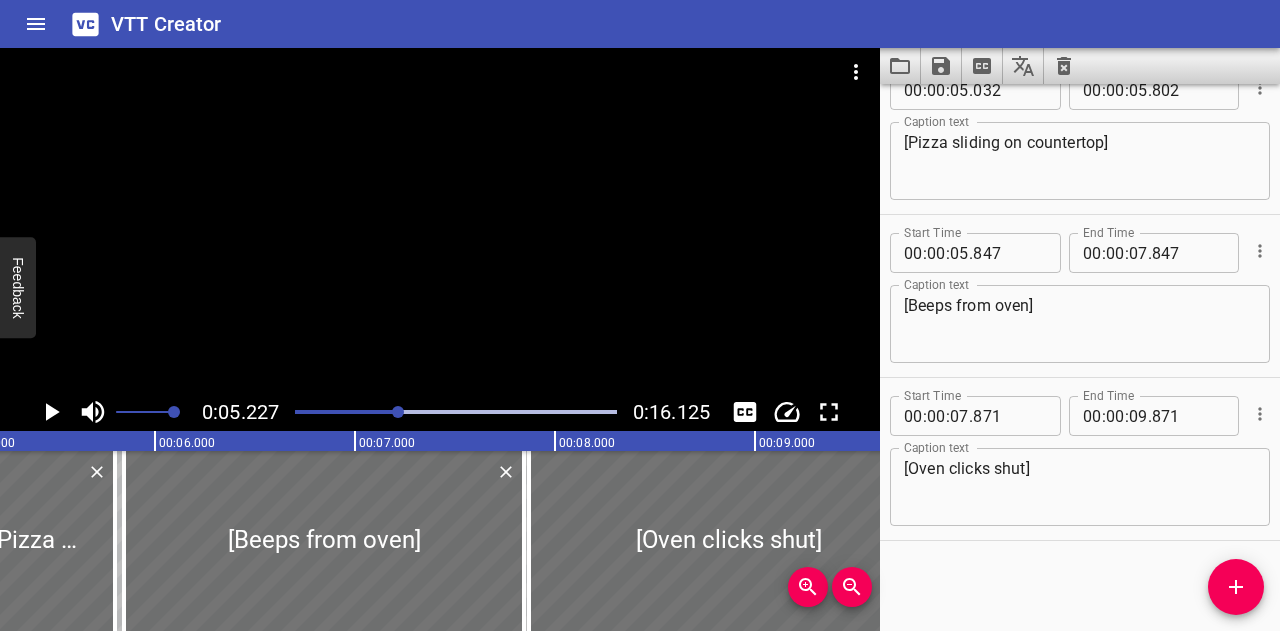 click 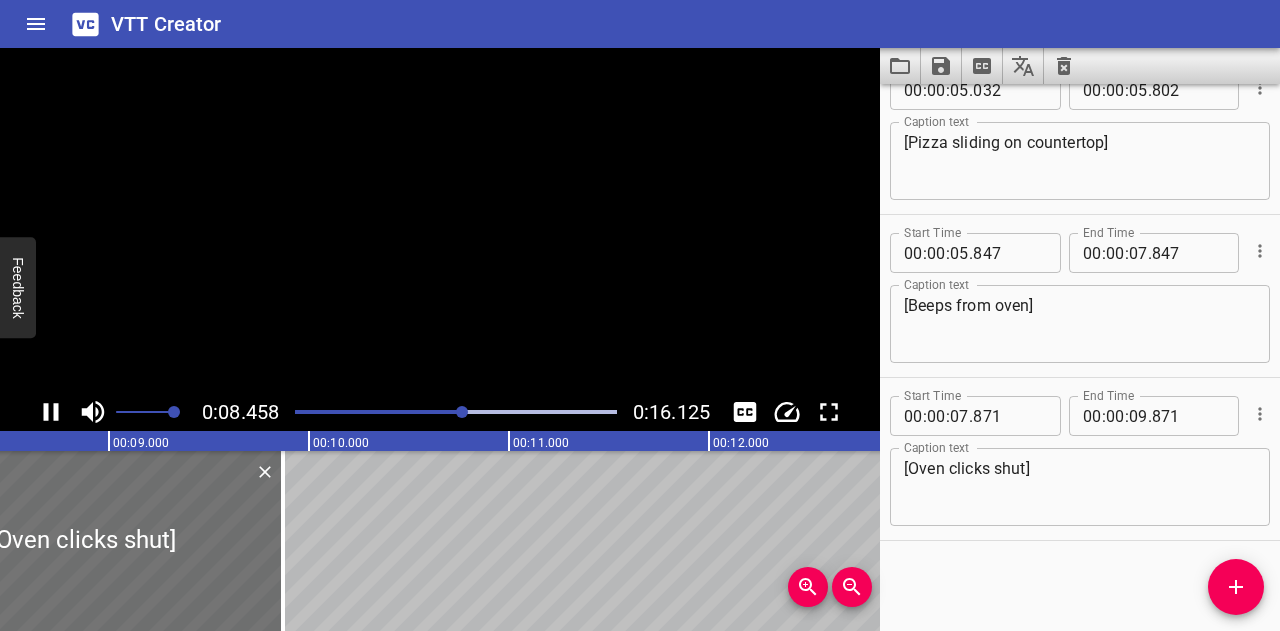 click 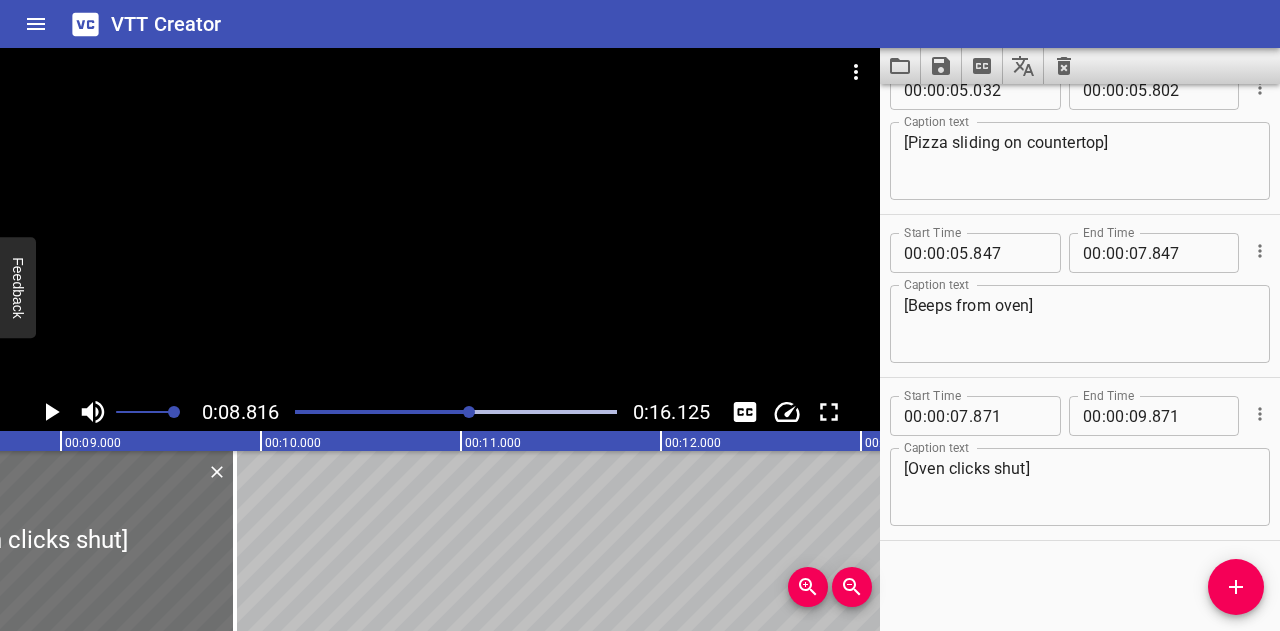 scroll, scrollTop: 0, scrollLeft: 1763, axis: horizontal 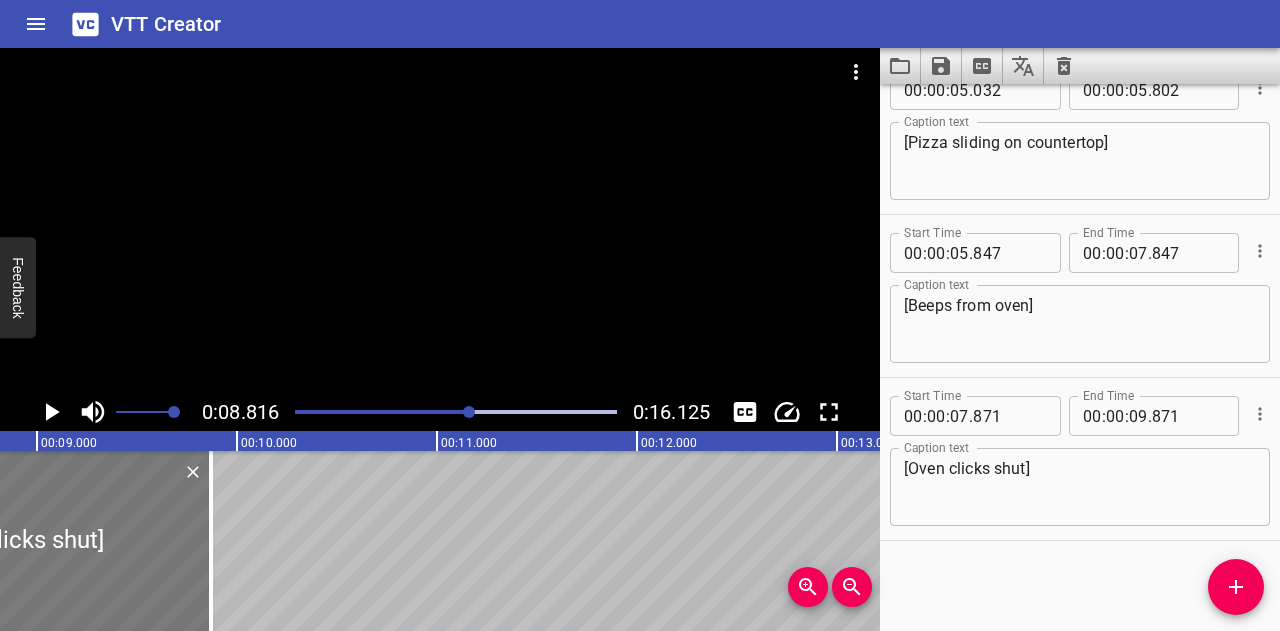 drag, startPoint x: 222, startPoint y: 567, endPoint x: 184, endPoint y: 567, distance: 38 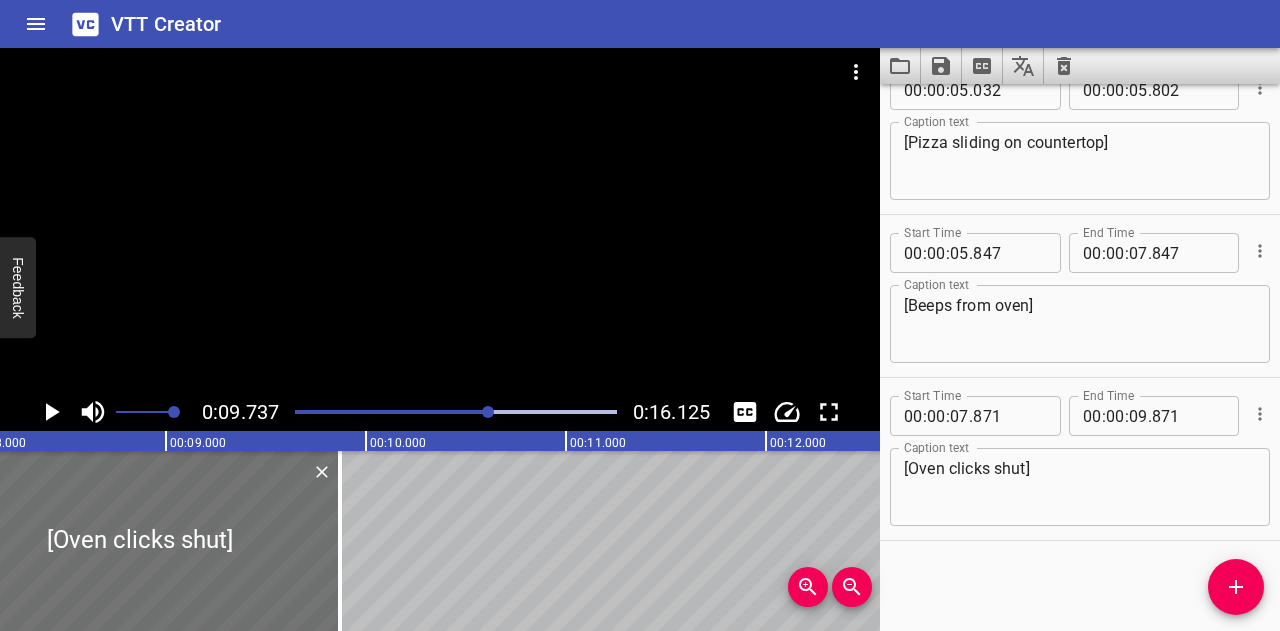scroll, scrollTop: 0, scrollLeft: 1606, axis: horizontal 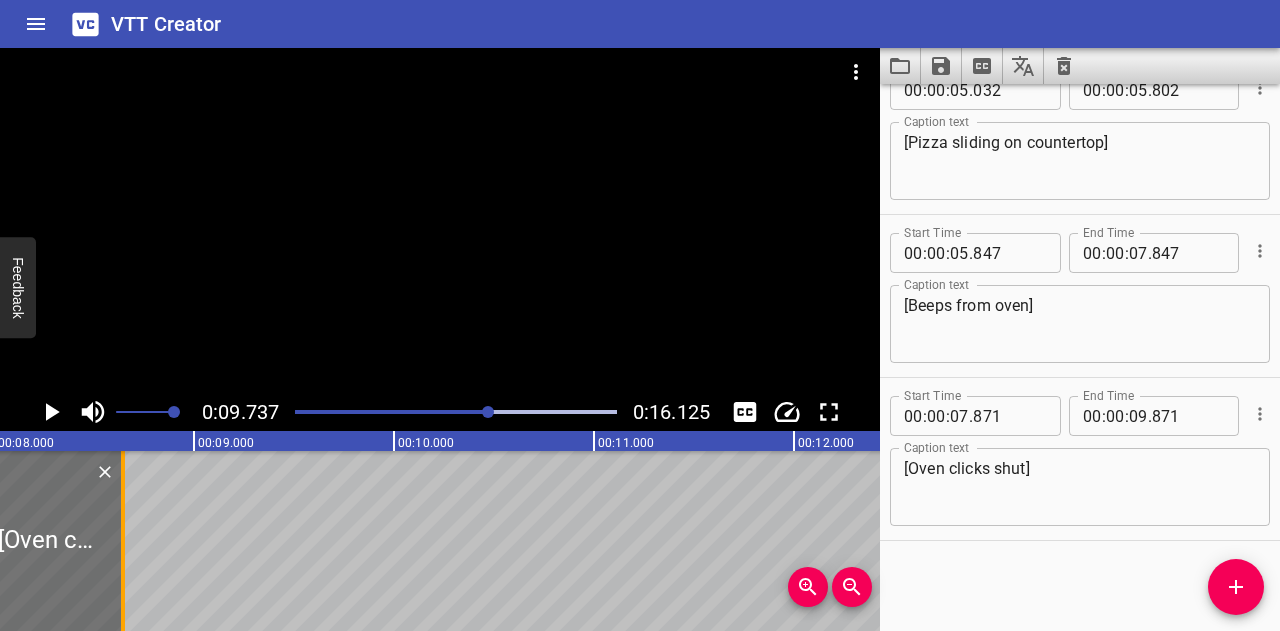 drag, startPoint x: 360, startPoint y: 555, endPoint x: 116, endPoint y: 556, distance: 244.00204 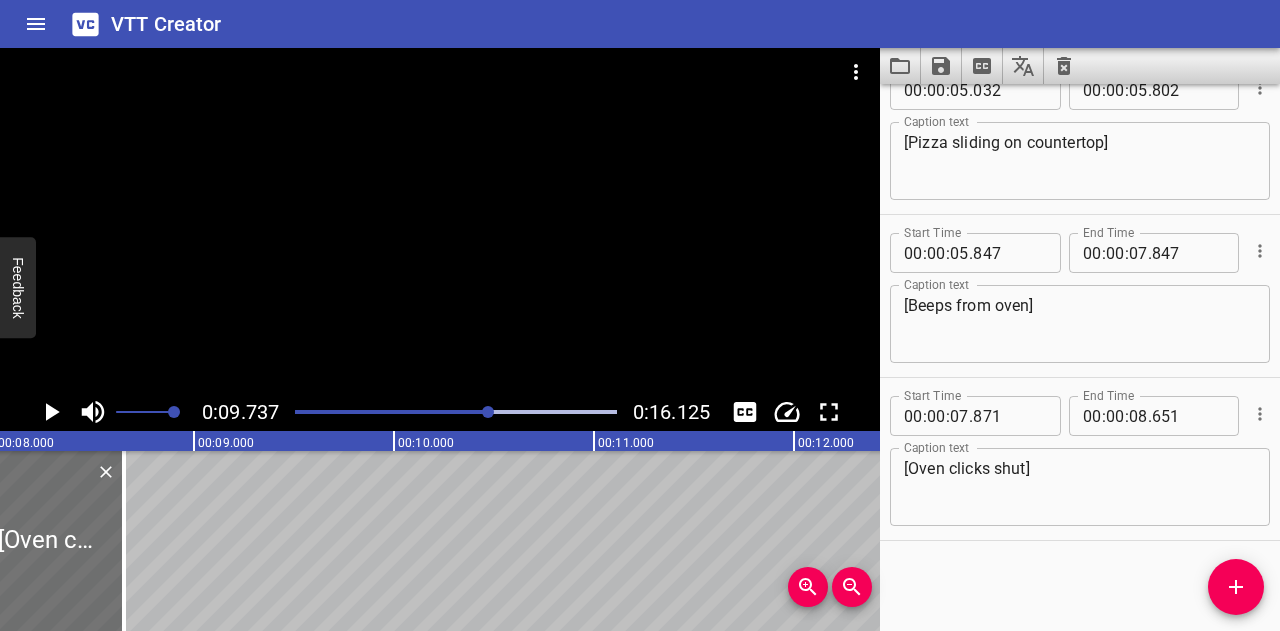 click at bounding box center (329, 412) 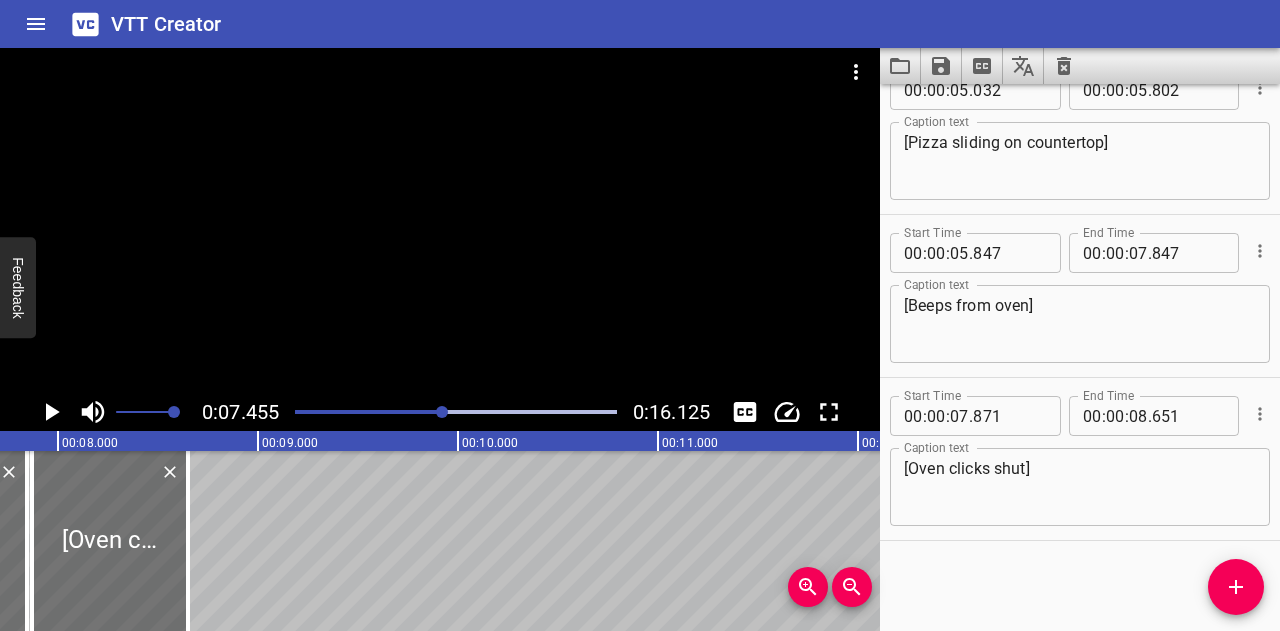 scroll, scrollTop: 0, scrollLeft: 1490, axis: horizontal 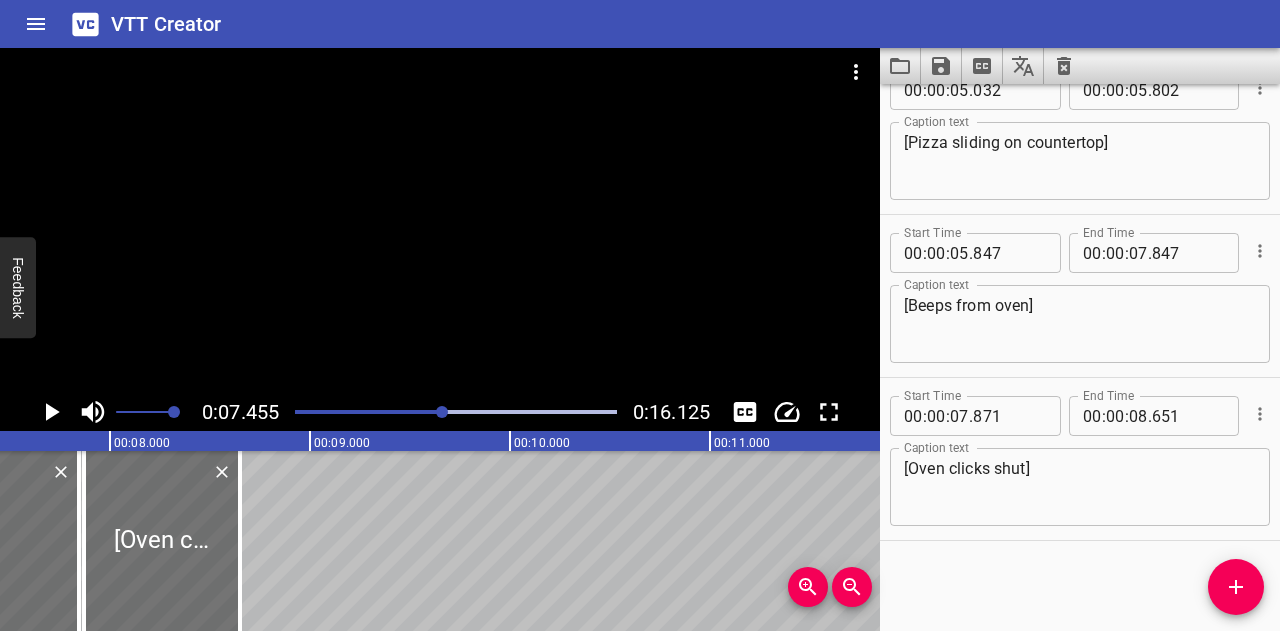 click 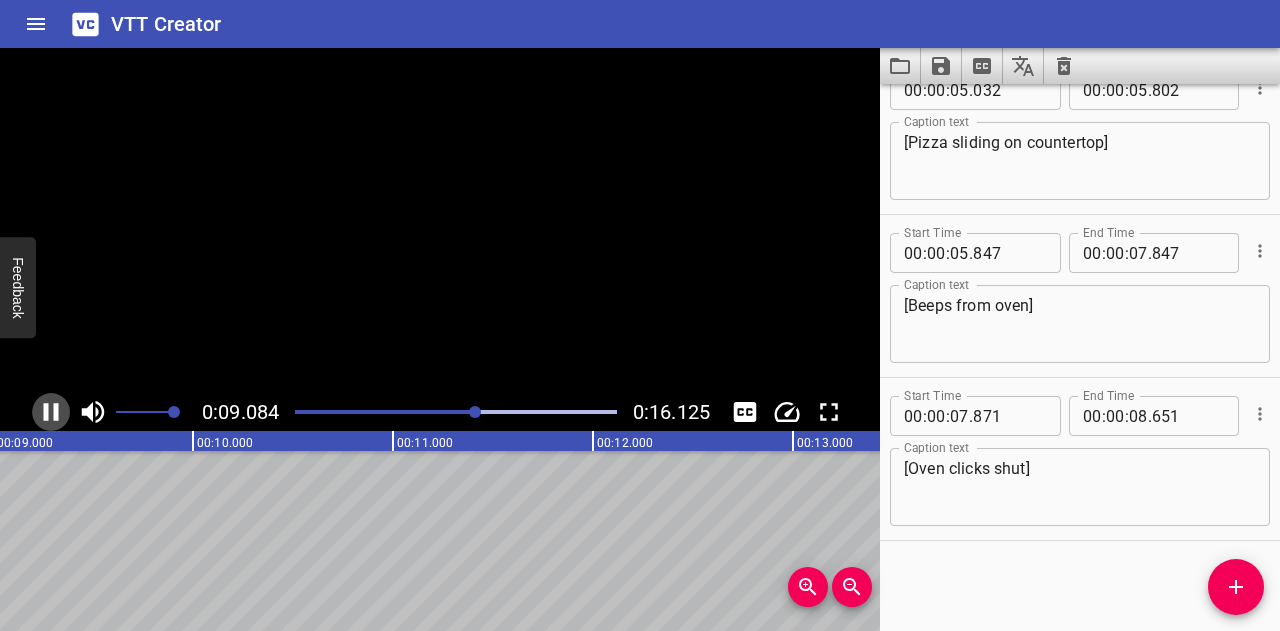 click 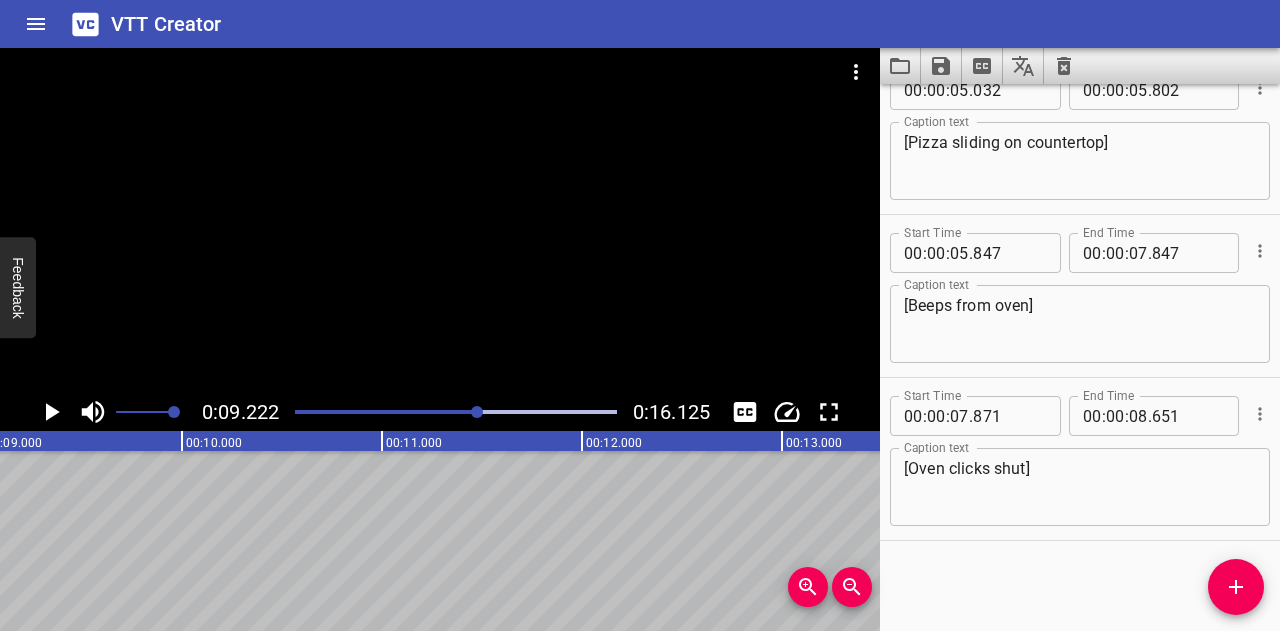 scroll, scrollTop: 0, scrollLeft: 1844, axis: horizontal 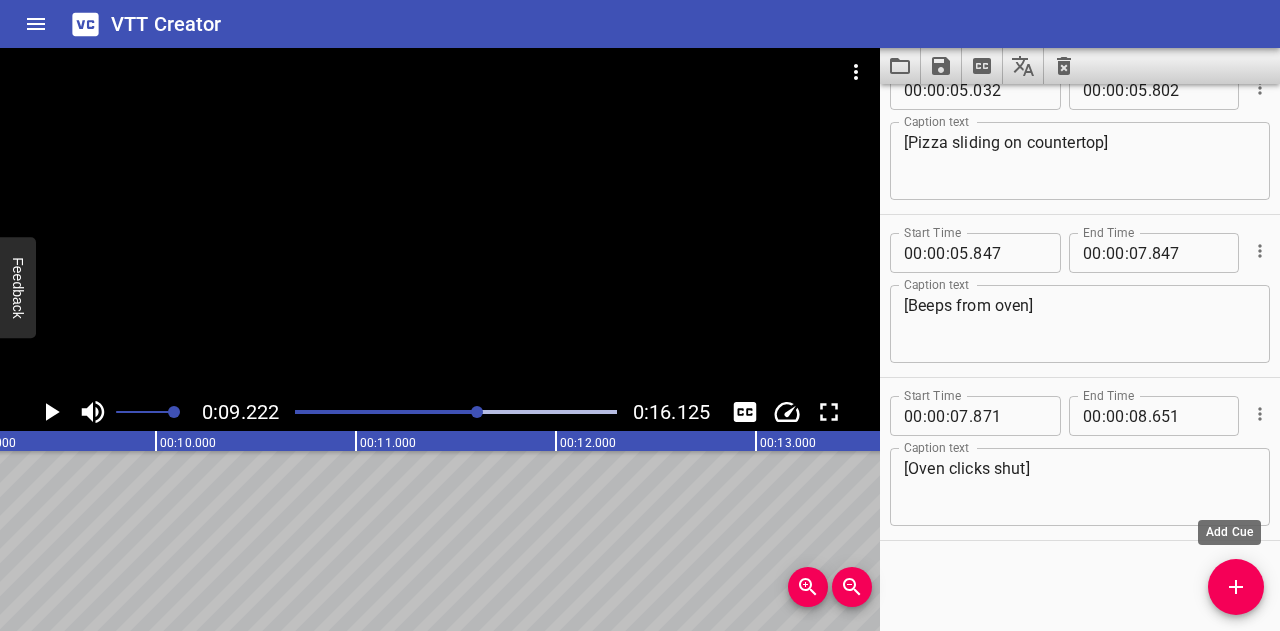 click 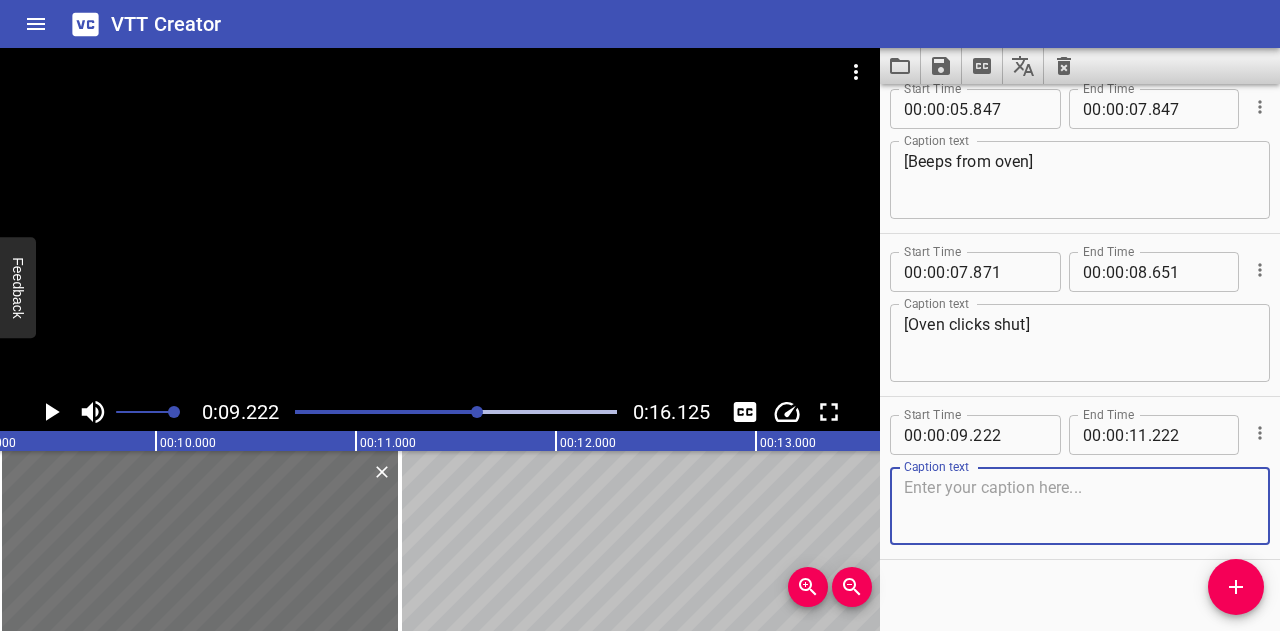 scroll, scrollTop: 850, scrollLeft: 0, axis: vertical 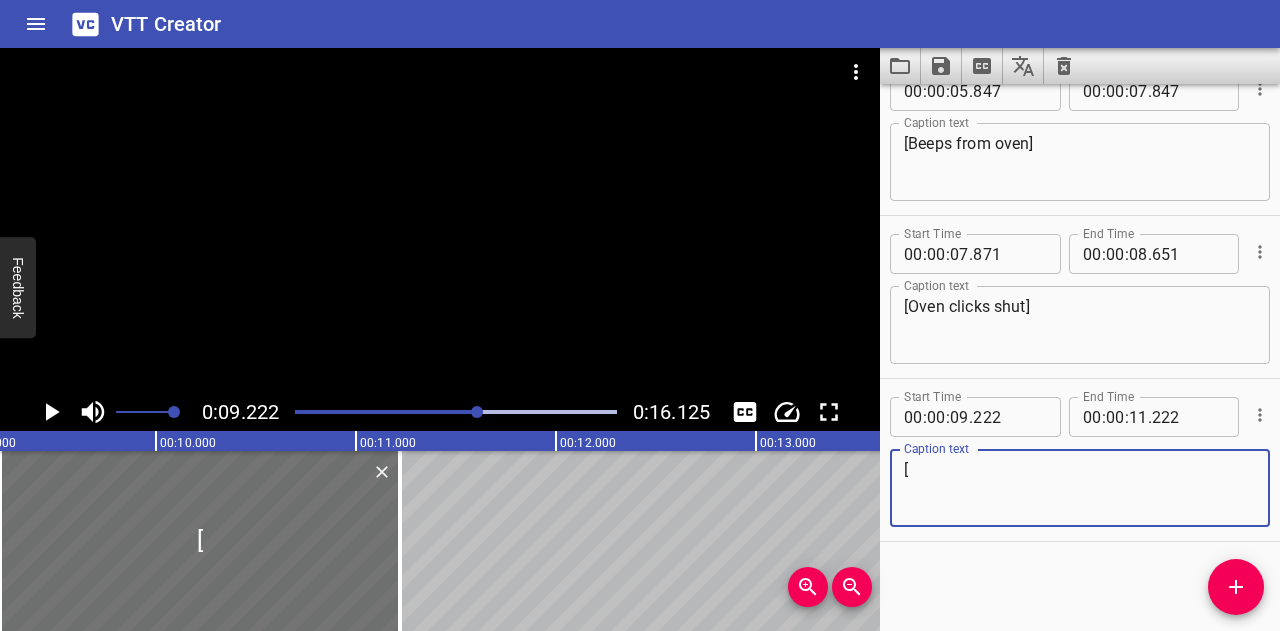 click at bounding box center (456, 412) 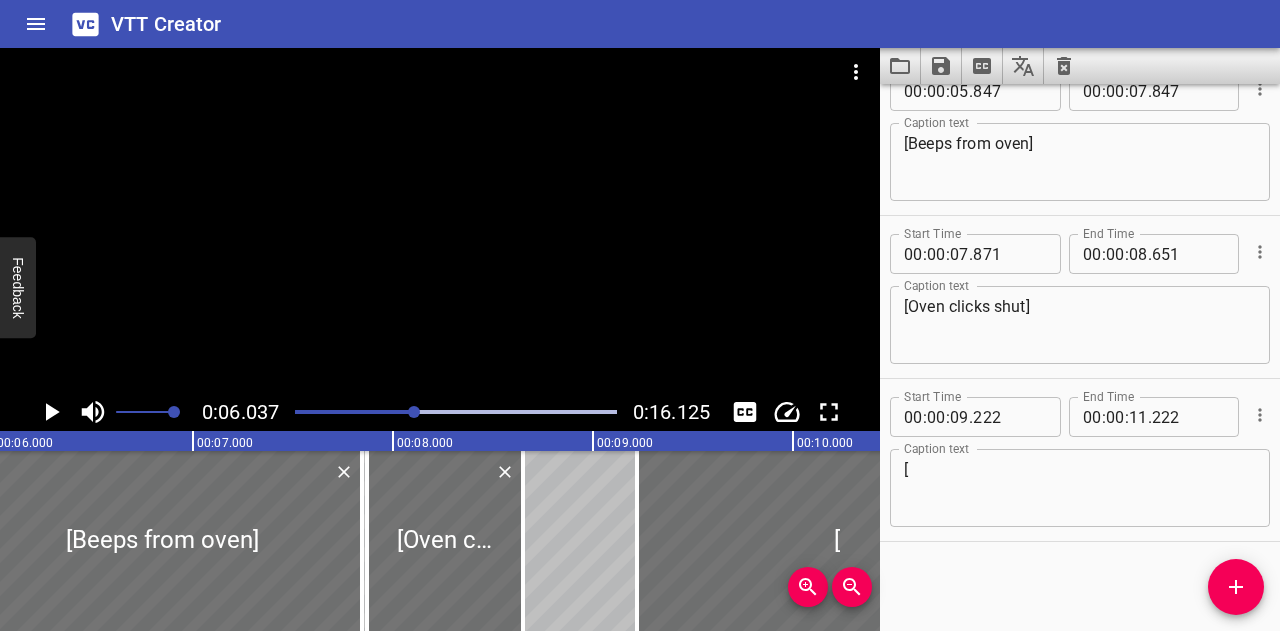 click 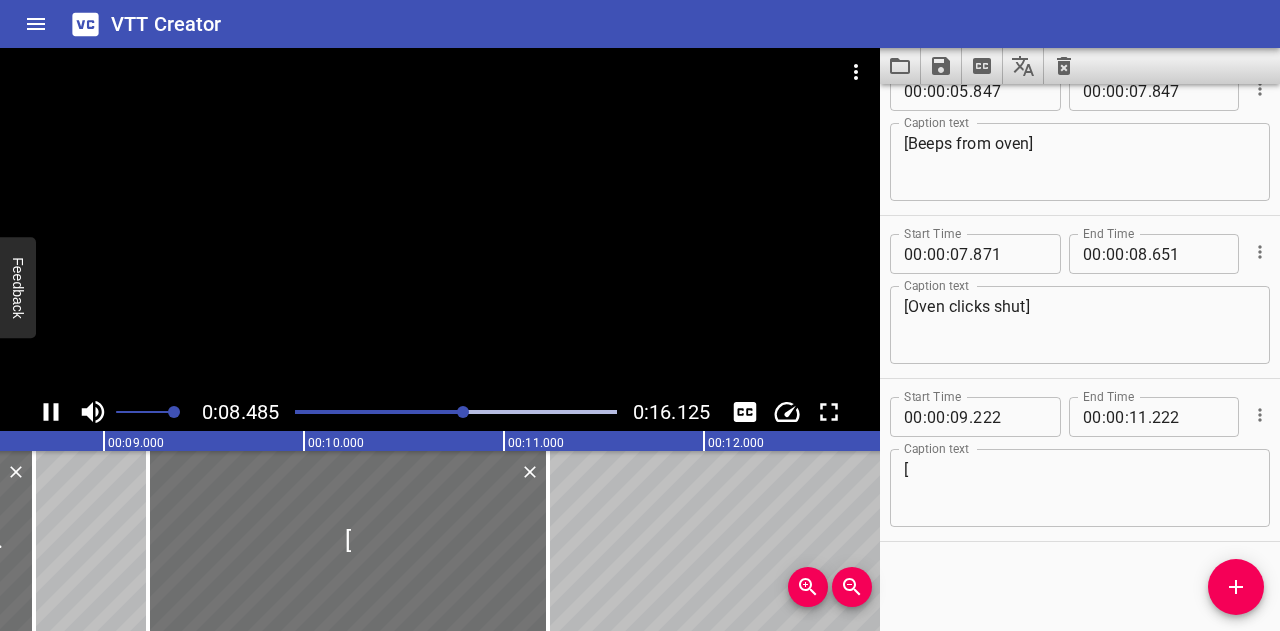 click 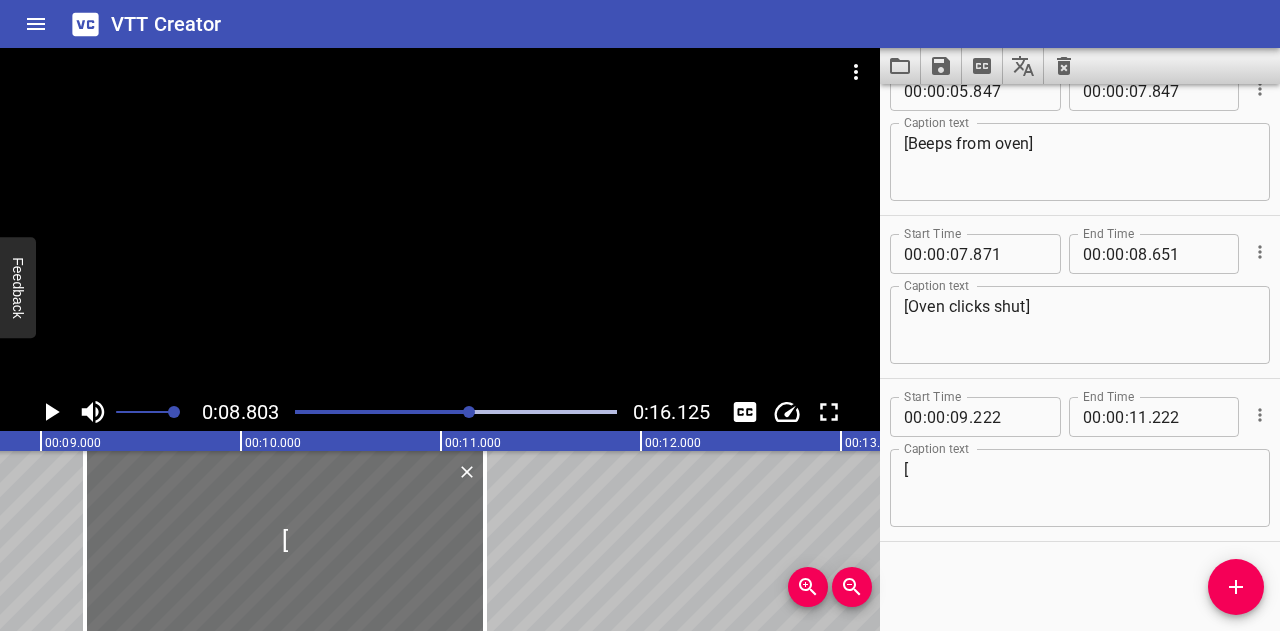 scroll, scrollTop: 0, scrollLeft: 1760, axis: horizontal 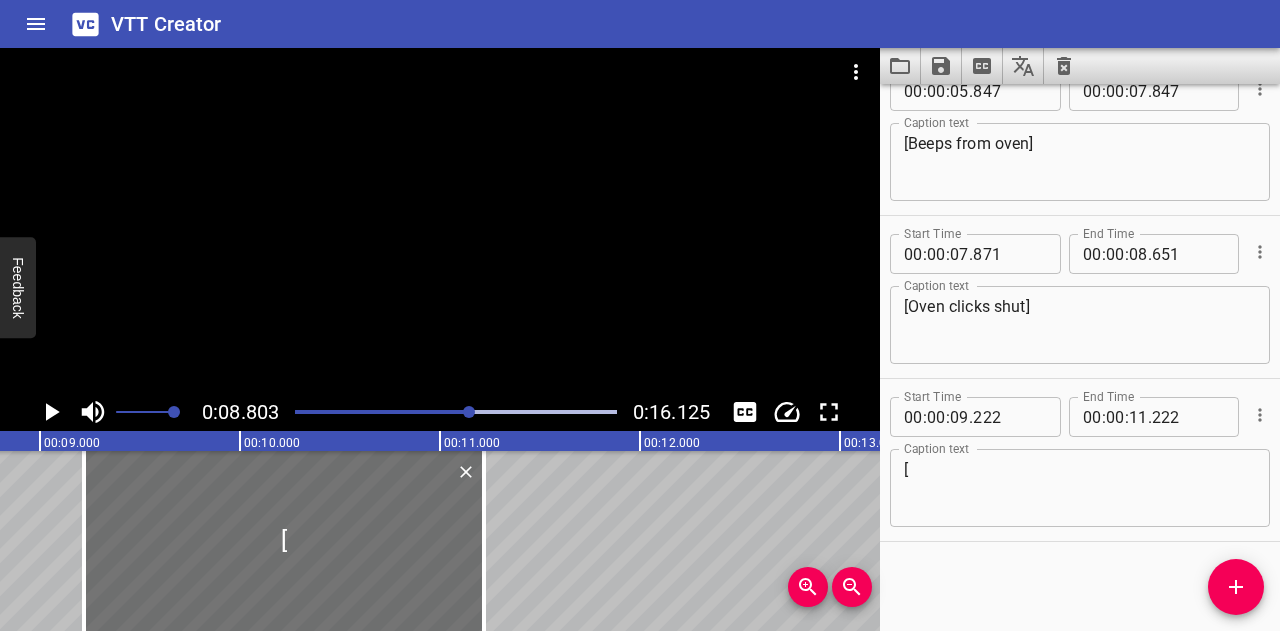 click on "[" at bounding box center (1080, 488) 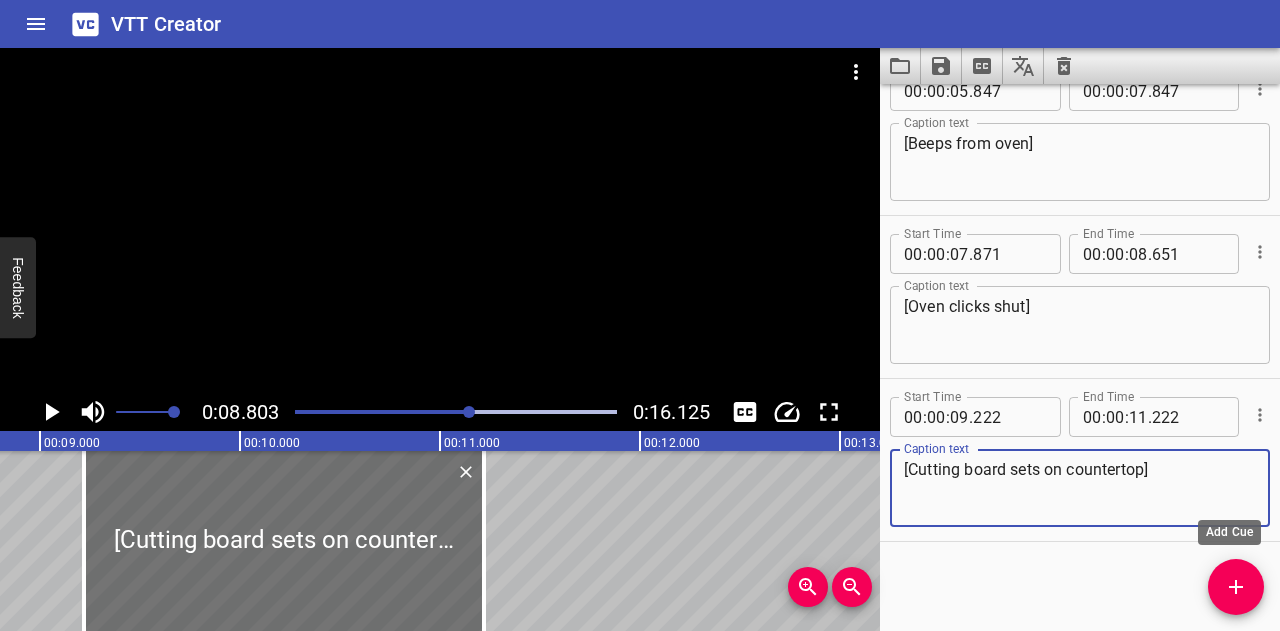 type on "[Cutting board sets on countertop]" 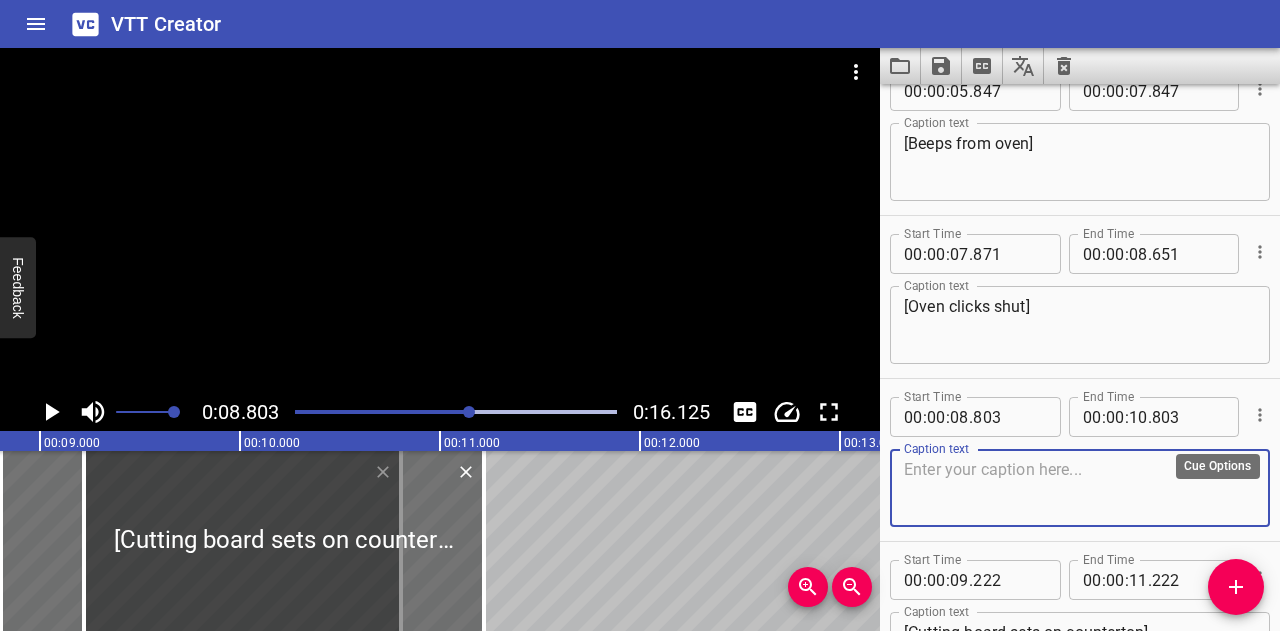 click 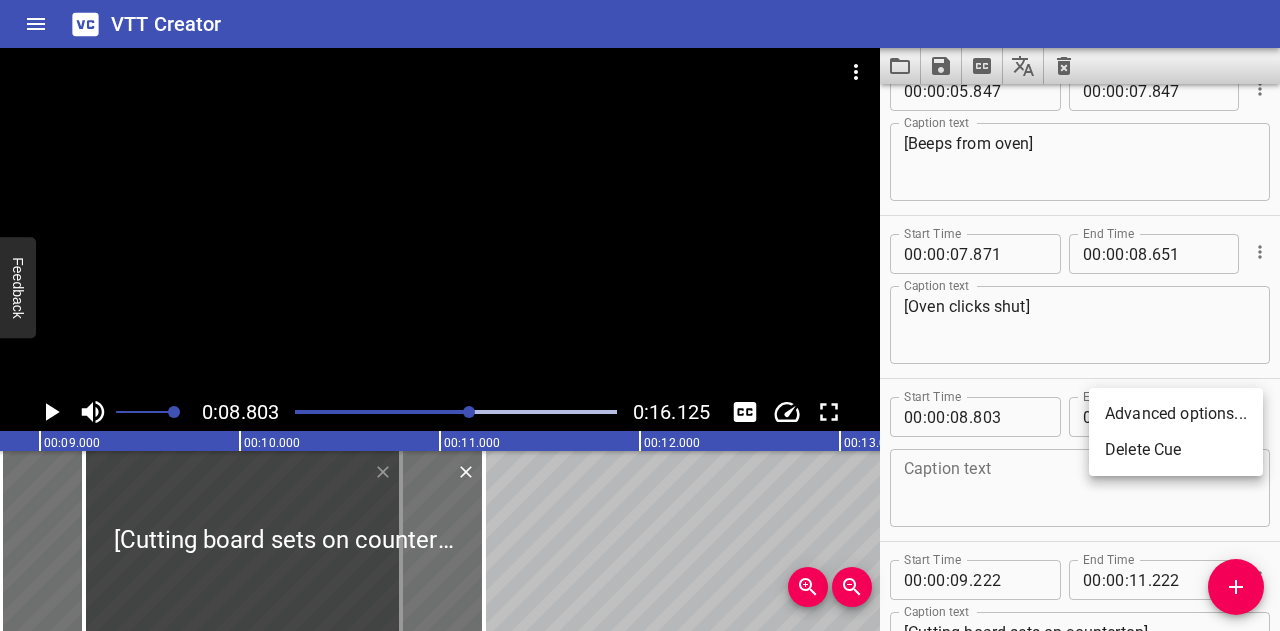 click on "Delete Cue" at bounding box center (1176, 450) 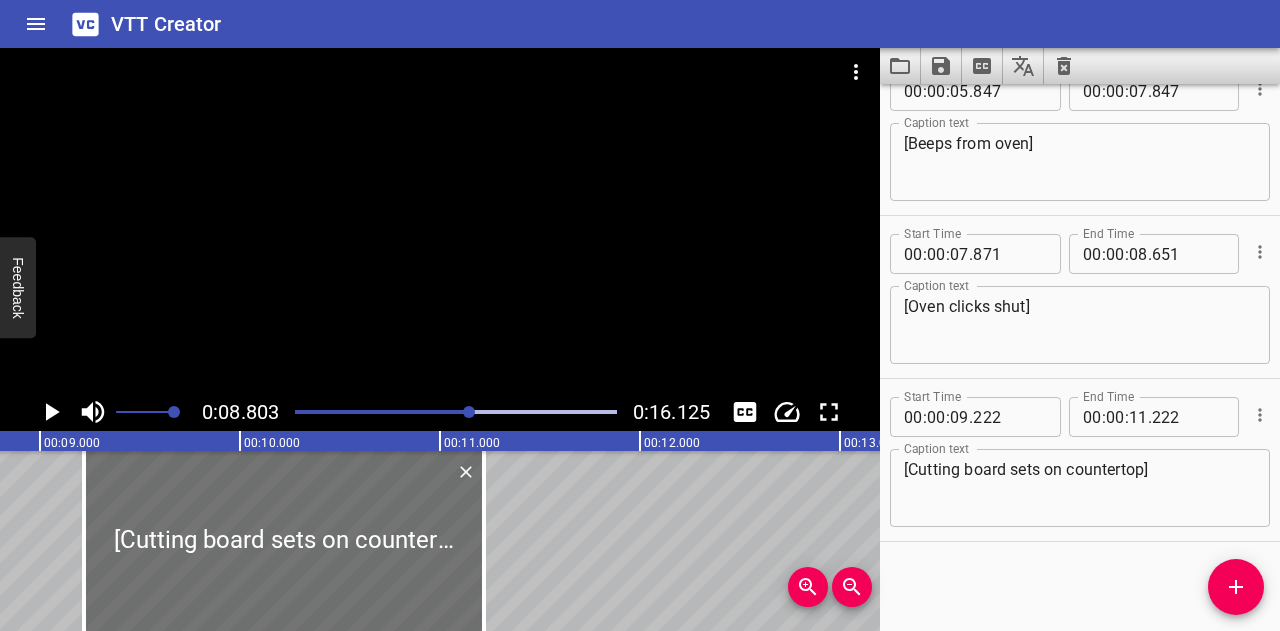 click at bounding box center [456, 412] 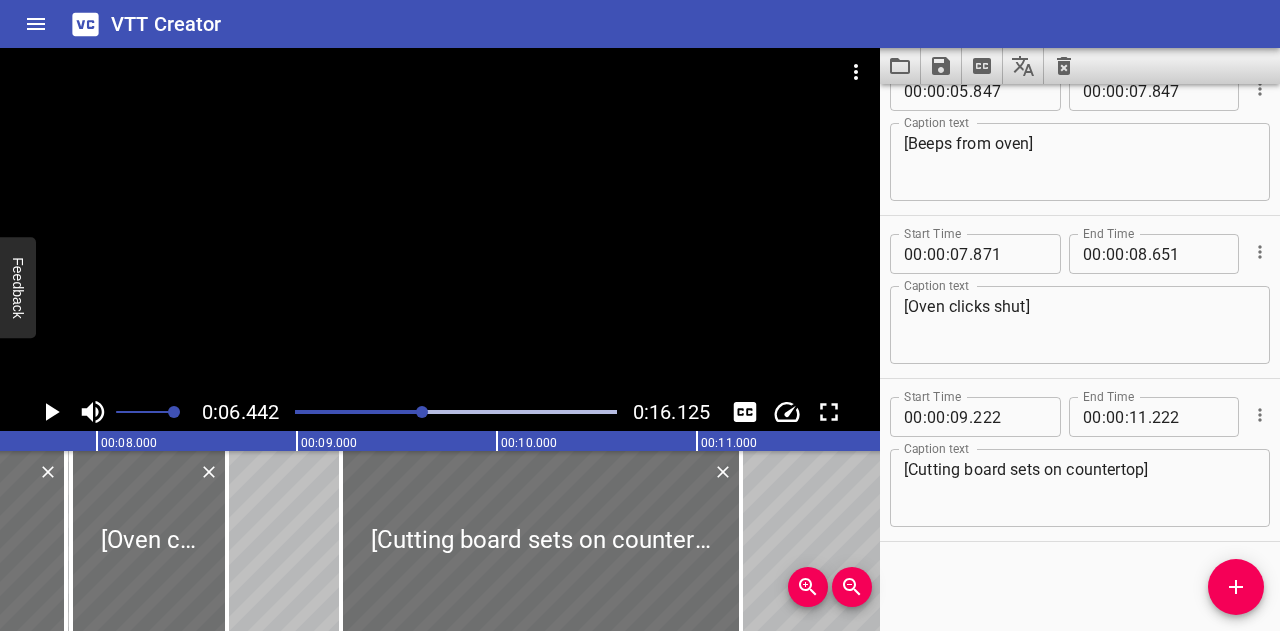 scroll, scrollTop: 0, scrollLeft: 1288, axis: horizontal 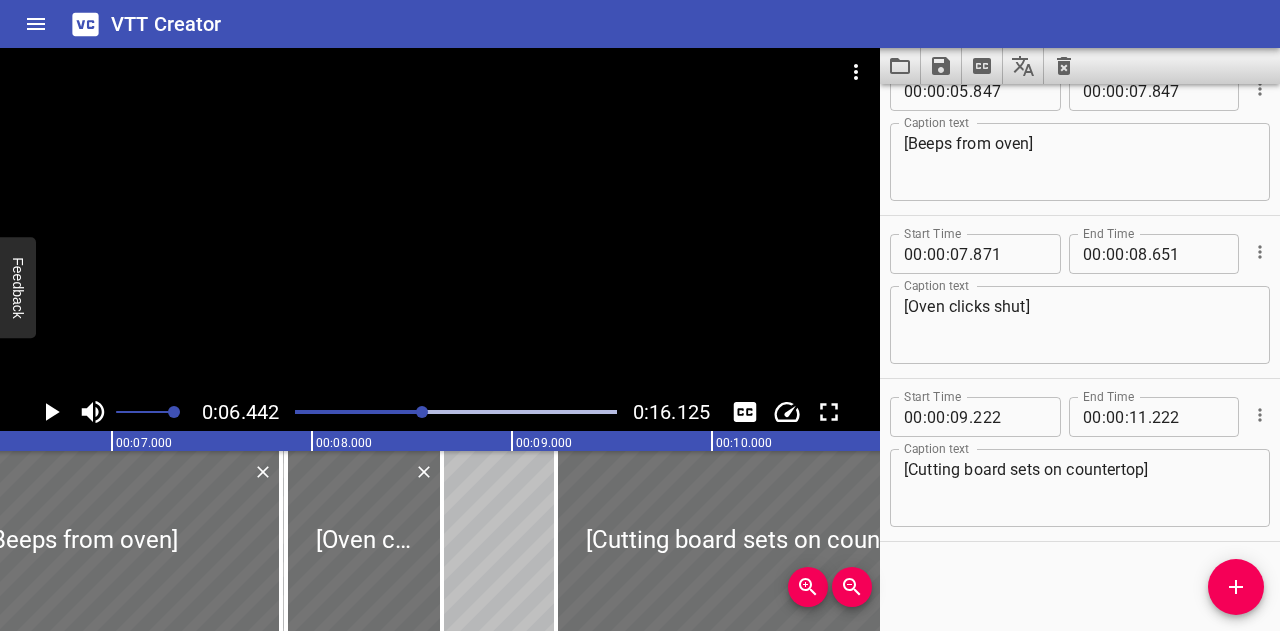 click 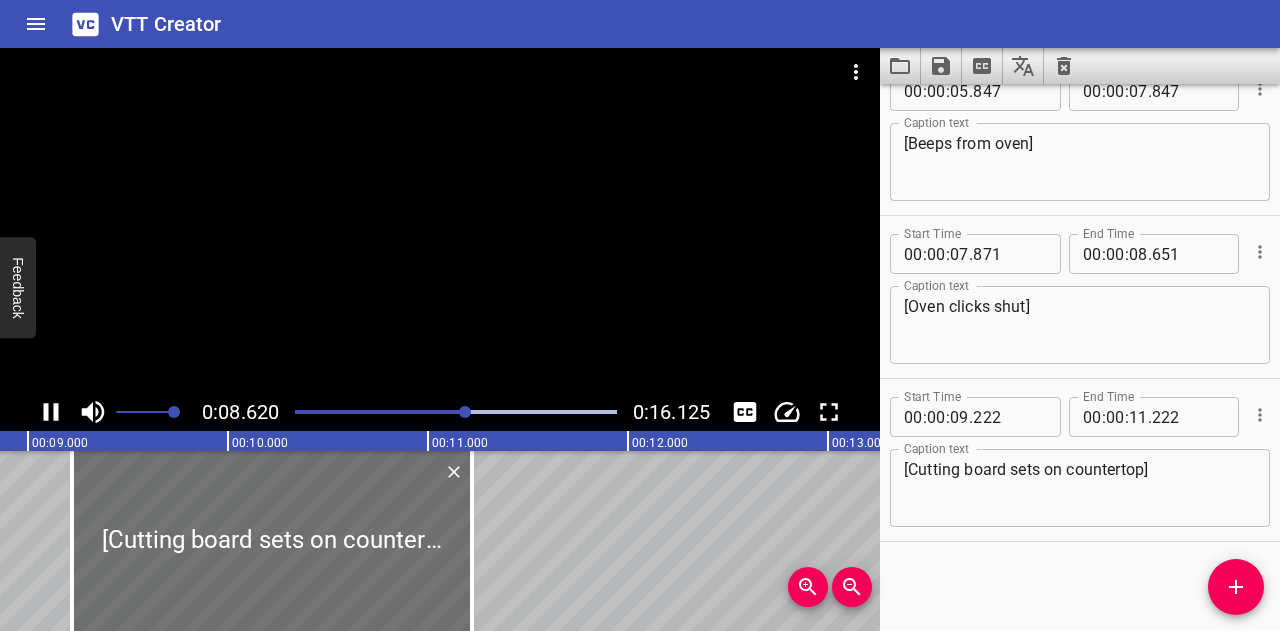 click 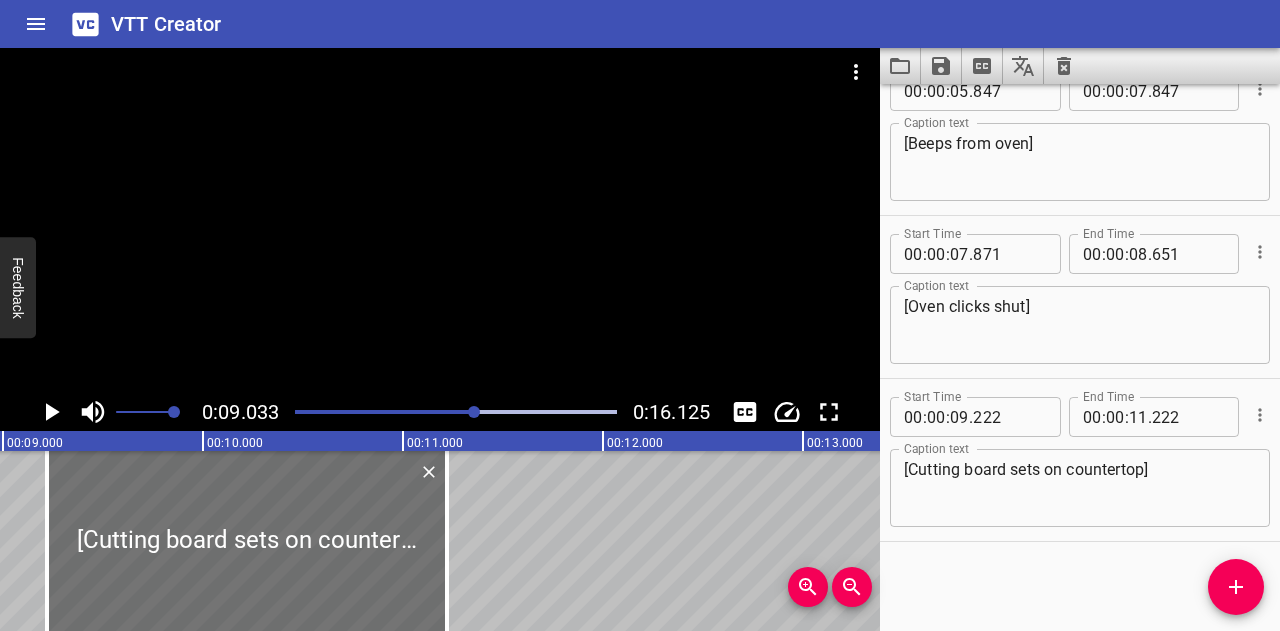 scroll, scrollTop: 0, scrollLeft: 1806, axis: horizontal 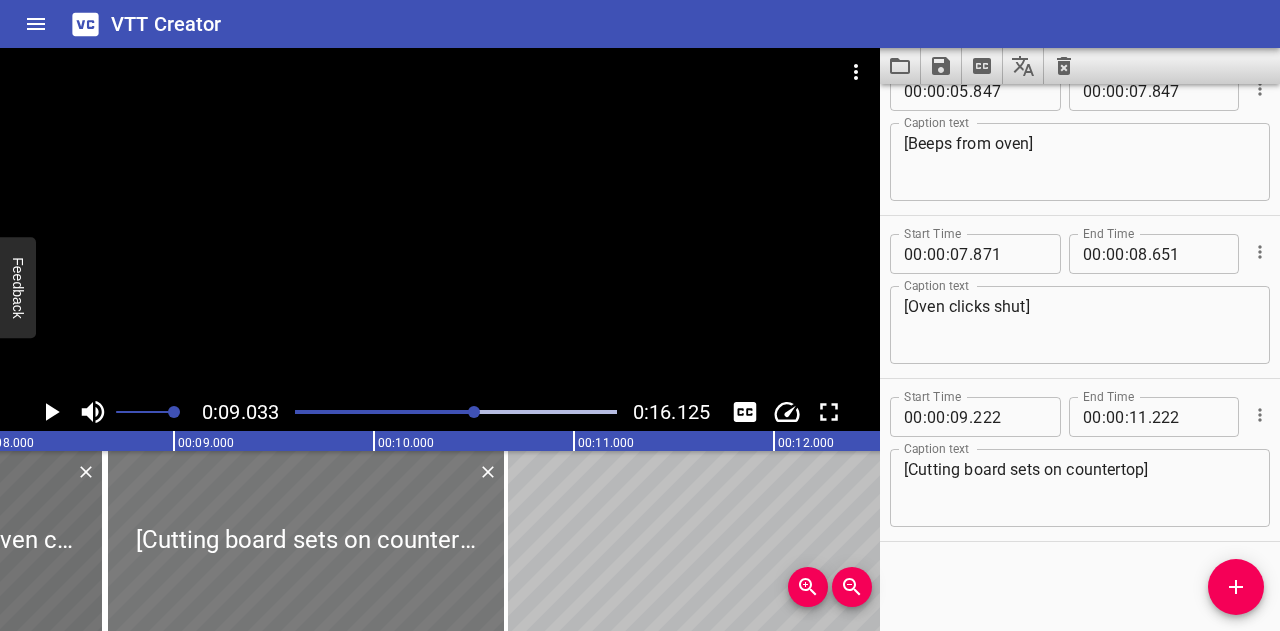 drag, startPoint x: 452, startPoint y: 531, endPoint x: 340, endPoint y: 533, distance: 112.01785 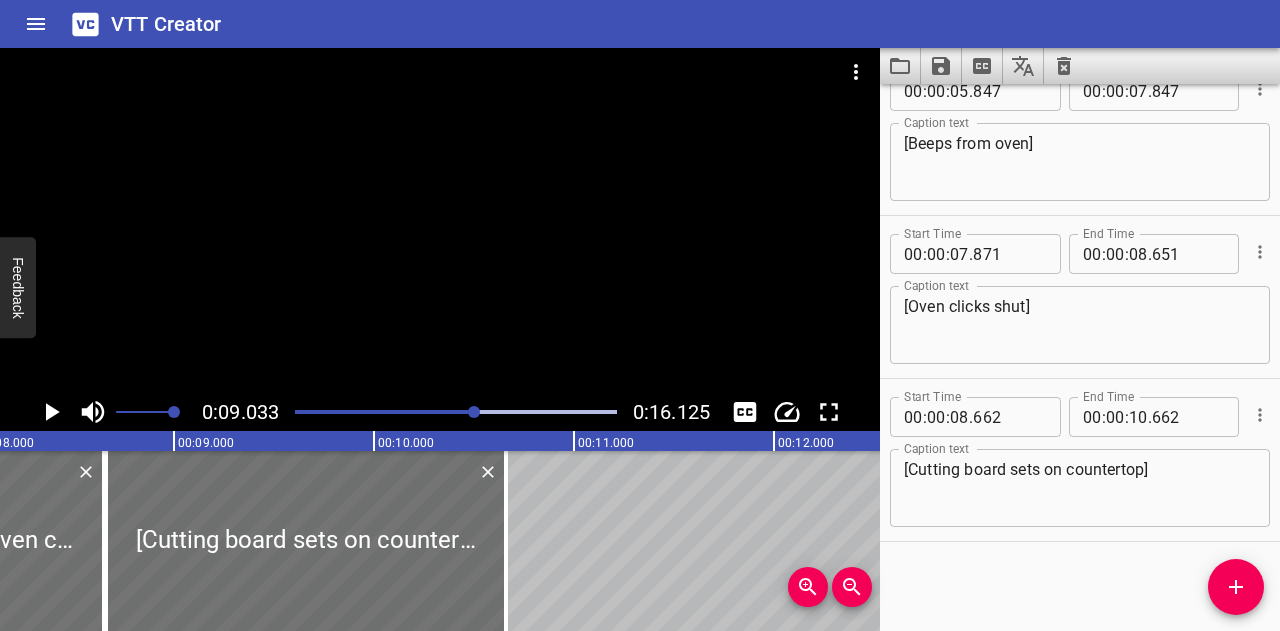 click at bounding box center [315, 412] 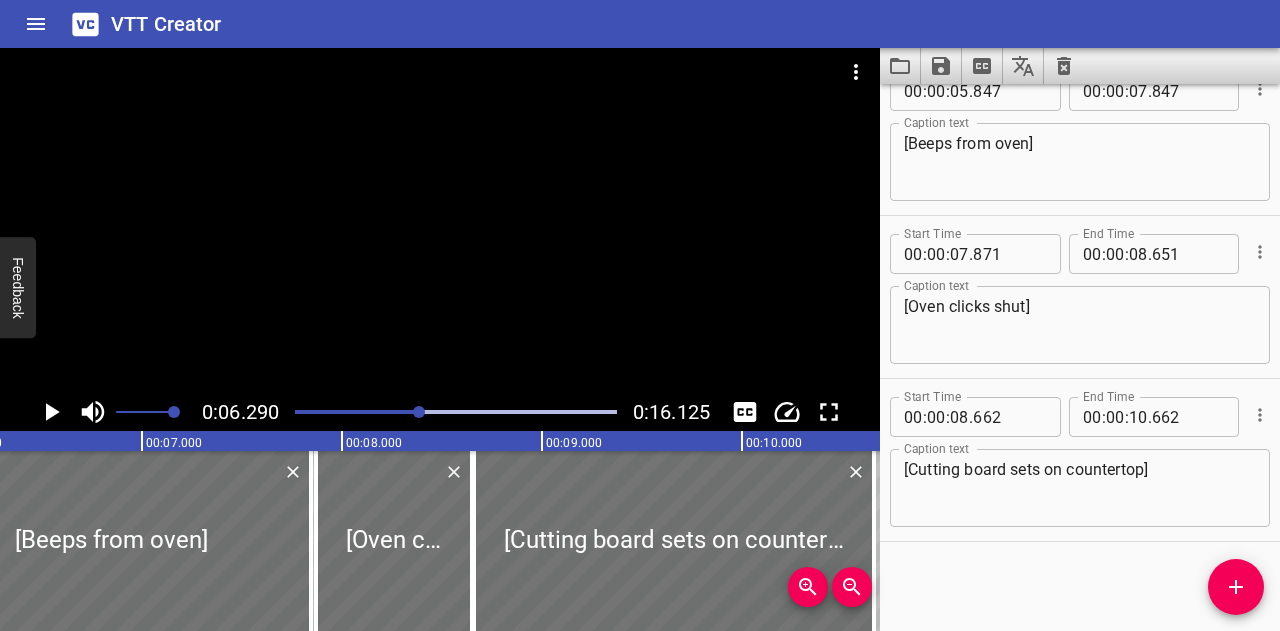click 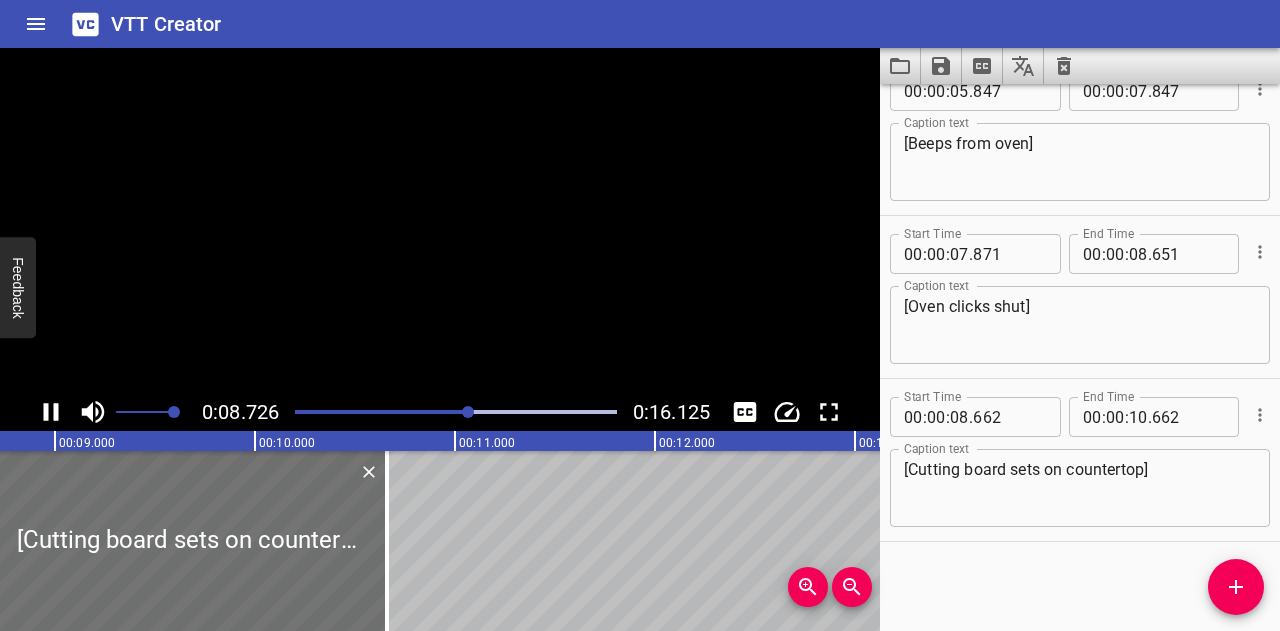 click 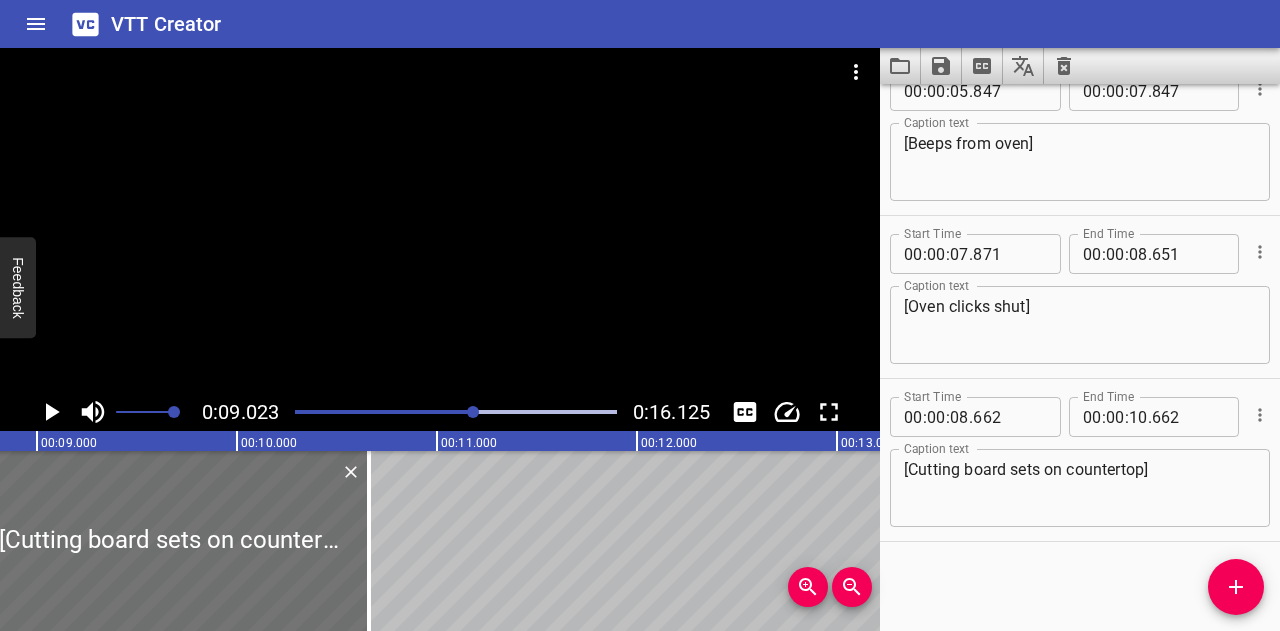 scroll, scrollTop: 0, scrollLeft: 1804, axis: horizontal 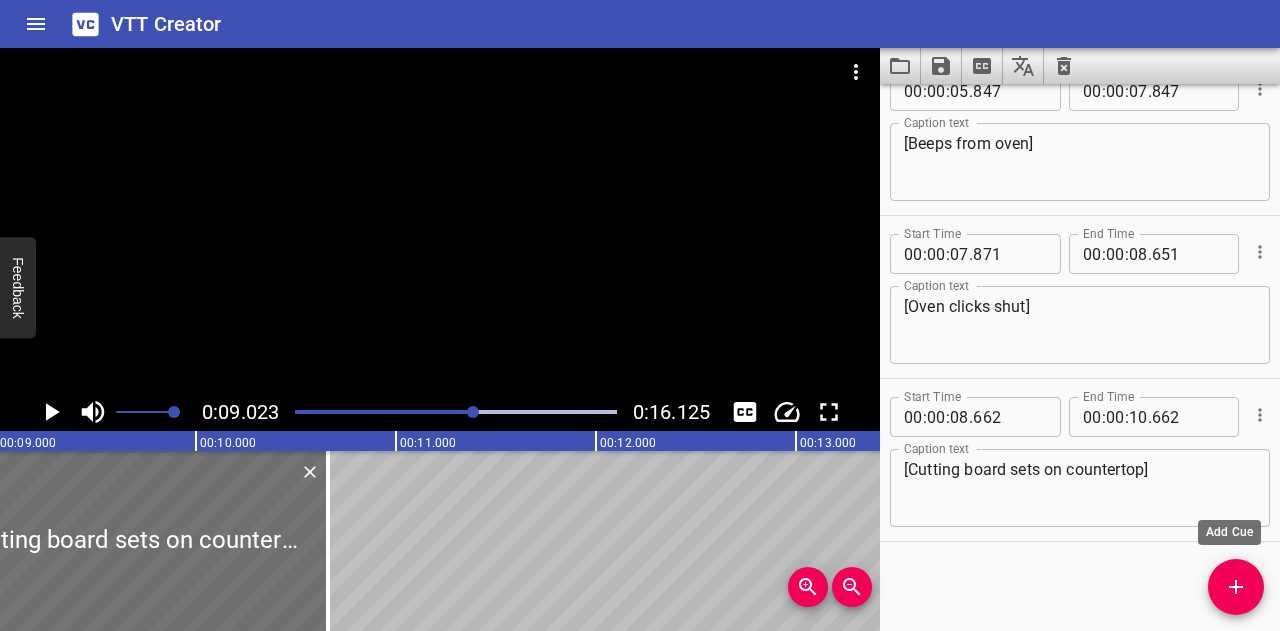 click at bounding box center (1236, 587) 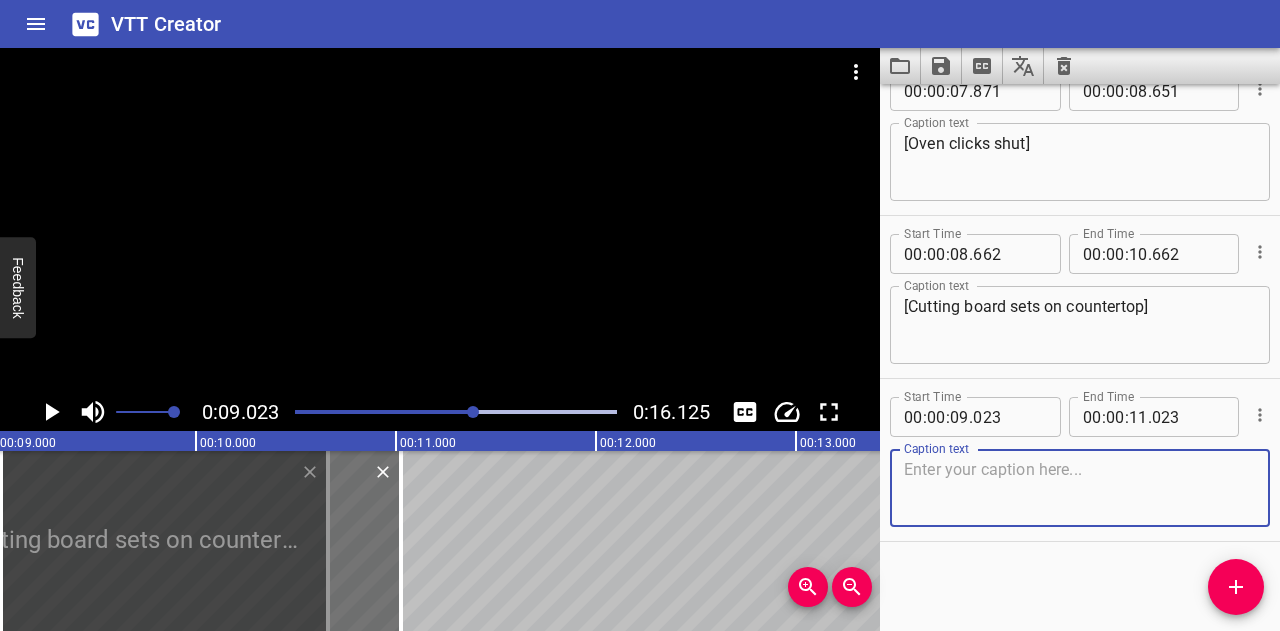 scroll, scrollTop: 1014, scrollLeft: 0, axis: vertical 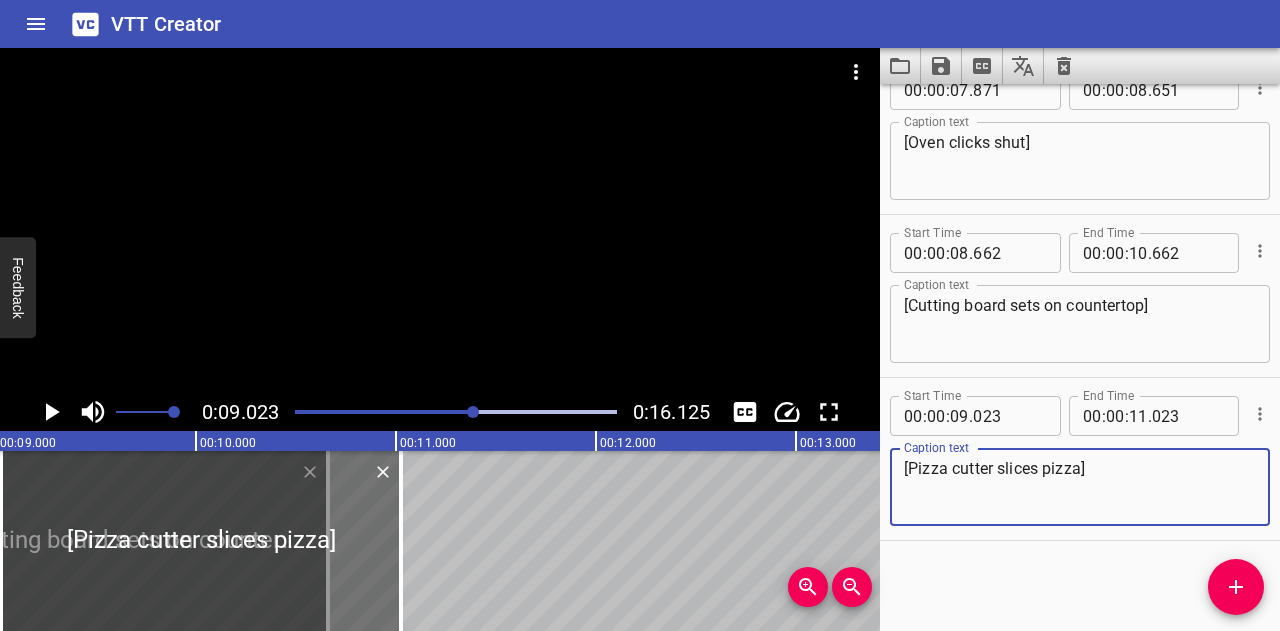 type on "[Pizza cutter slices pizza]" 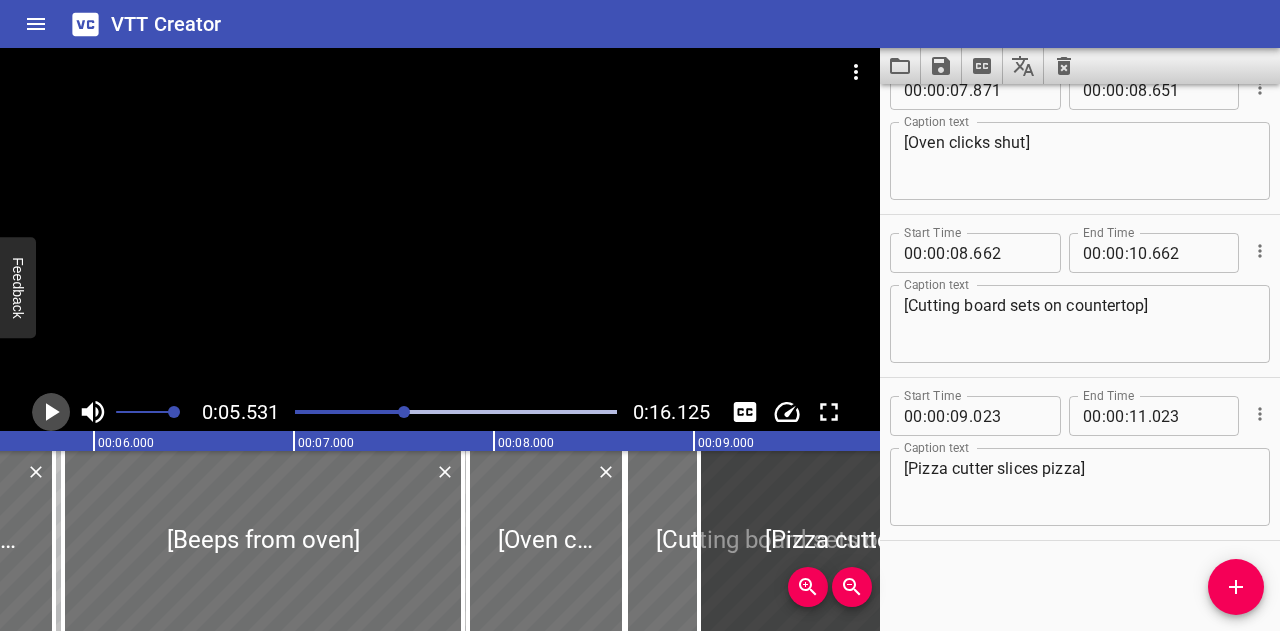 click 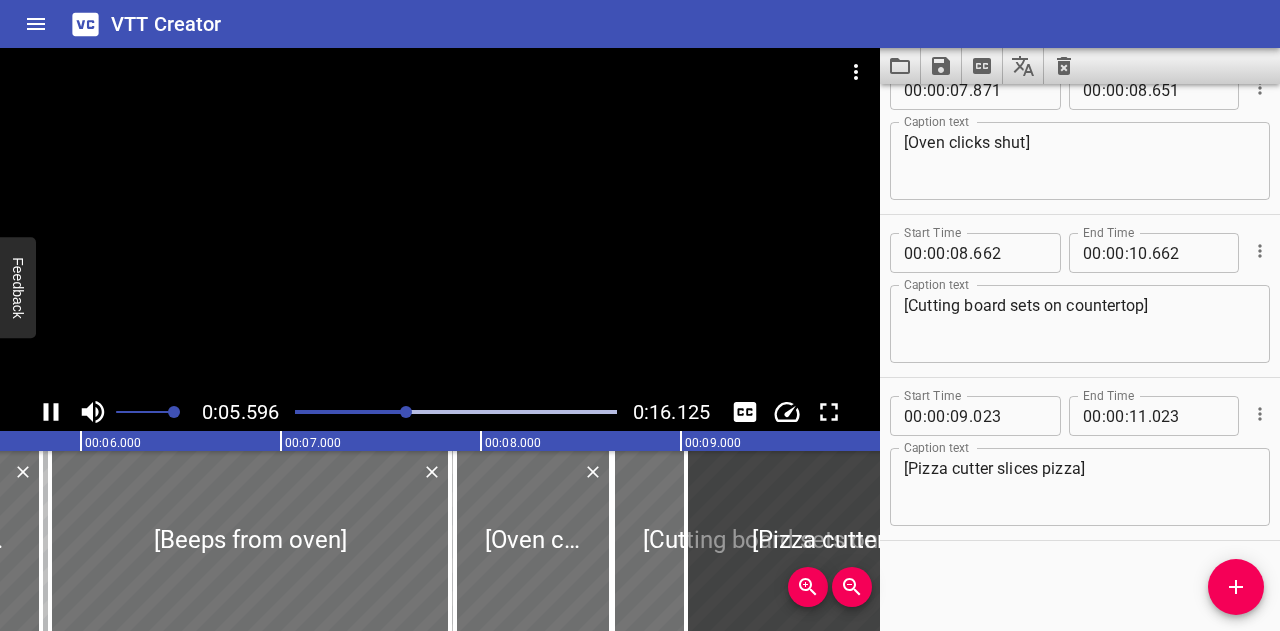 scroll, scrollTop: 0, scrollLeft: 1165, axis: horizontal 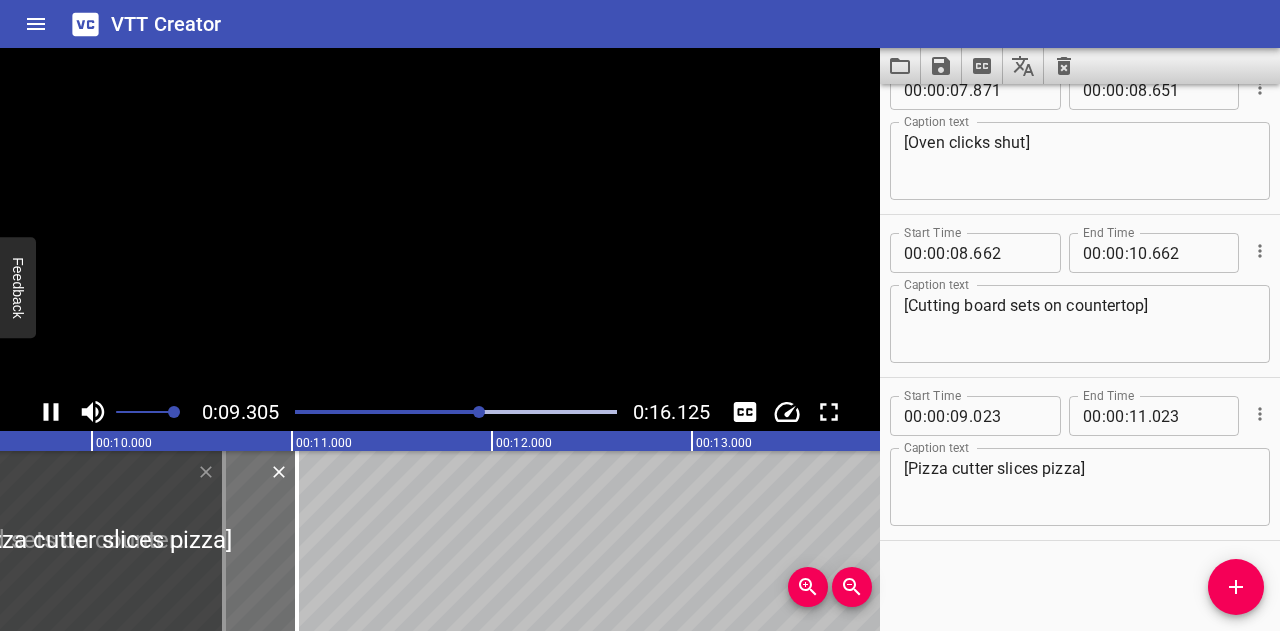 click 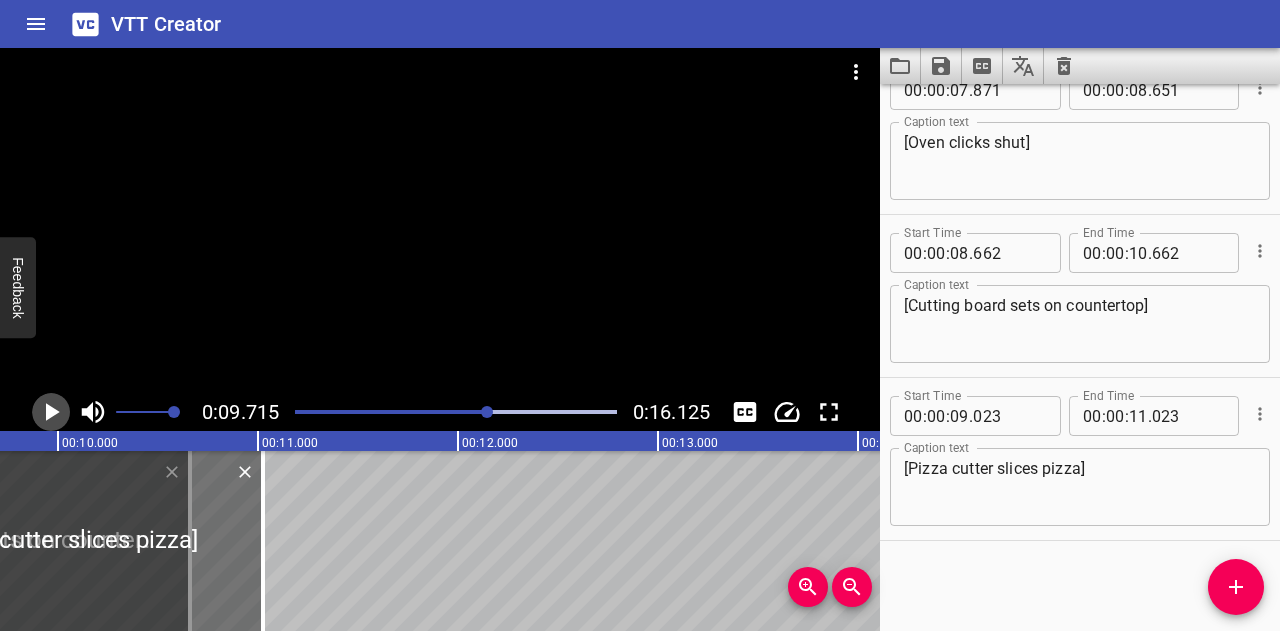 click 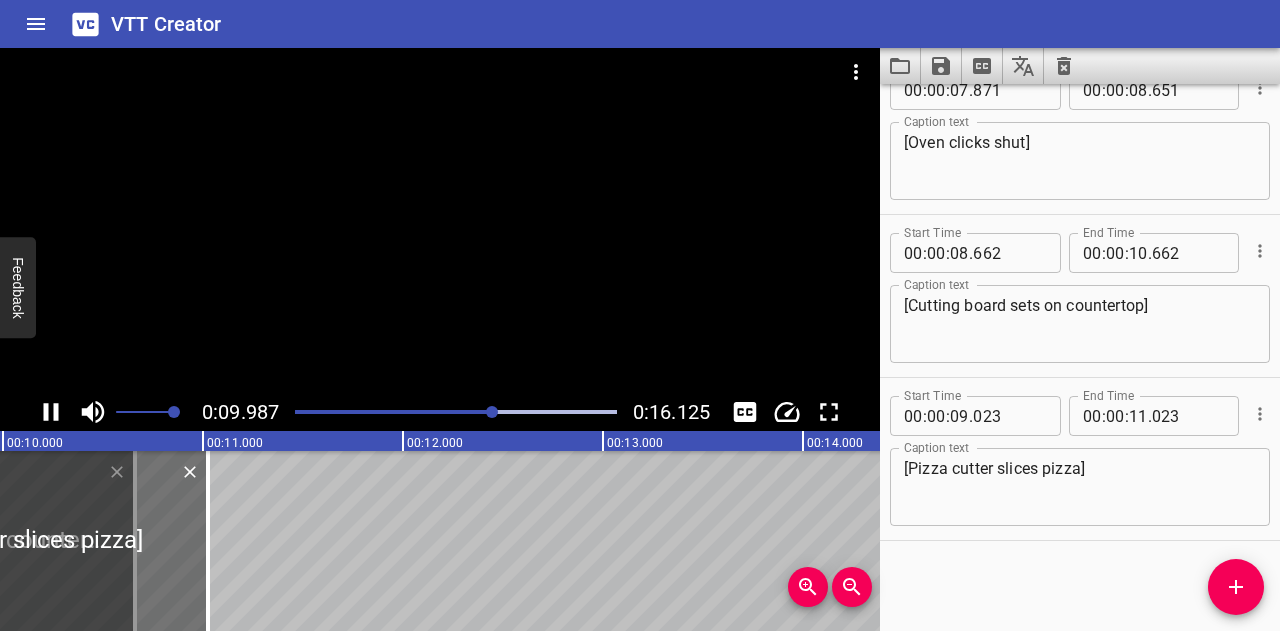 click 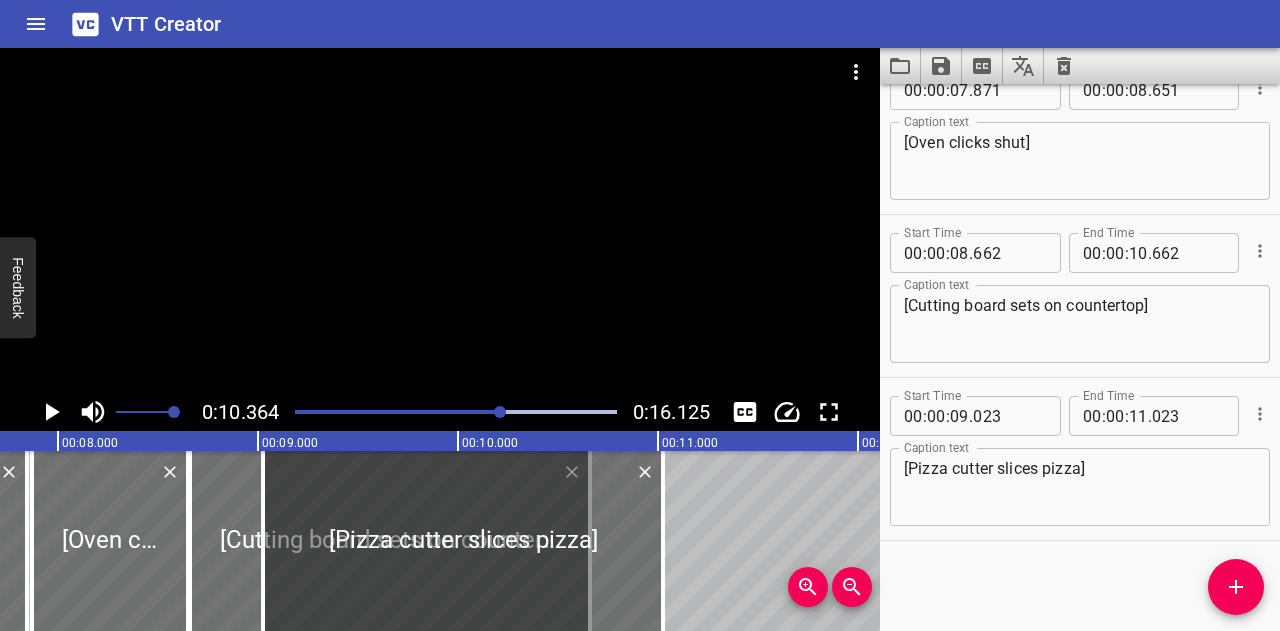 scroll, scrollTop: 0, scrollLeft: 1466, axis: horizontal 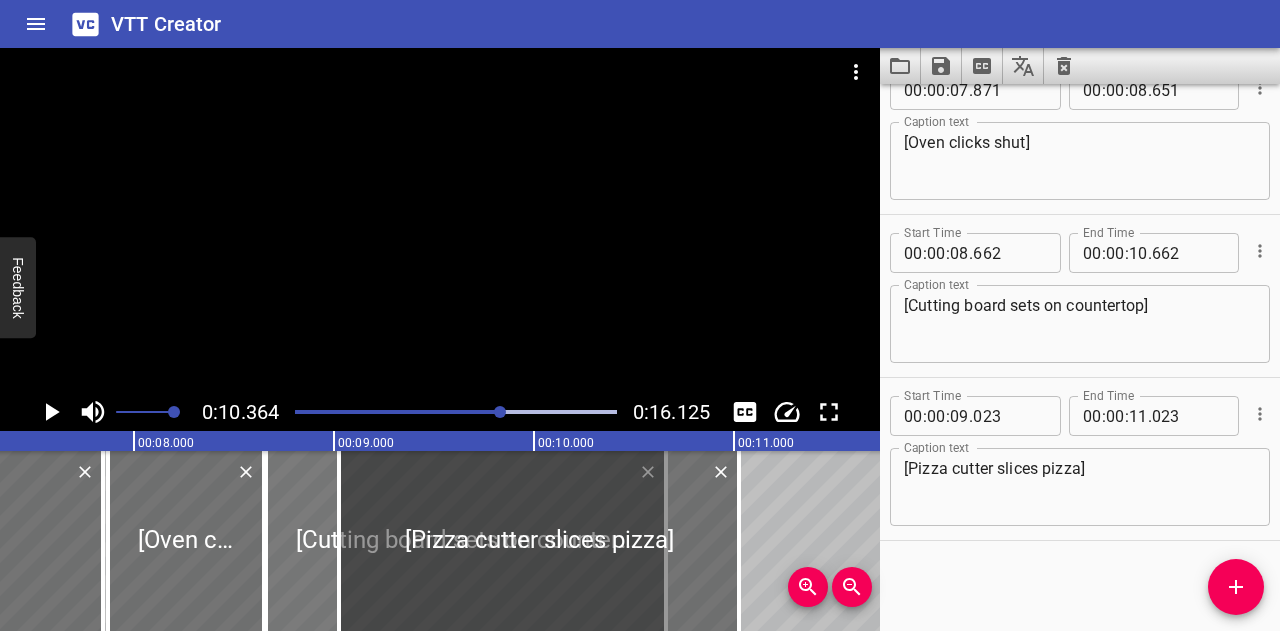 click at bounding box center [466, 541] 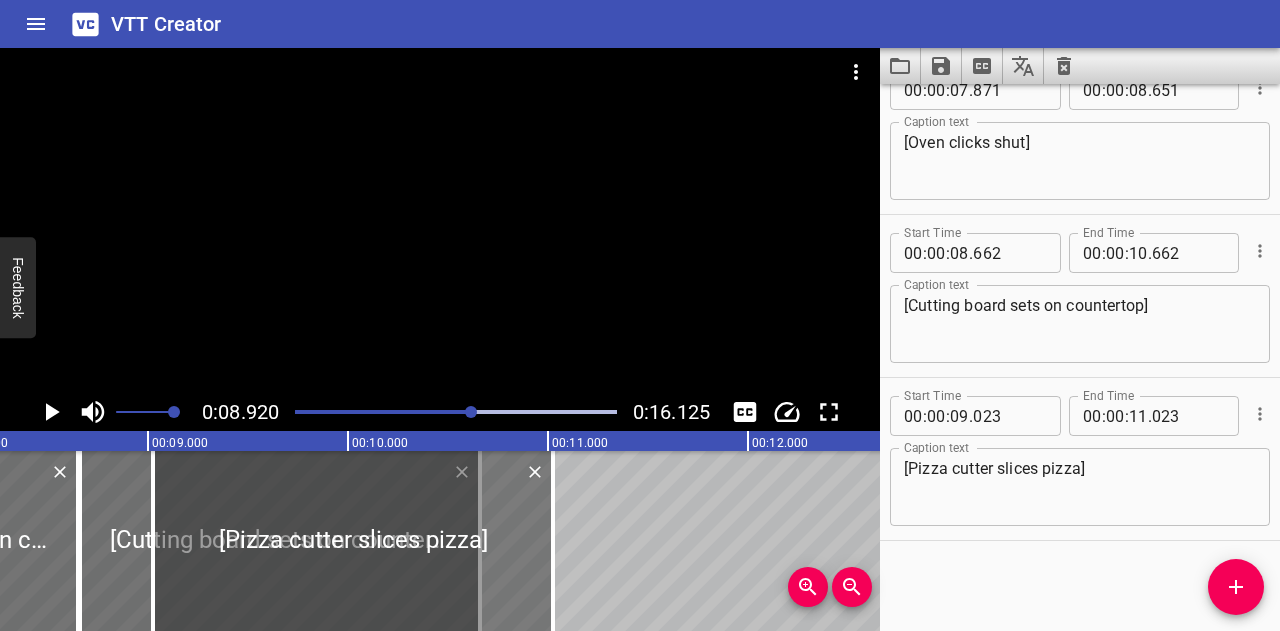 scroll, scrollTop: 0, scrollLeft: 1784, axis: horizontal 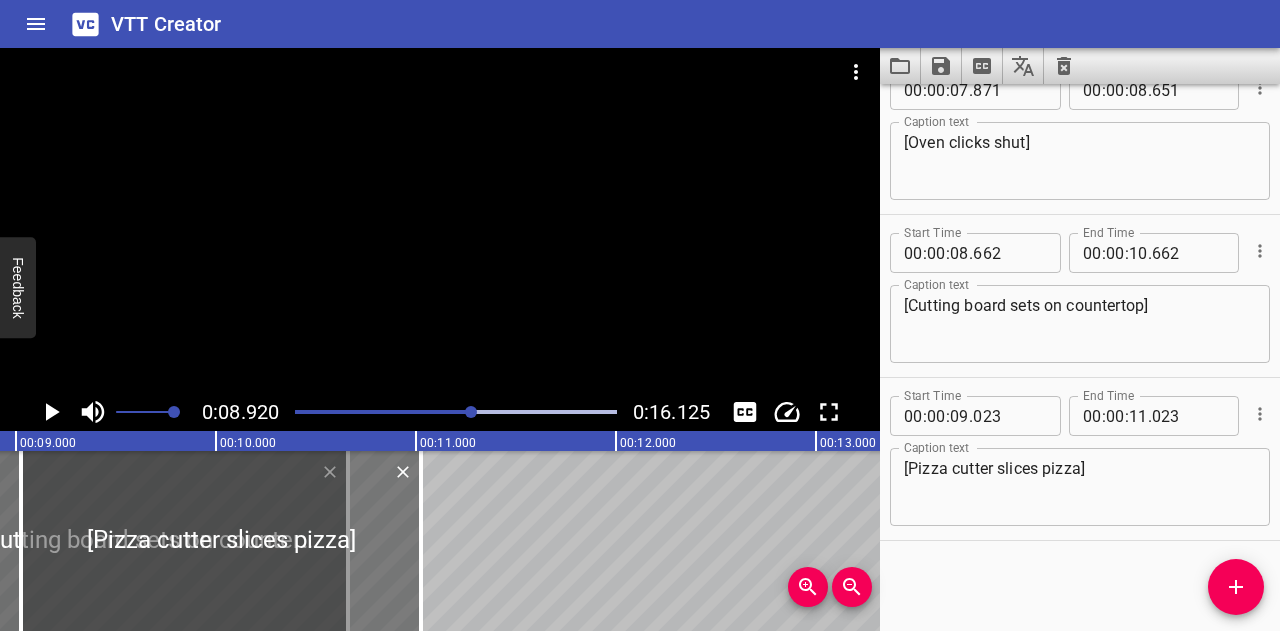 click at bounding box center (221, 541) 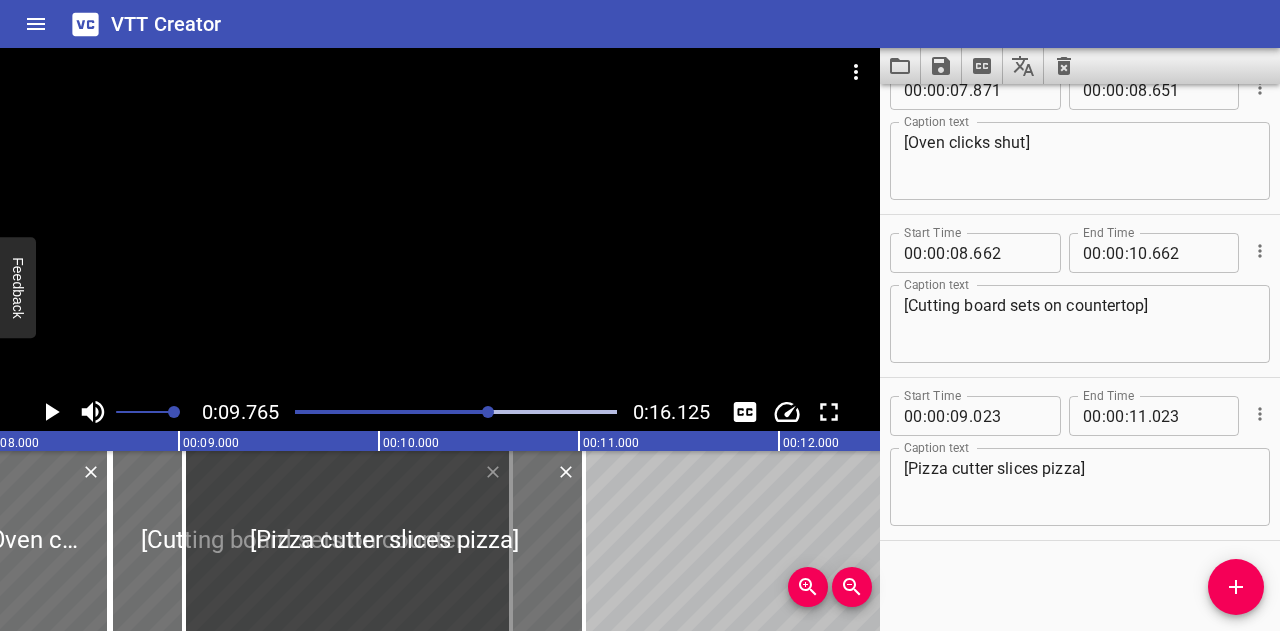 scroll, scrollTop: 0, scrollLeft: 1394, axis: horizontal 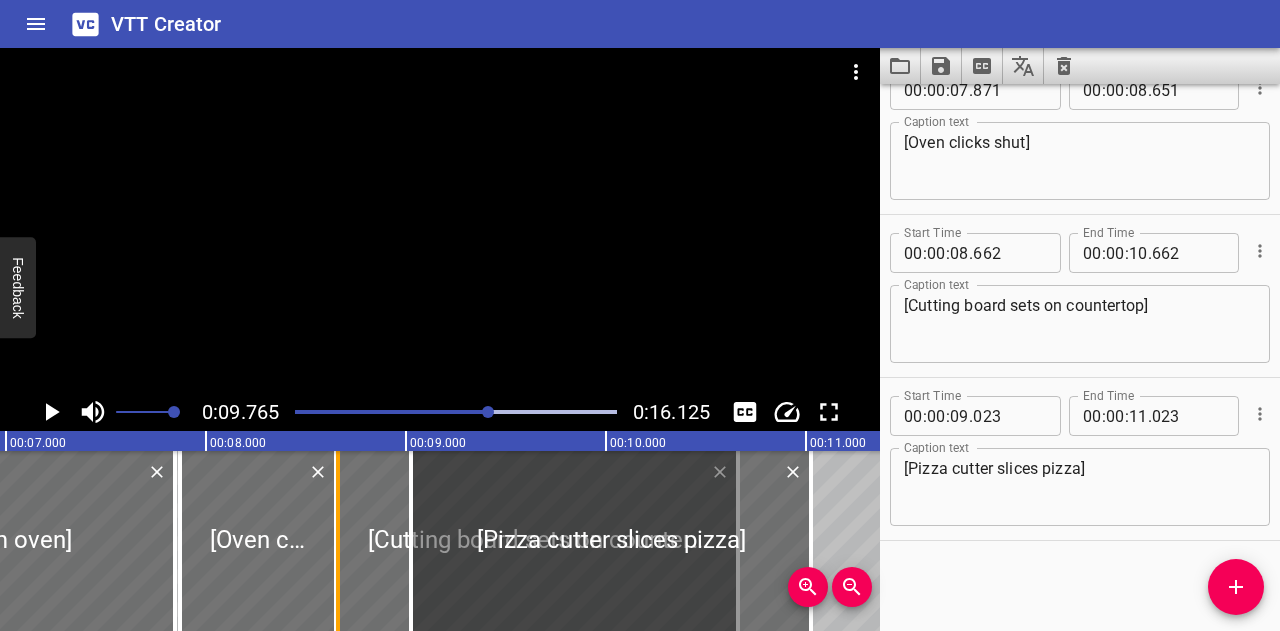 click at bounding box center [338, 541] 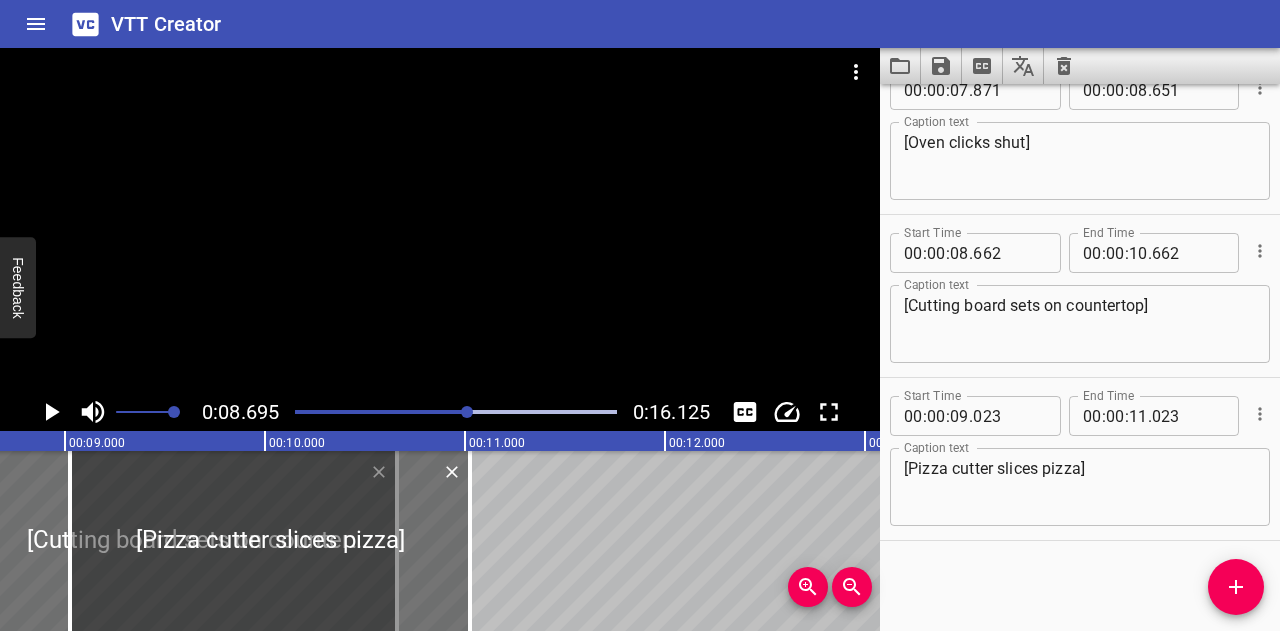 scroll, scrollTop: 0, scrollLeft: 1739, axis: horizontal 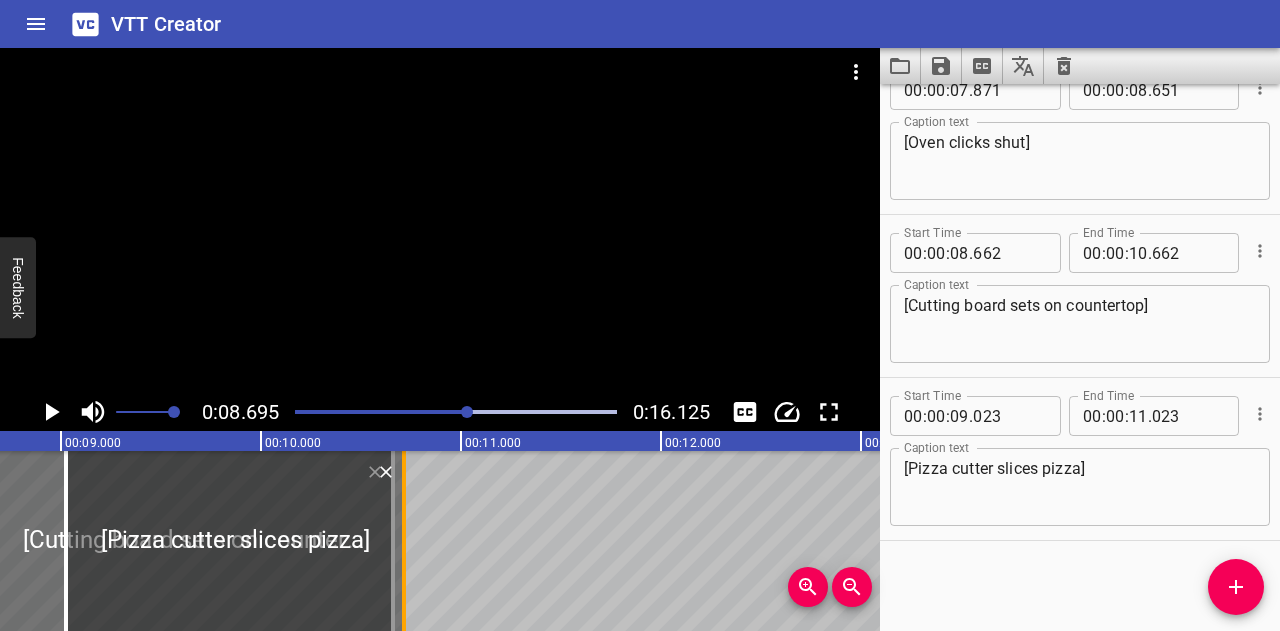 drag, startPoint x: 472, startPoint y: 531, endPoint x: 410, endPoint y: 533, distance: 62.03225 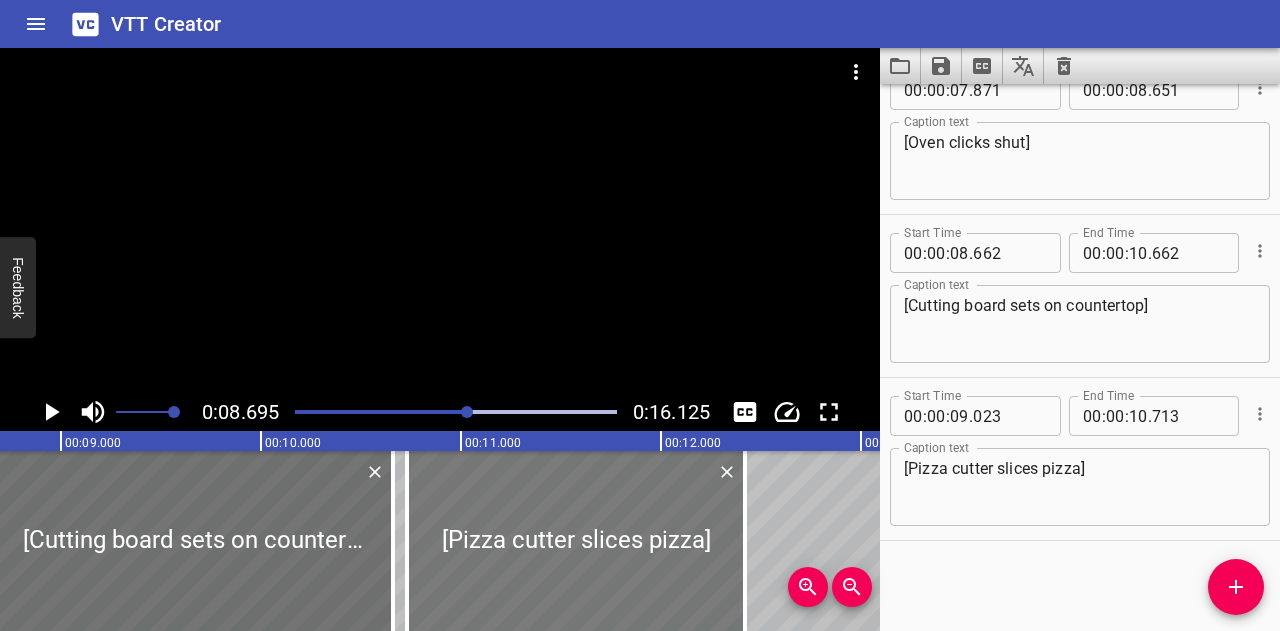 drag, startPoint x: 140, startPoint y: 510, endPoint x: 516, endPoint y: 511, distance: 376.00134 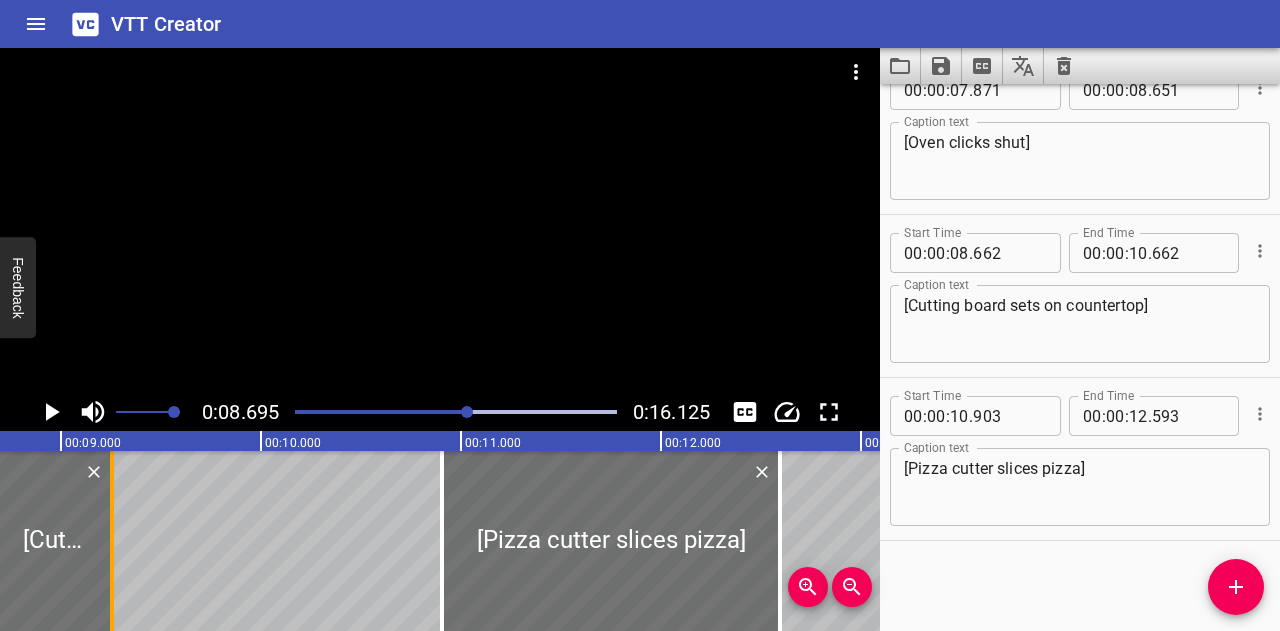 drag, startPoint x: 392, startPoint y: 540, endPoint x: 111, endPoint y: 552, distance: 281.2561 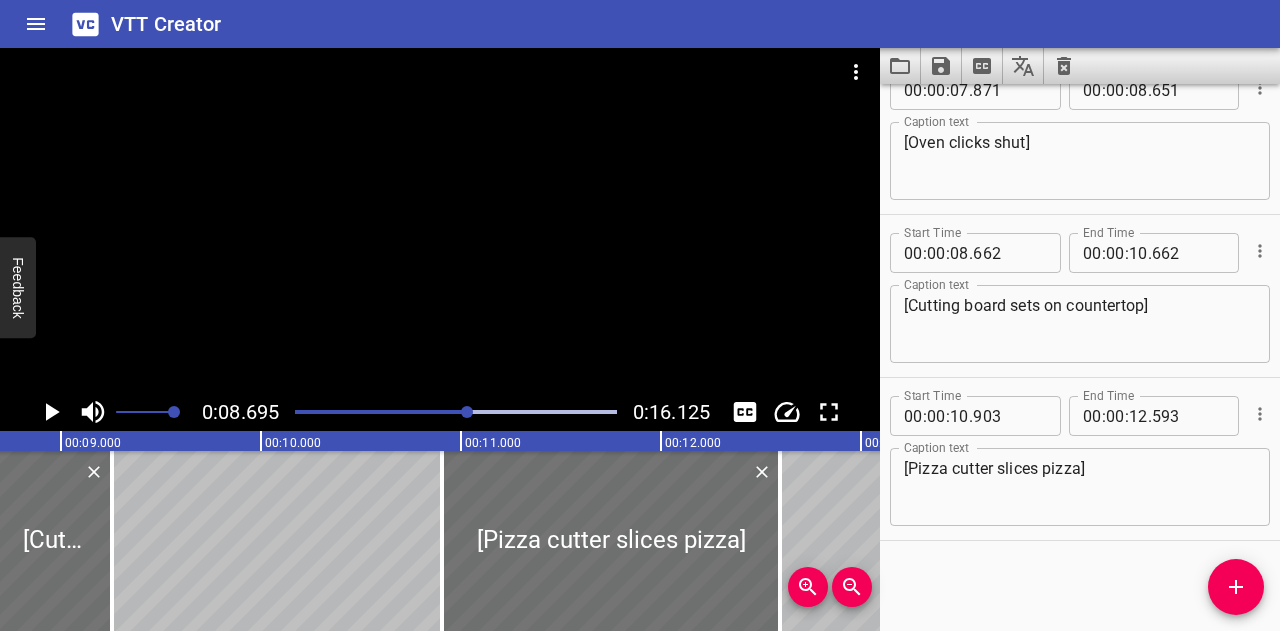 type on "09" 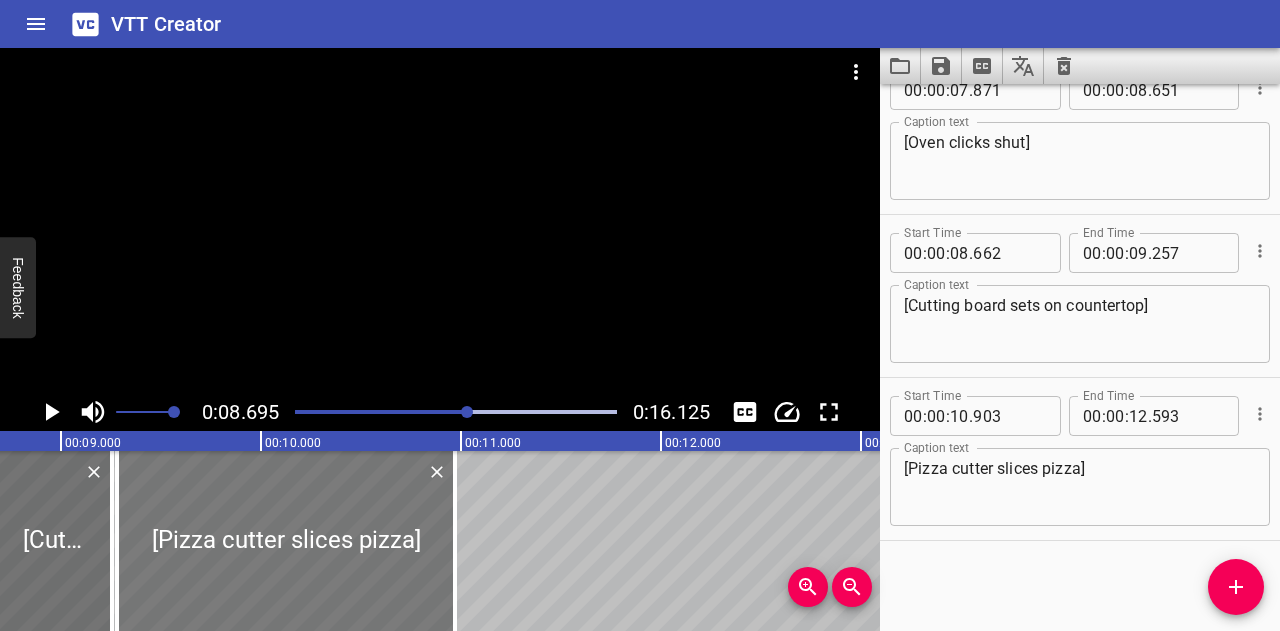 drag, startPoint x: 546, startPoint y: 528, endPoint x: 306, endPoint y: 531, distance: 240.01875 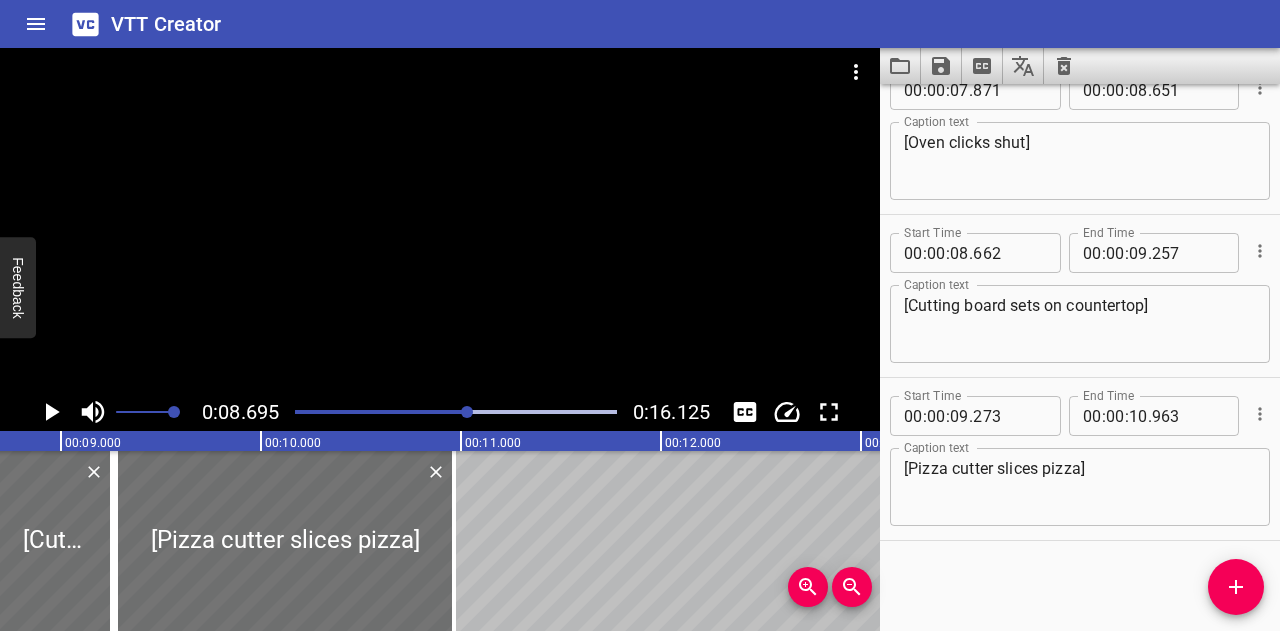 click at bounding box center [308, 412] 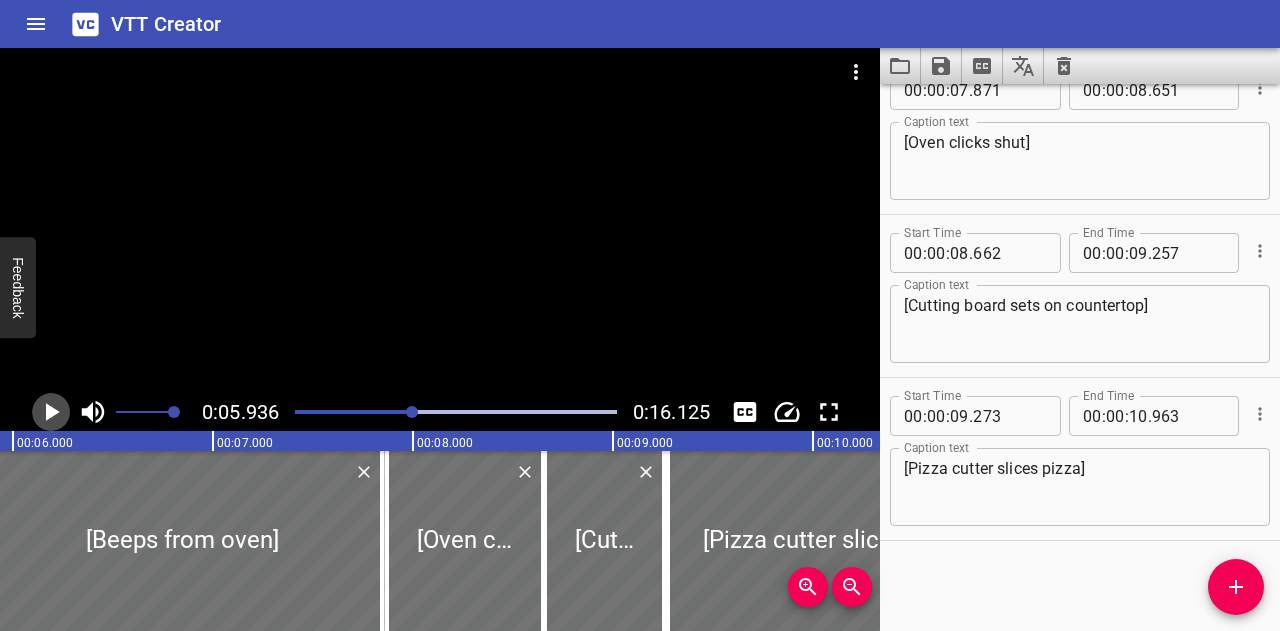 click 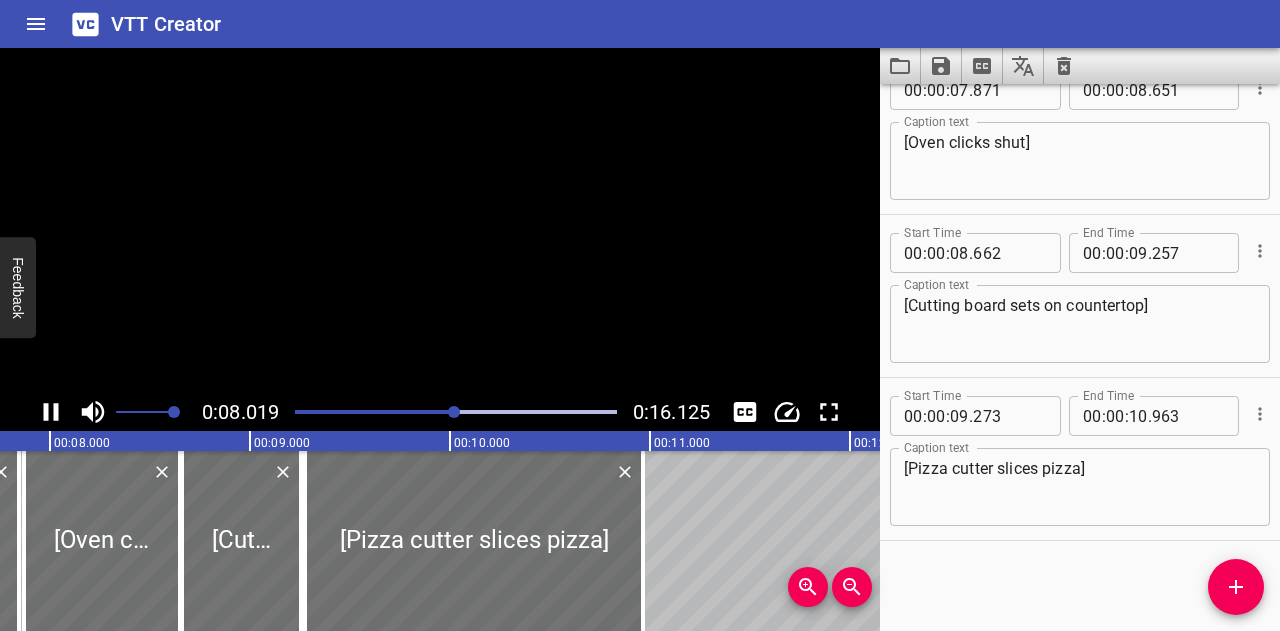 scroll, scrollTop: 0, scrollLeft: 1604, axis: horizontal 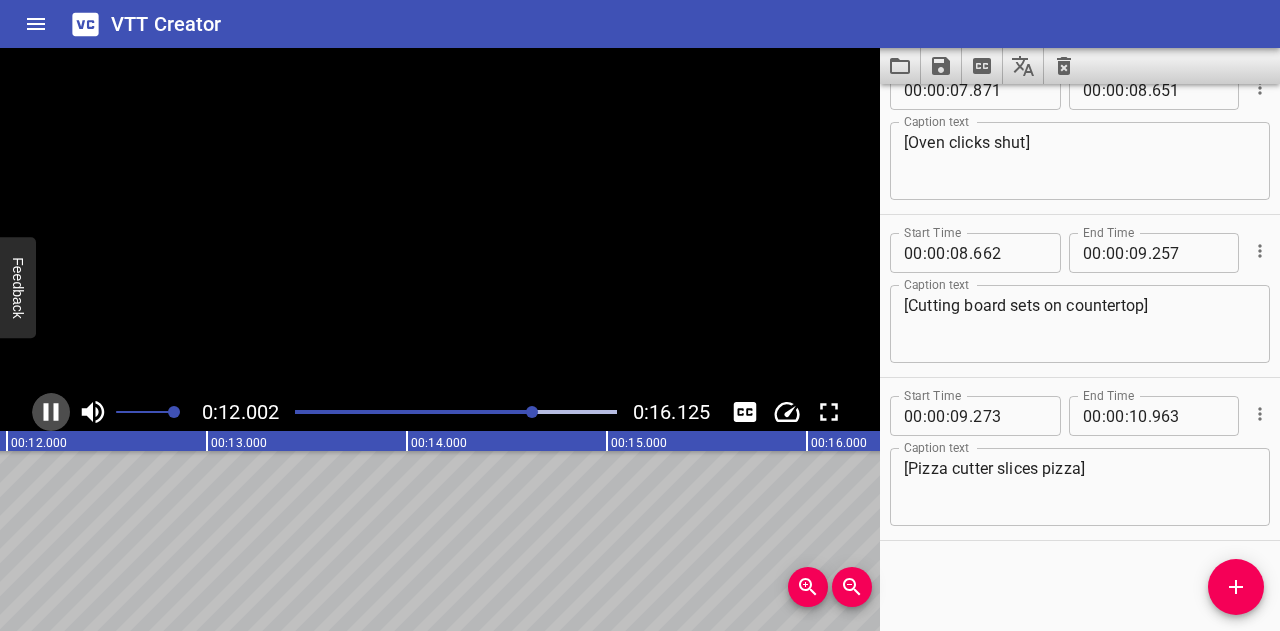 click 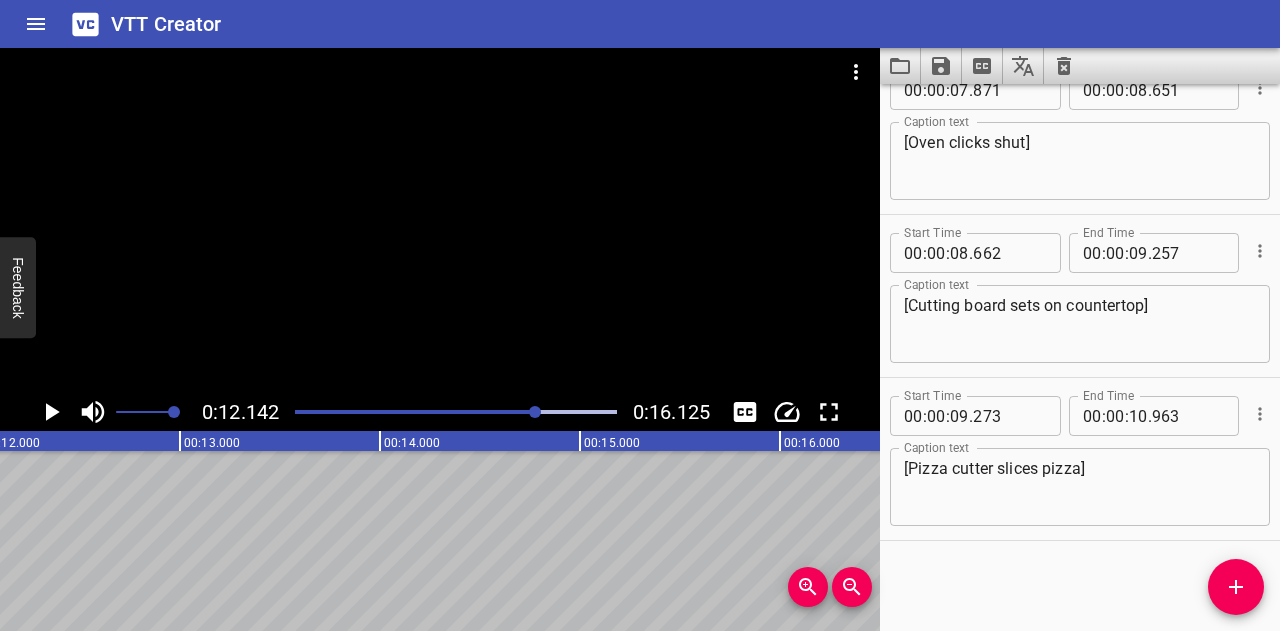 scroll, scrollTop: 0, scrollLeft: 2428, axis: horizontal 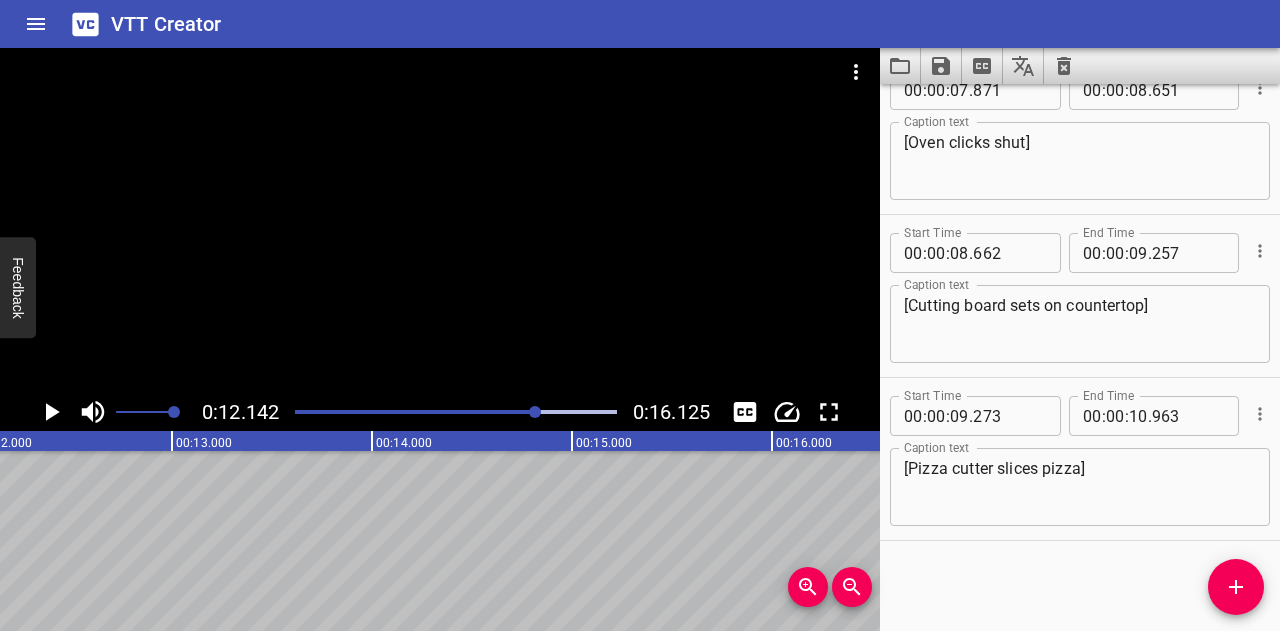 click on "00:00.000 00:01.000 00:02.000 00:03.000 00:04.000 00:05.000 00:06.000 00:07.000 00:08.000 00:09.000 00:10.000 00:11.000 00:12.000 00:13.000 00:14.000 00:15.000 00:16.000 00:17.000 00:18.000 00:19.000 00:20.000 00:21.000 00:22.000 00:23.000 00:24.000 00:25.000 00:25.000 00:26.000 00:27.000 00:28.000 00:29.000 00:30.000 00:31.000 00:32.000 00:33.000 00:34.000 00:35.000 00:36.000 00:37.000 00:38.000 00:39.000 00:40.000 00:41.000 00:42.000 00:43.000 00:44.000 00:45.000 00:46.000 00:47.000 00:48.000 00:49.000 00:50.000 00:50.000 00:51.000 00:52.000 00:53.000 00:54.000 00:55.000 00:56.000 00:57.000 00:58.000 00:59.000 01:00.000 [Freezer door and racks opening] [Pizza box slapping on countertop] [Cardboard ripping] [Scissors cutting plastic] [Pizza sliding on countertop] [Beeps from oven] [Oven clicks shut] [Cutting board sets on countertop] [Pizza cutter slices pizza]" at bounding box center [440, 531] 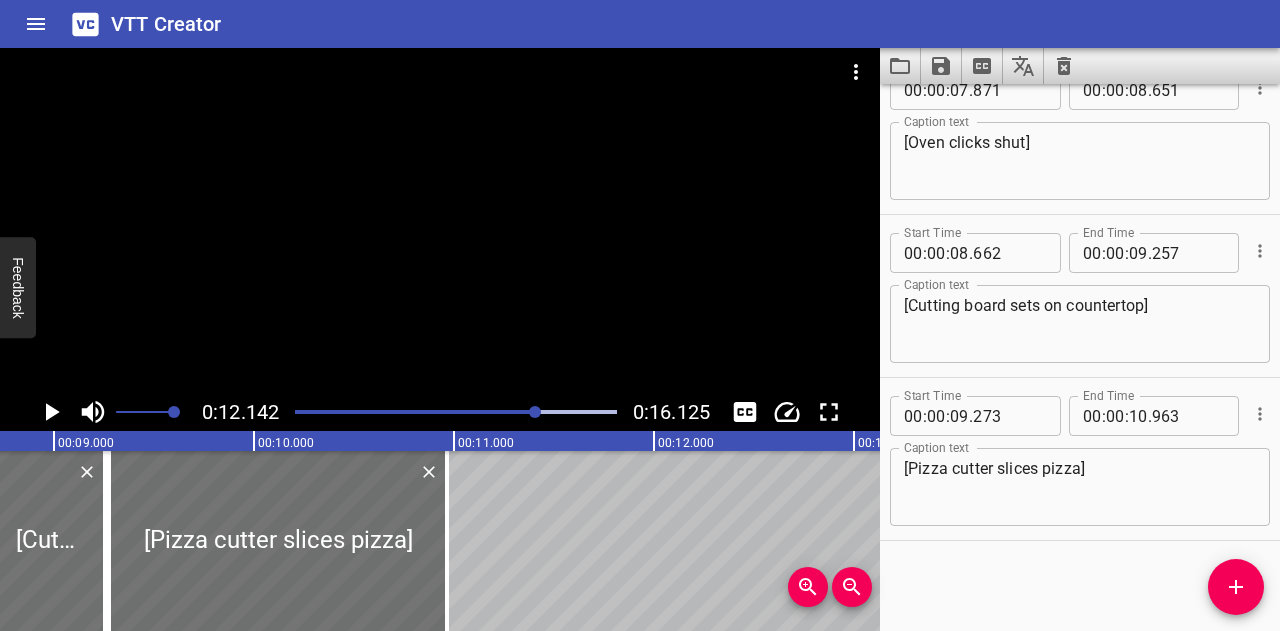 scroll, scrollTop: 0, scrollLeft: 1546, axis: horizontal 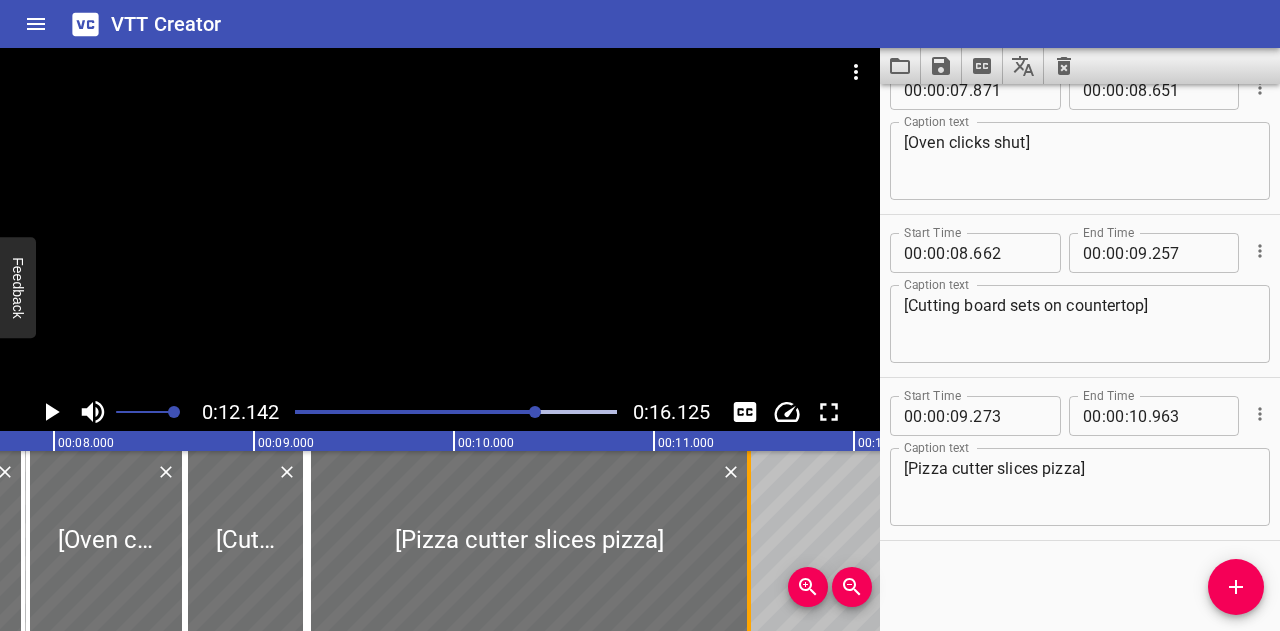drag, startPoint x: 648, startPoint y: 552, endPoint x: 810, endPoint y: 549, distance: 162.02777 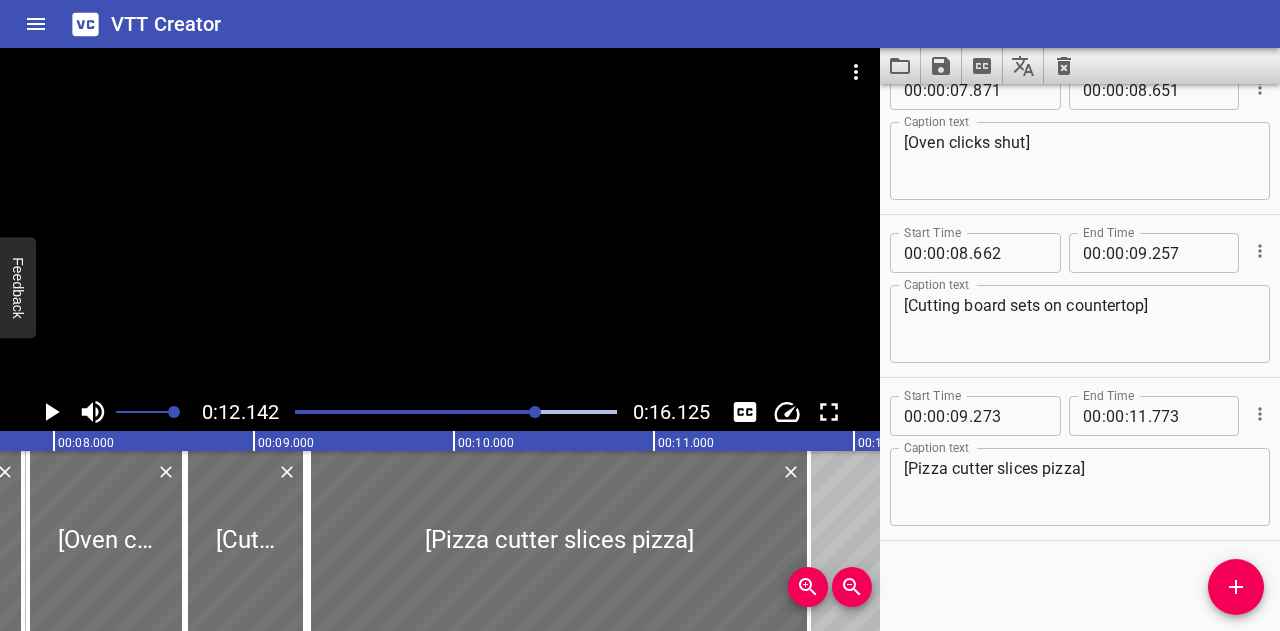 click 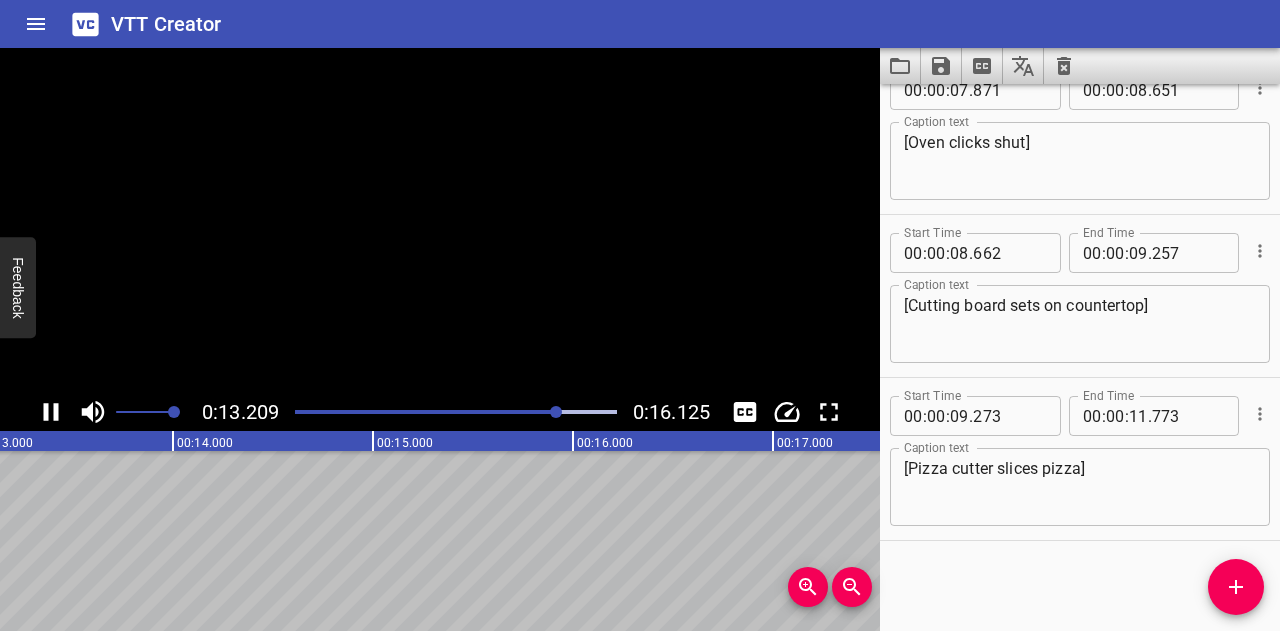 click 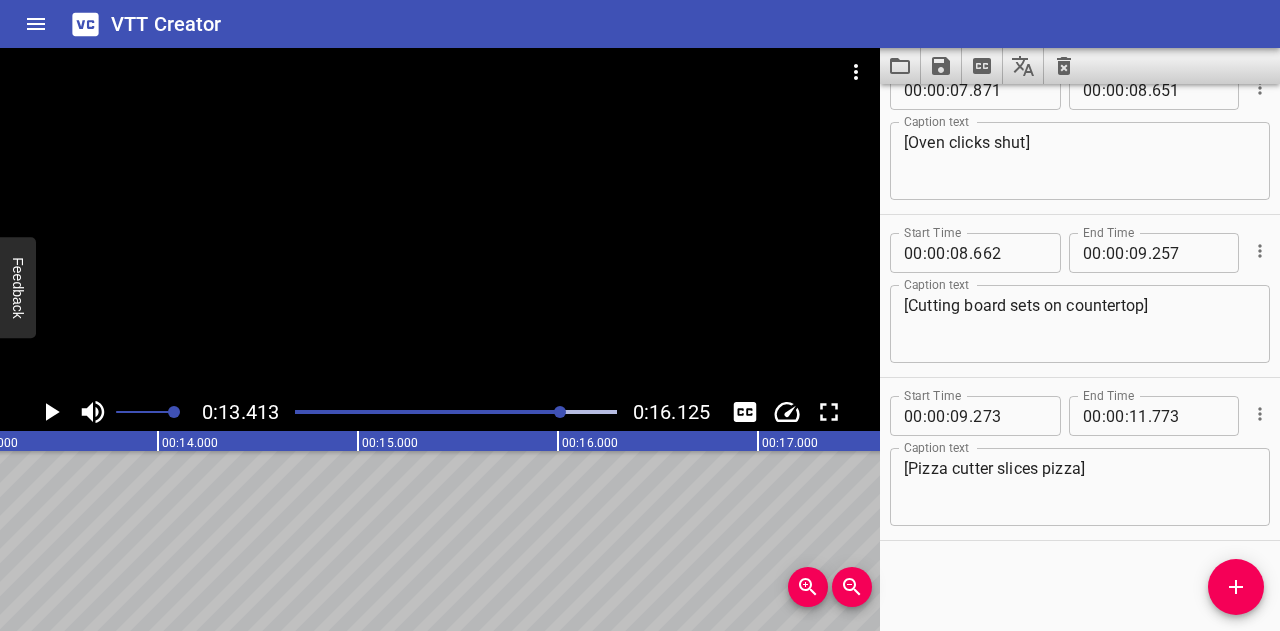 scroll, scrollTop: 0, scrollLeft: 2682, axis: horizontal 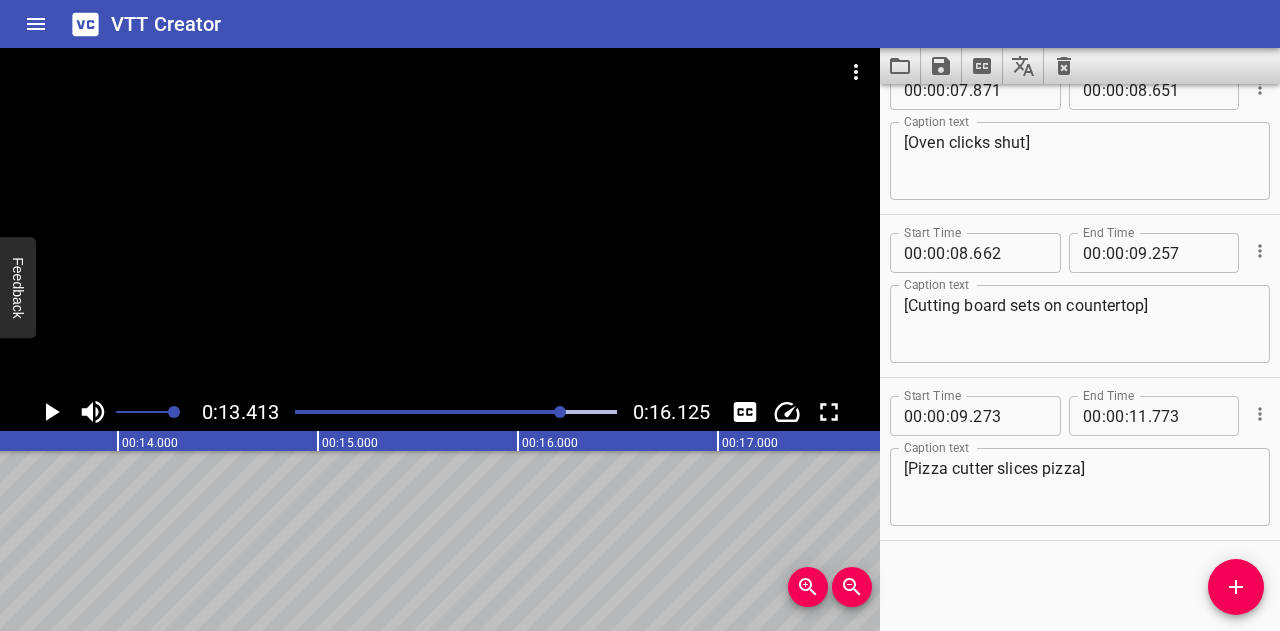 click 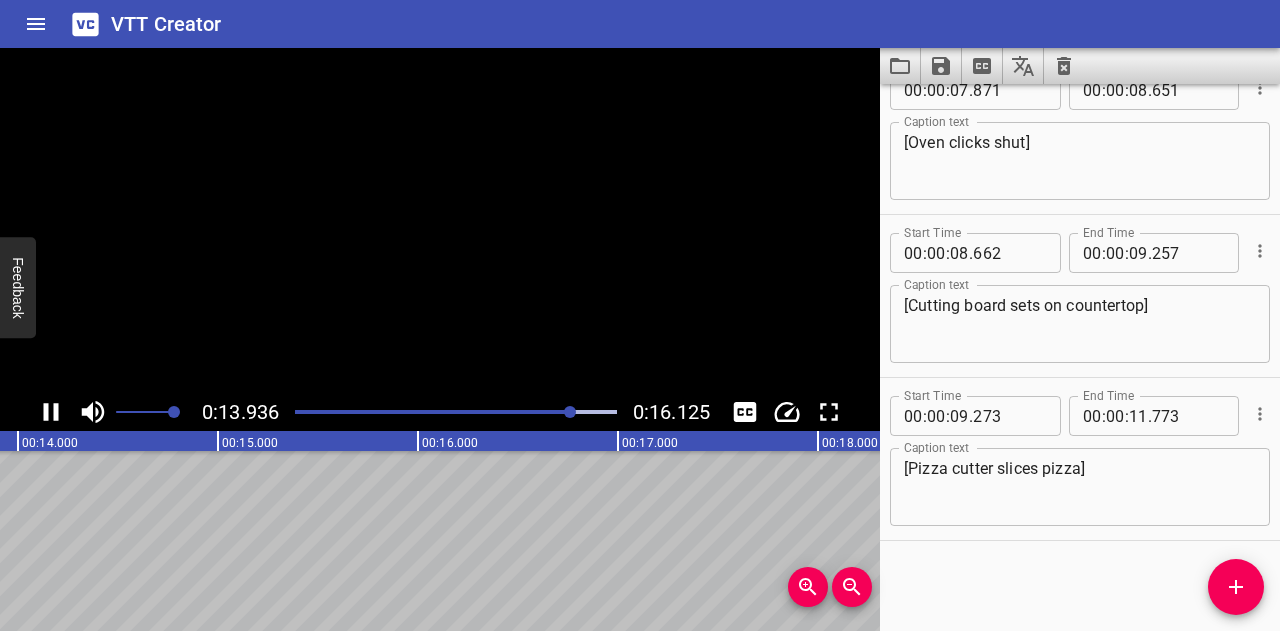 click 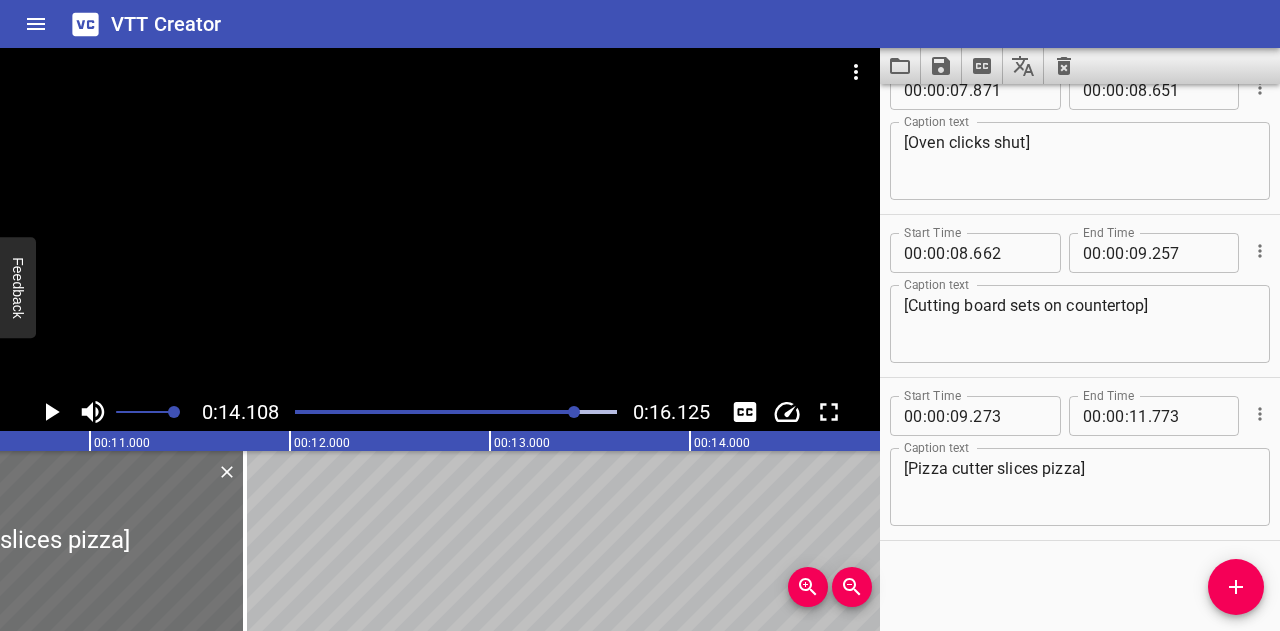scroll, scrollTop: 0, scrollLeft: 2072, axis: horizontal 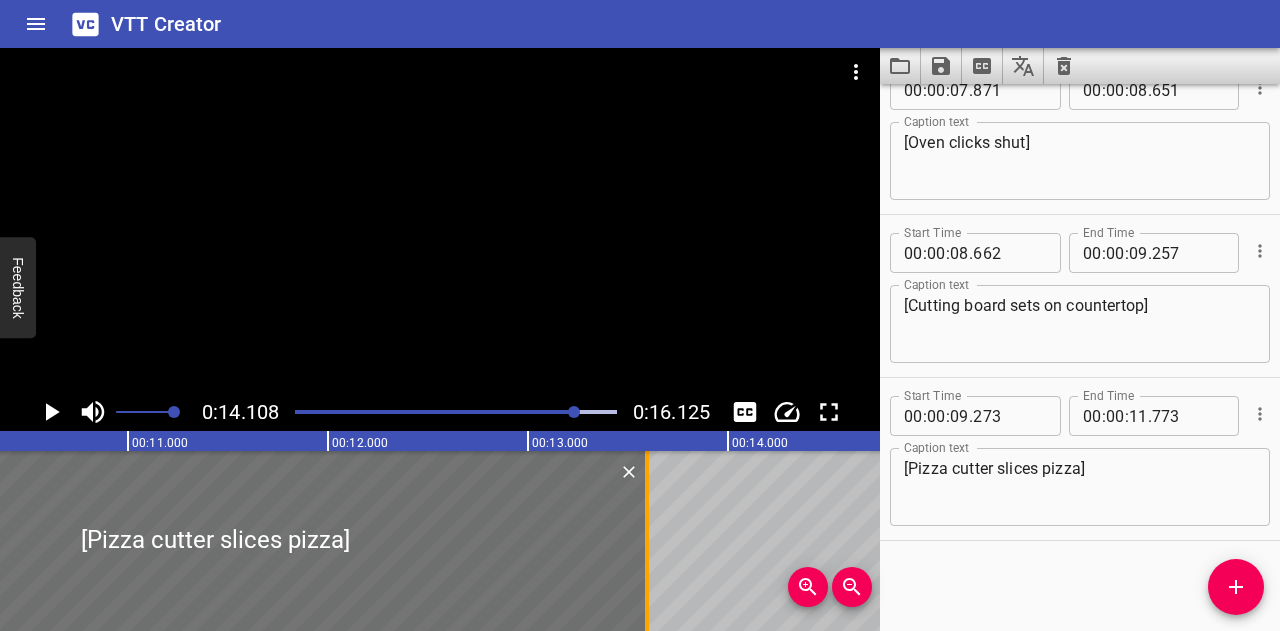 drag, startPoint x: 278, startPoint y: 521, endPoint x: 642, endPoint y: 532, distance: 364.16617 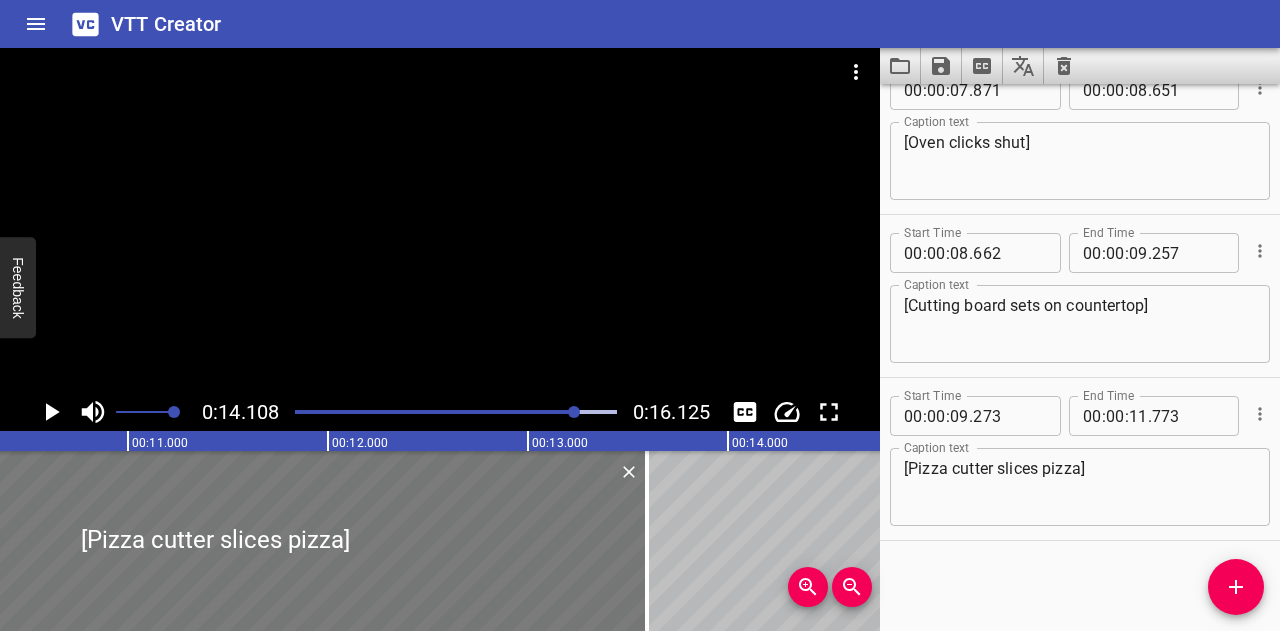 type on "13" 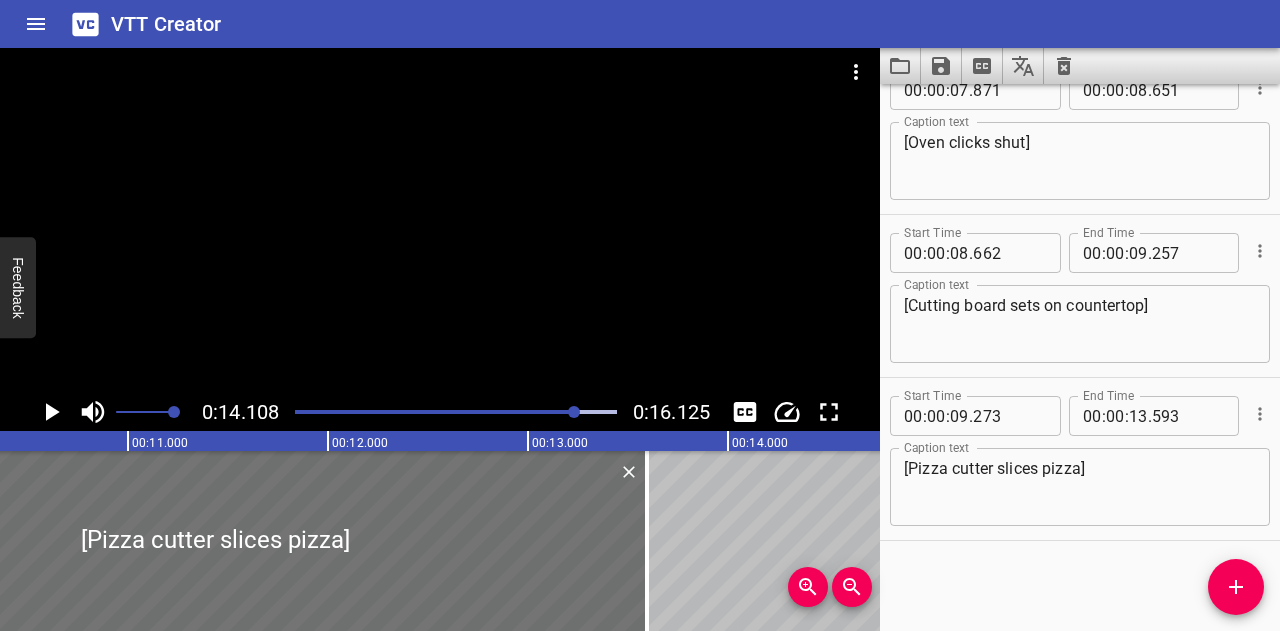 click at bounding box center [456, 412] 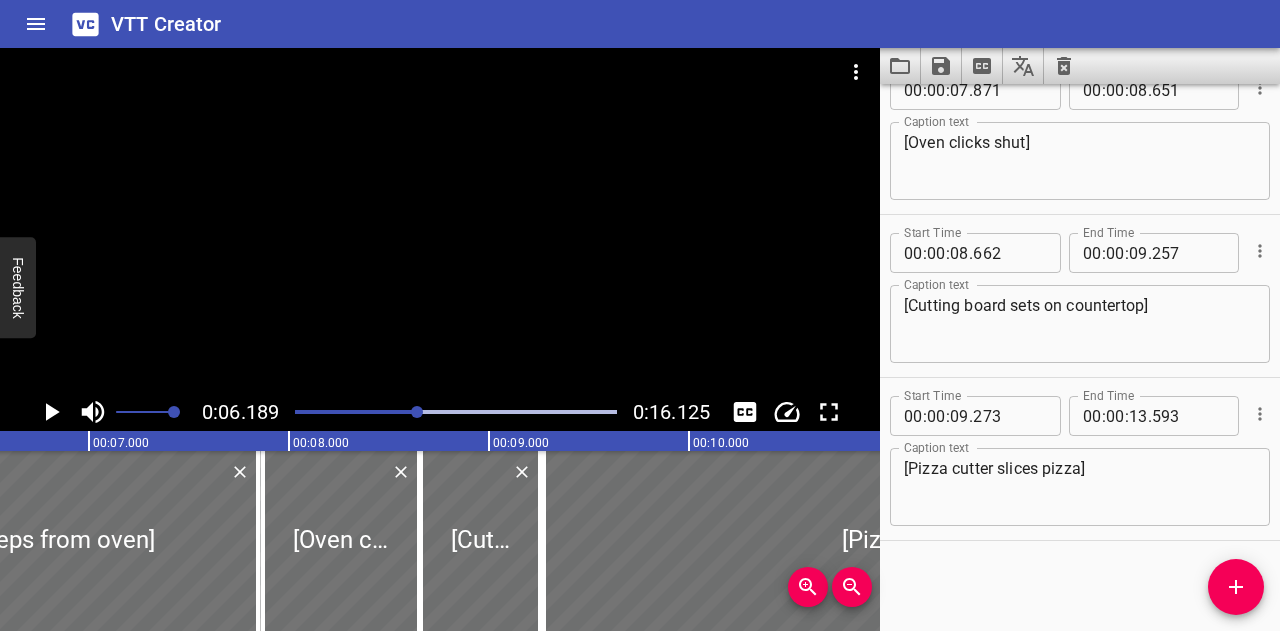scroll, scrollTop: 0, scrollLeft: 1238, axis: horizontal 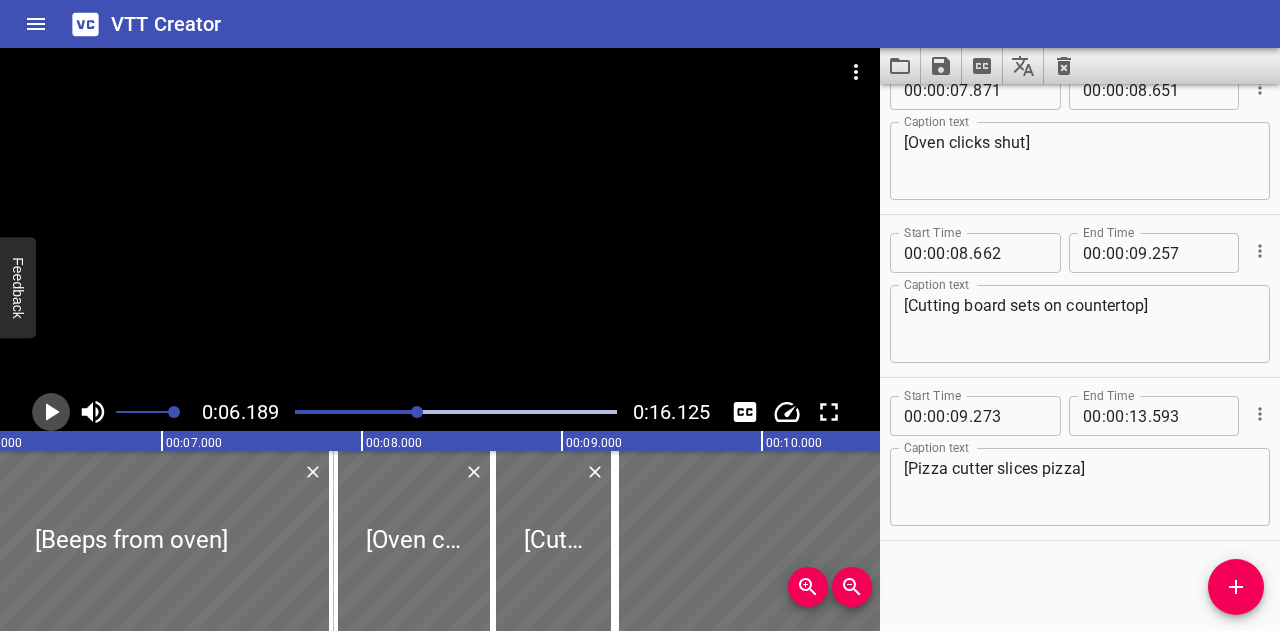 click 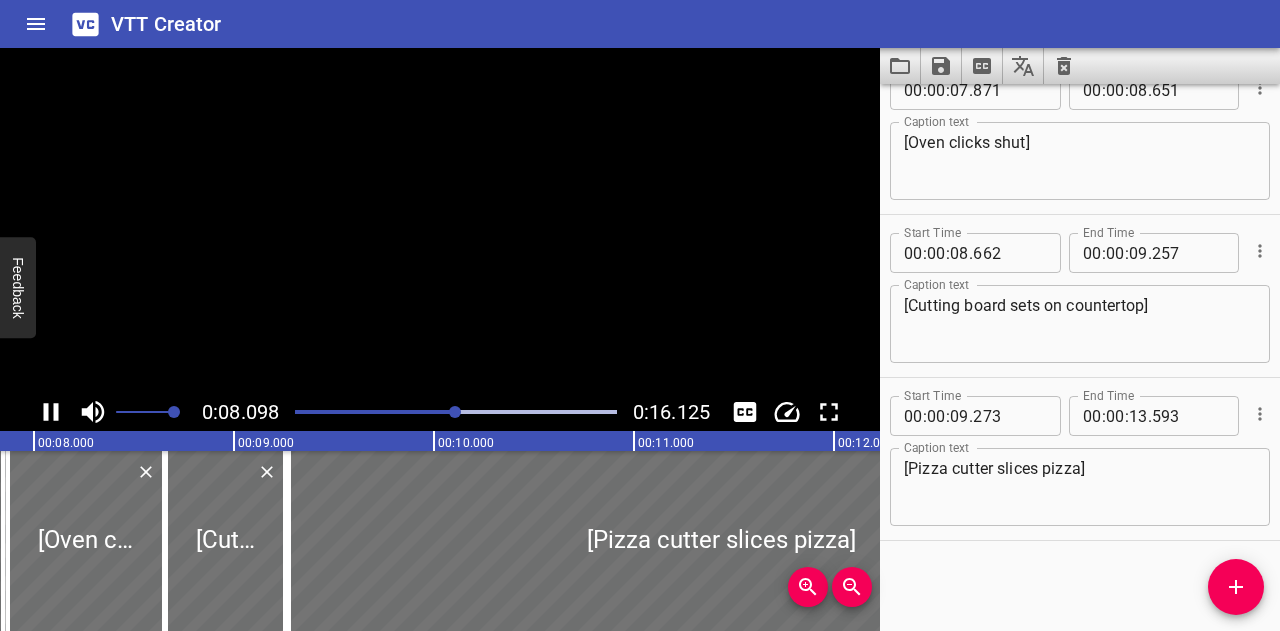scroll, scrollTop: 0, scrollLeft: 1619, axis: horizontal 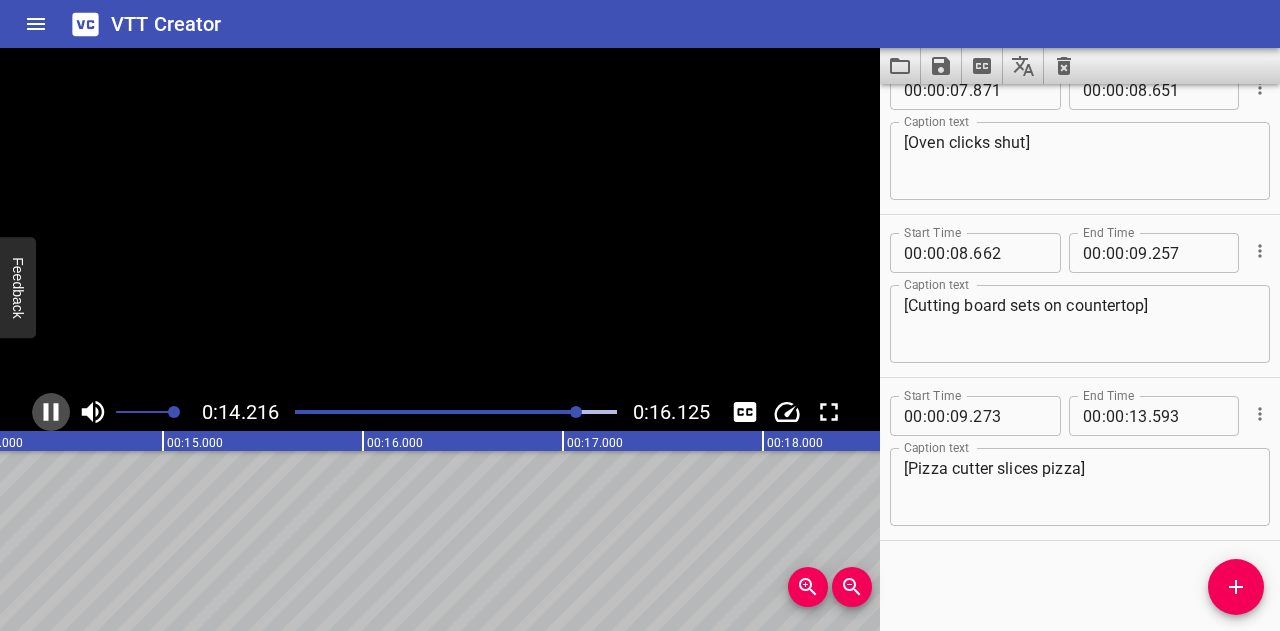 click 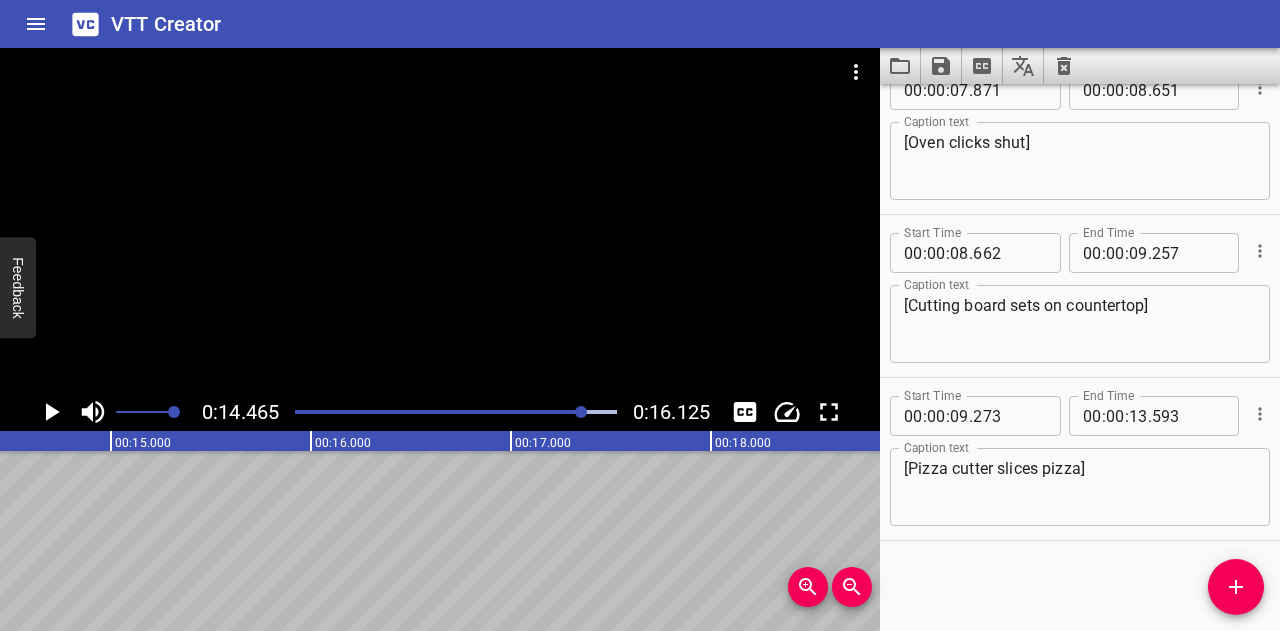 scroll, scrollTop: 0, scrollLeft: 2893, axis: horizontal 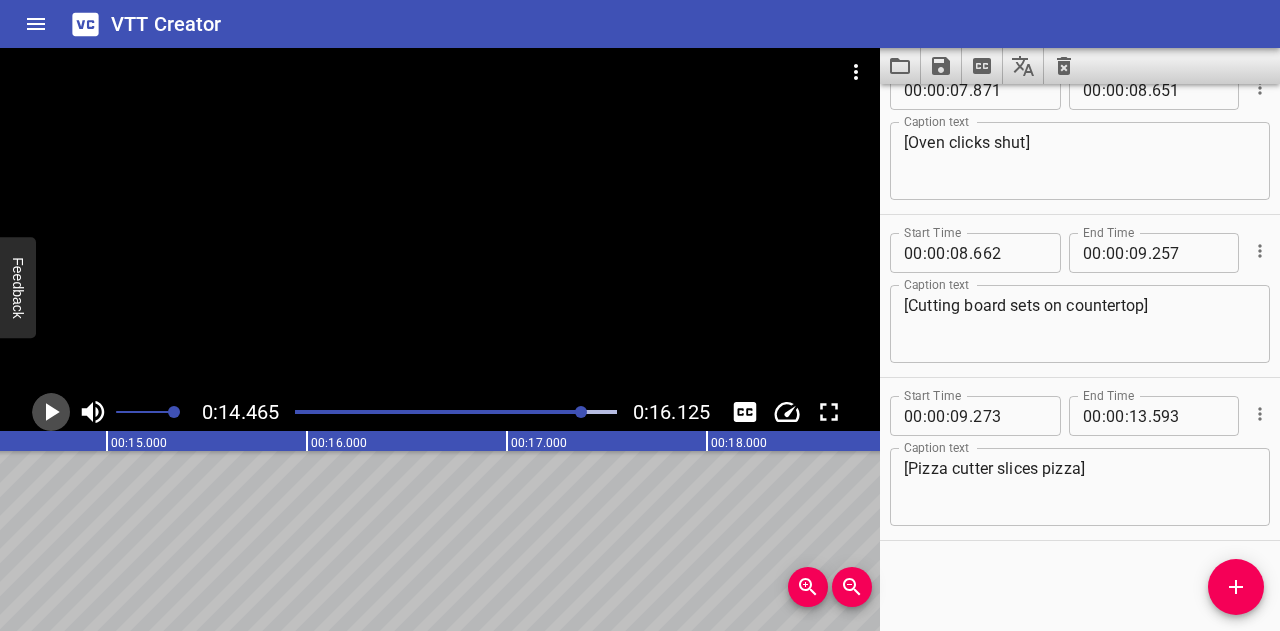click 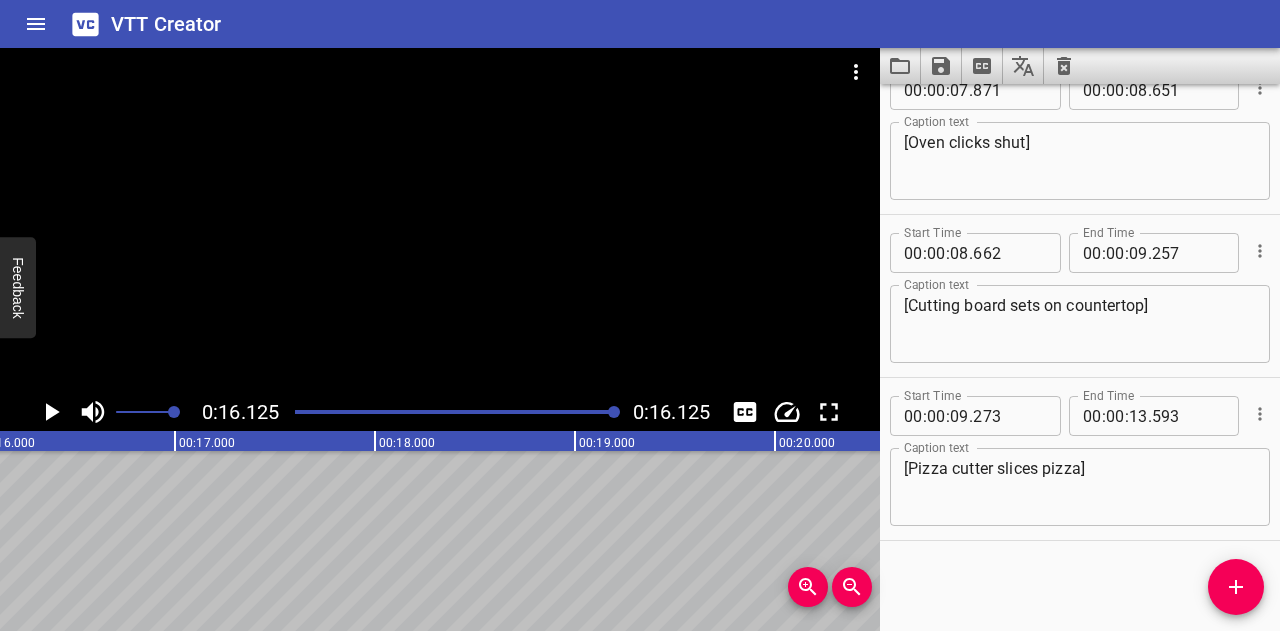 click 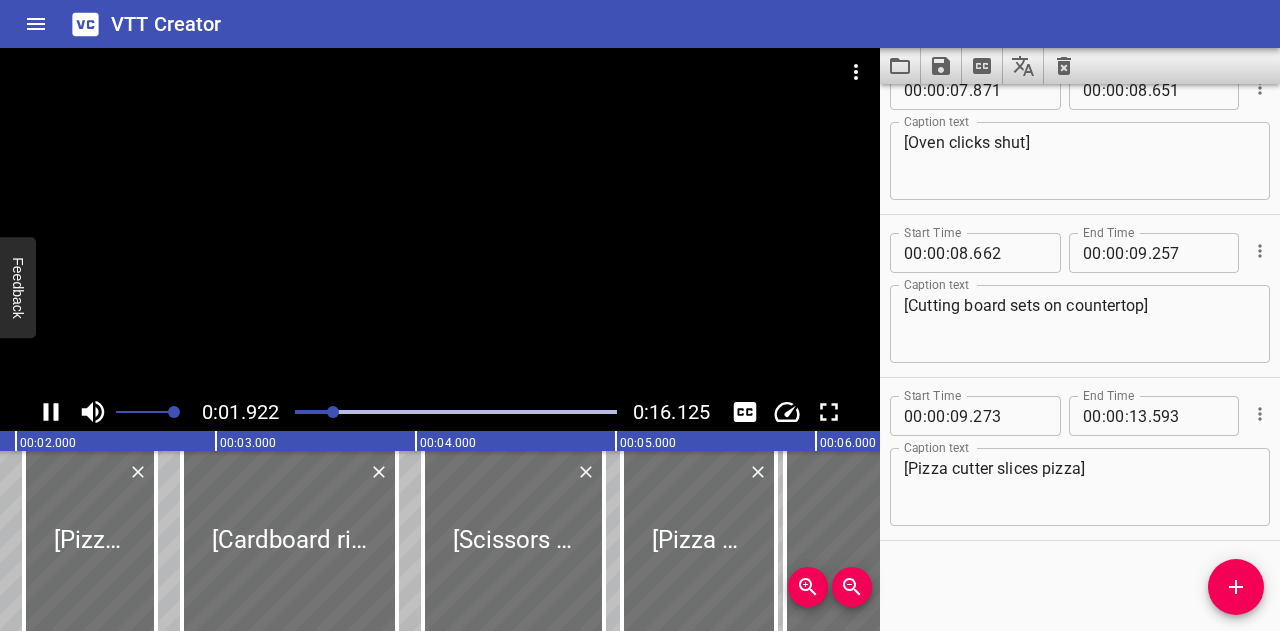 scroll, scrollTop: 0, scrollLeft: 432, axis: horizontal 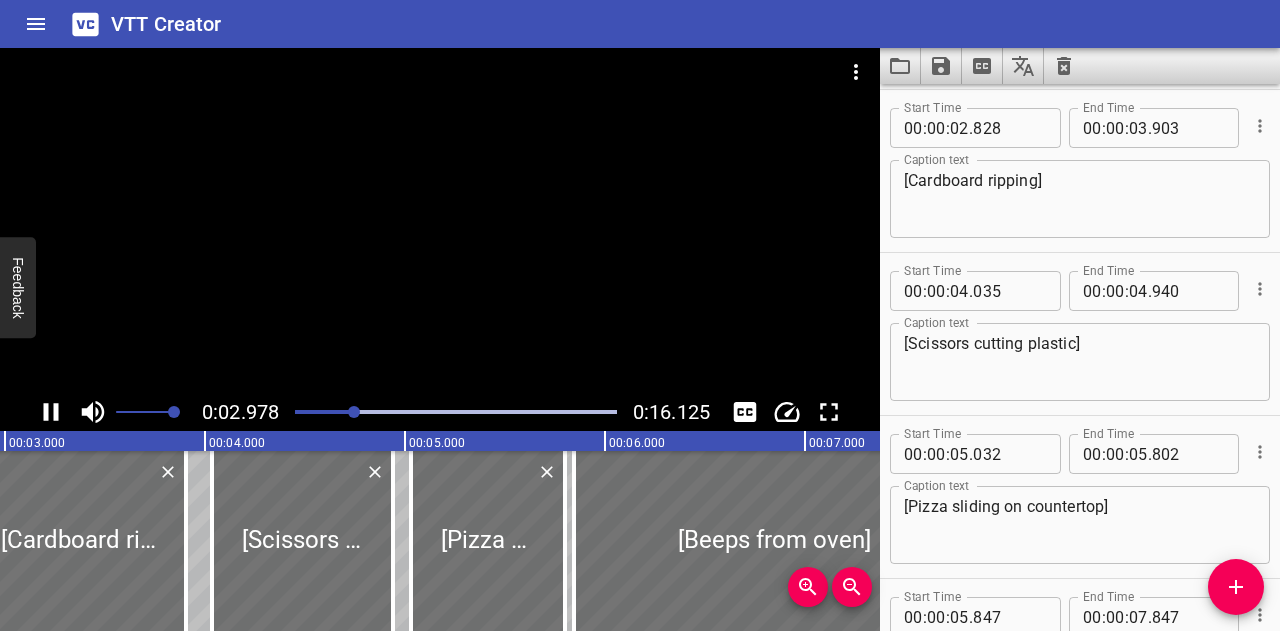 click 